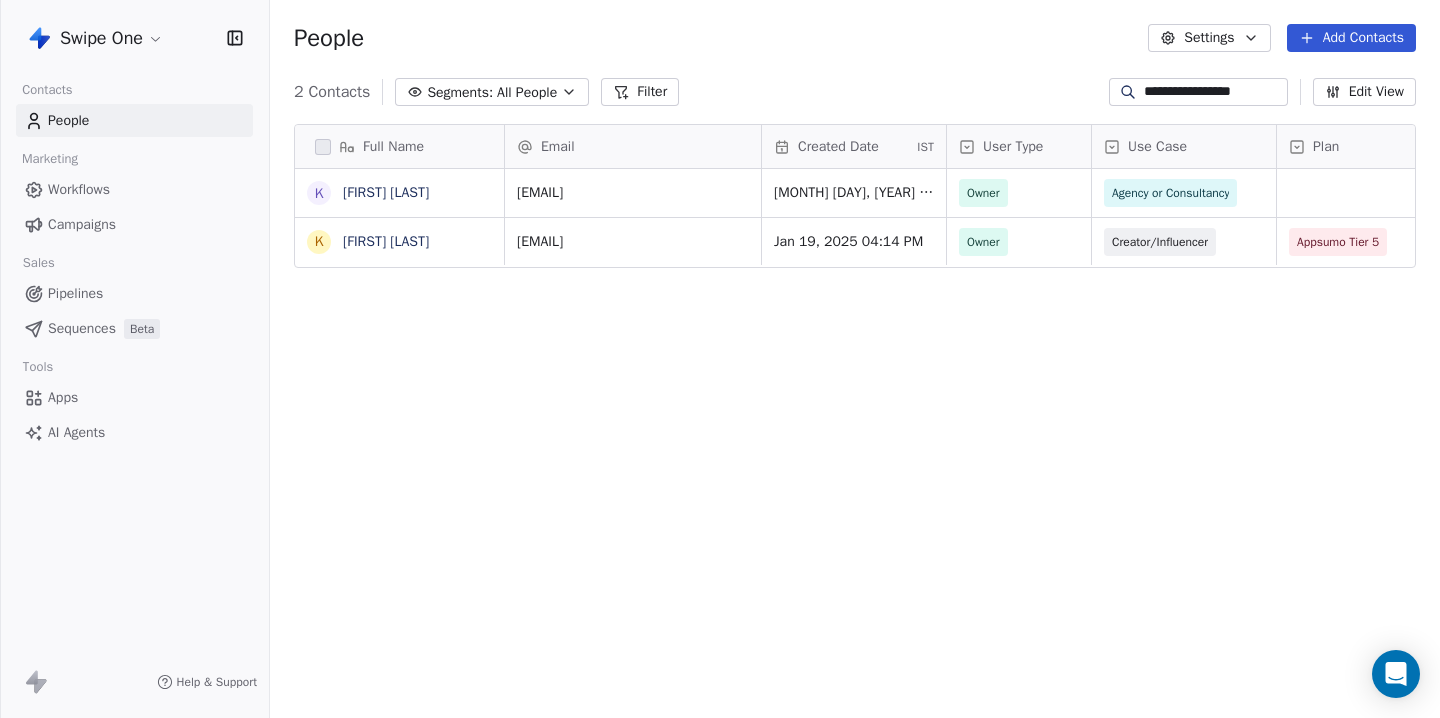 scroll, scrollTop: 0, scrollLeft: 0, axis: both 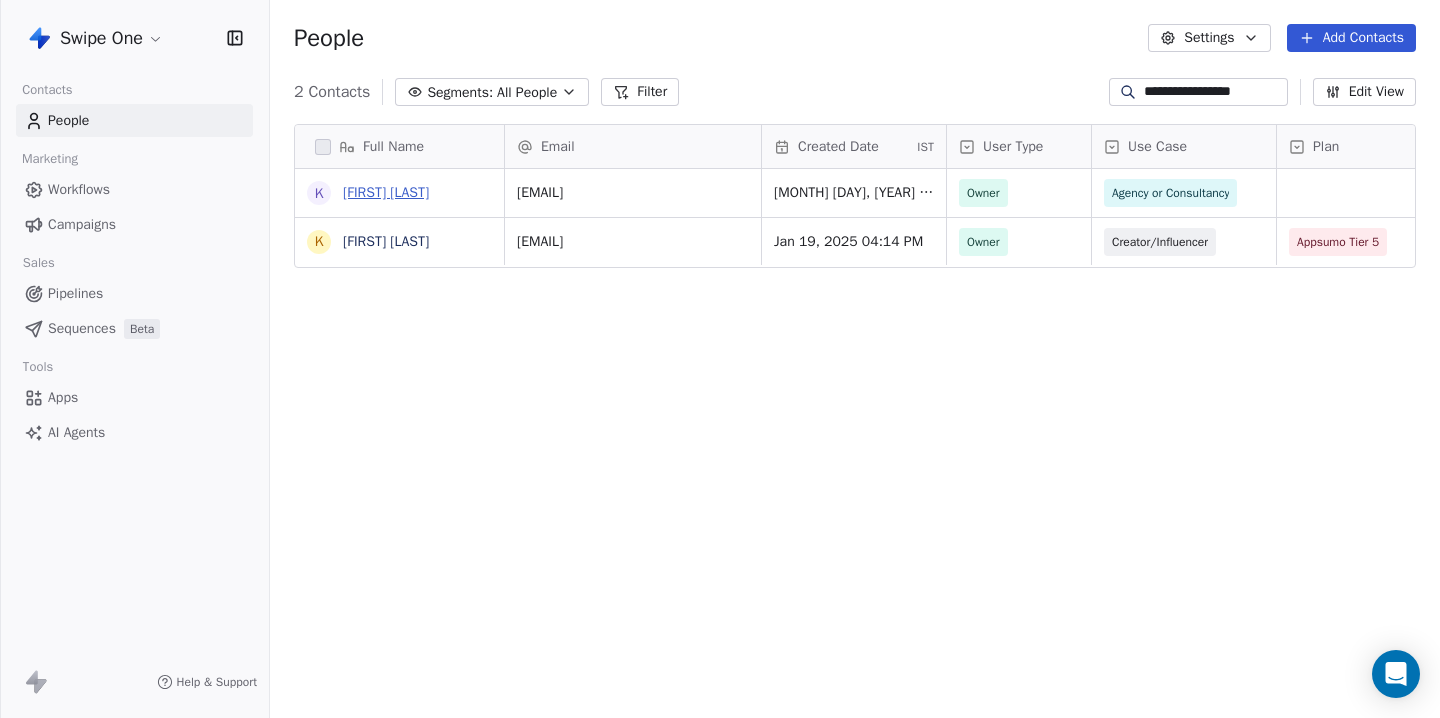 click on "Keshav Maheshwari" at bounding box center (386, 192) 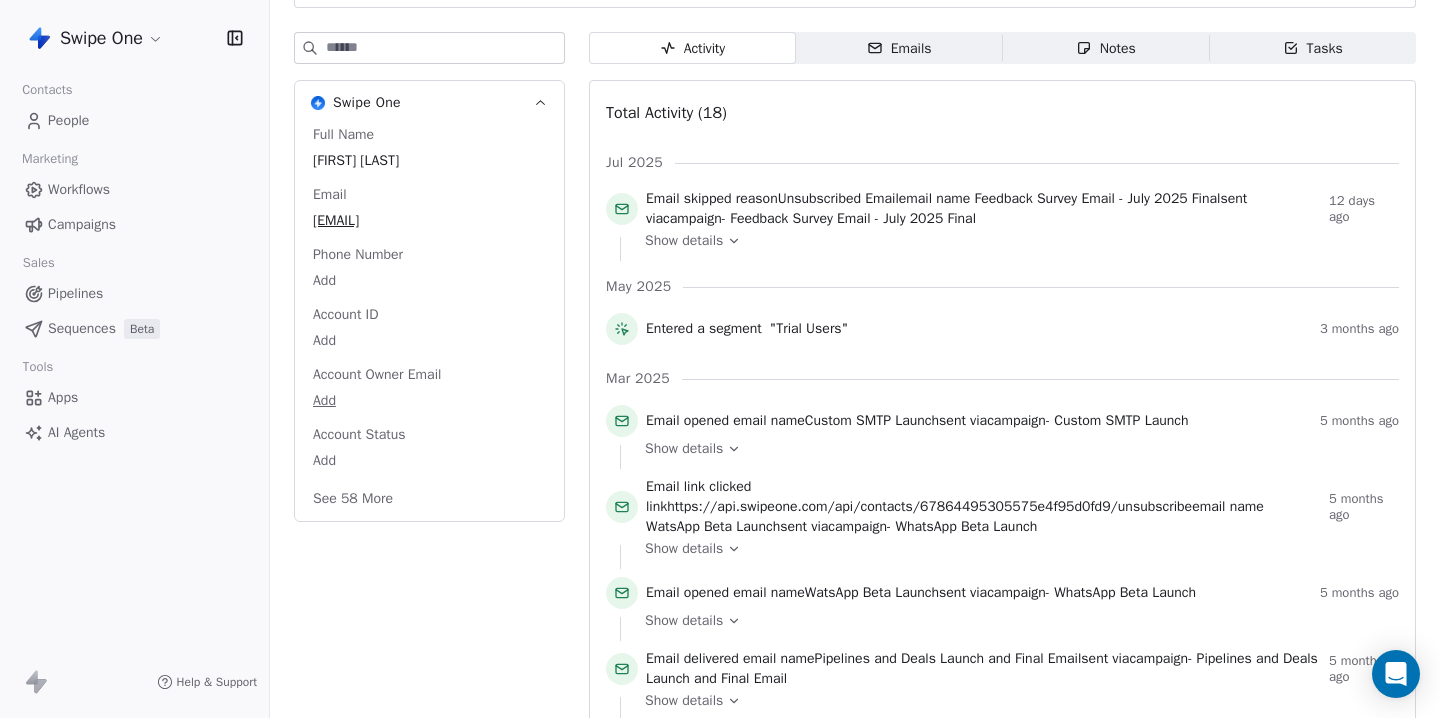 scroll, scrollTop: 34, scrollLeft: 0, axis: vertical 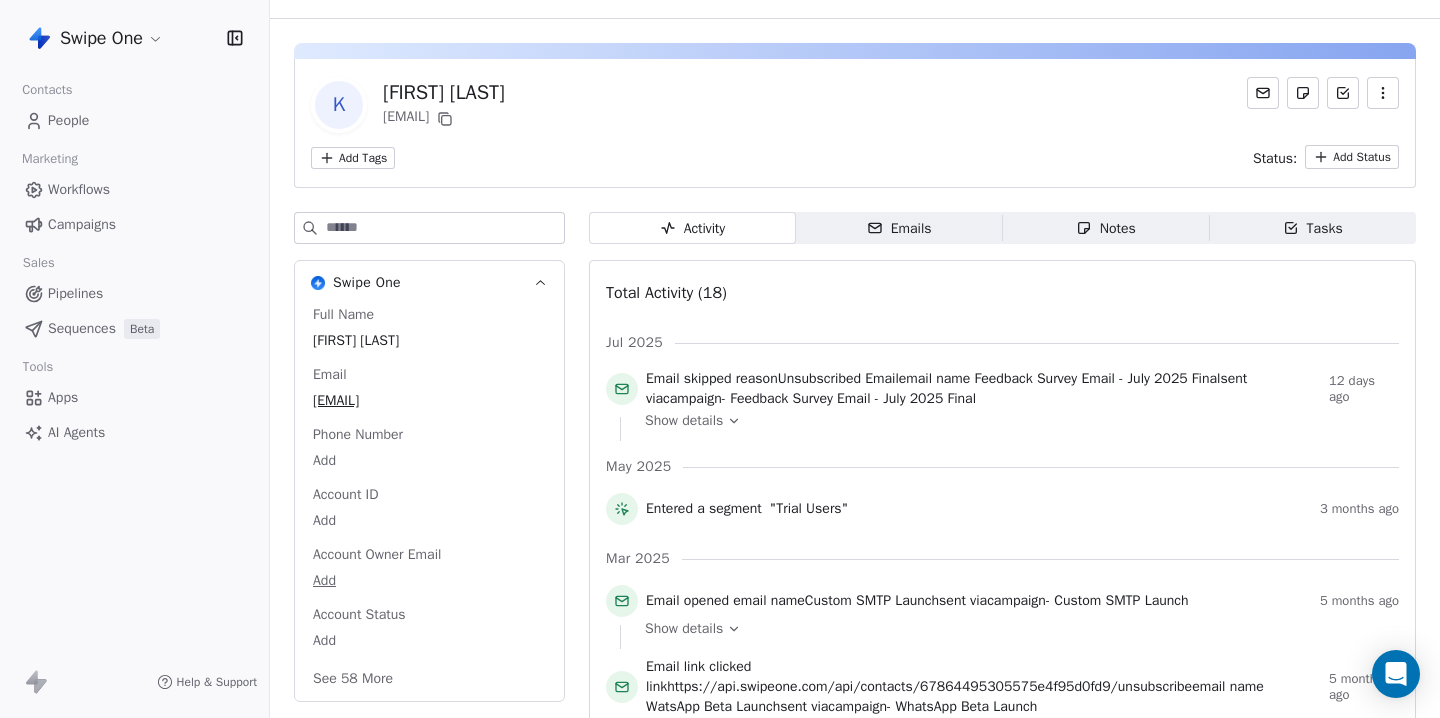 click on "Swipe One Contacts People Marketing Workflows Campaigns Sales Pipelines Sequences Beta Tools Apps AI Agents Help & Support Back K Keshav Maheshwari rss.keshav@gmail.com  Add Tags Status:   Add Status Swipe One Full Name Keshav Maheshwari Email rss.keshav@gmail.com Phone Number Add Account ID Add Account Owner Email Add Account Status Add See   58   More   Activity Activity Emails Emails   Notes   Notes Tasks Tasks Total Activity (18) Jul 2025 Email skipped   reason  Unsubscribed Email  email name   Feedback Survey Email - July 2025 Final  sent via  campaign  -   Feedback Survey Email - July 2025 Final 12 days ago Show details May 2025 Entered a segment "Trial Users"   3 months ago Mar 2025 Email opened   email name  Custom SMTP Launch  sent via  campaign  -   Custom SMTP Launch 5 months ago Show details Email link clicked   link  https://api.swipeone.com/api/contacts/67864495305575e4f95d0fd9/unsubscribe  email name   WatsApp Beta Launch  sent via  campaign  -   WhatsApp Beta Launch 5 months ago Show details" at bounding box center [720, 359] 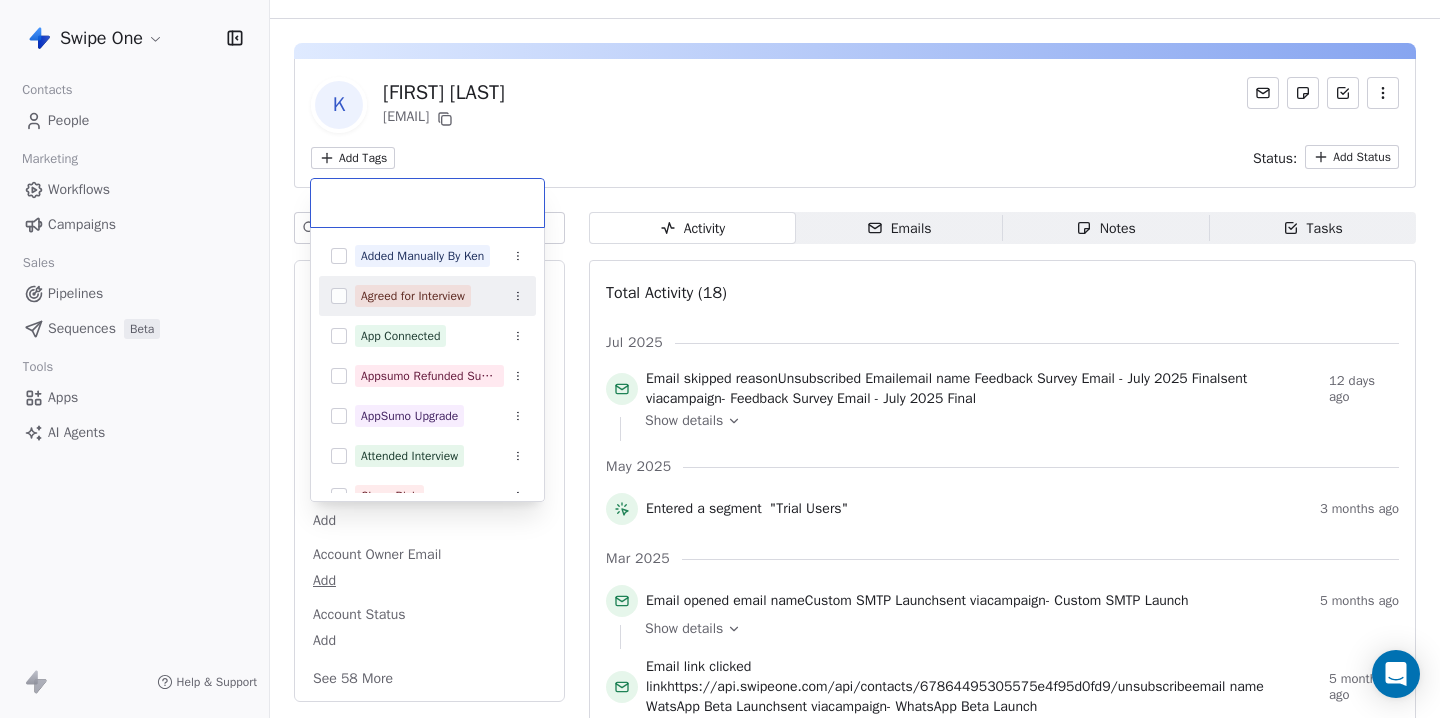 click on "Agreed for Interview" at bounding box center (413, 296) 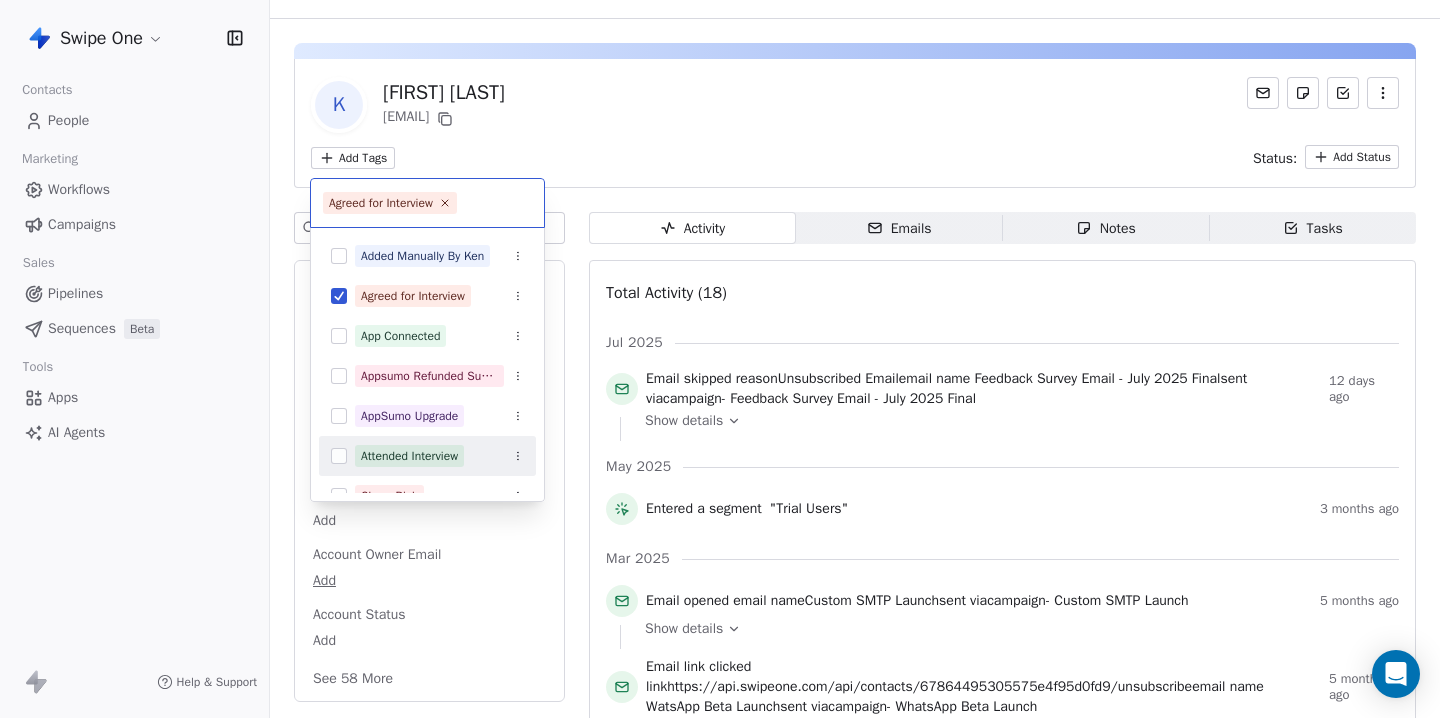 click on "Attended Interview" at bounding box center (409, 456) 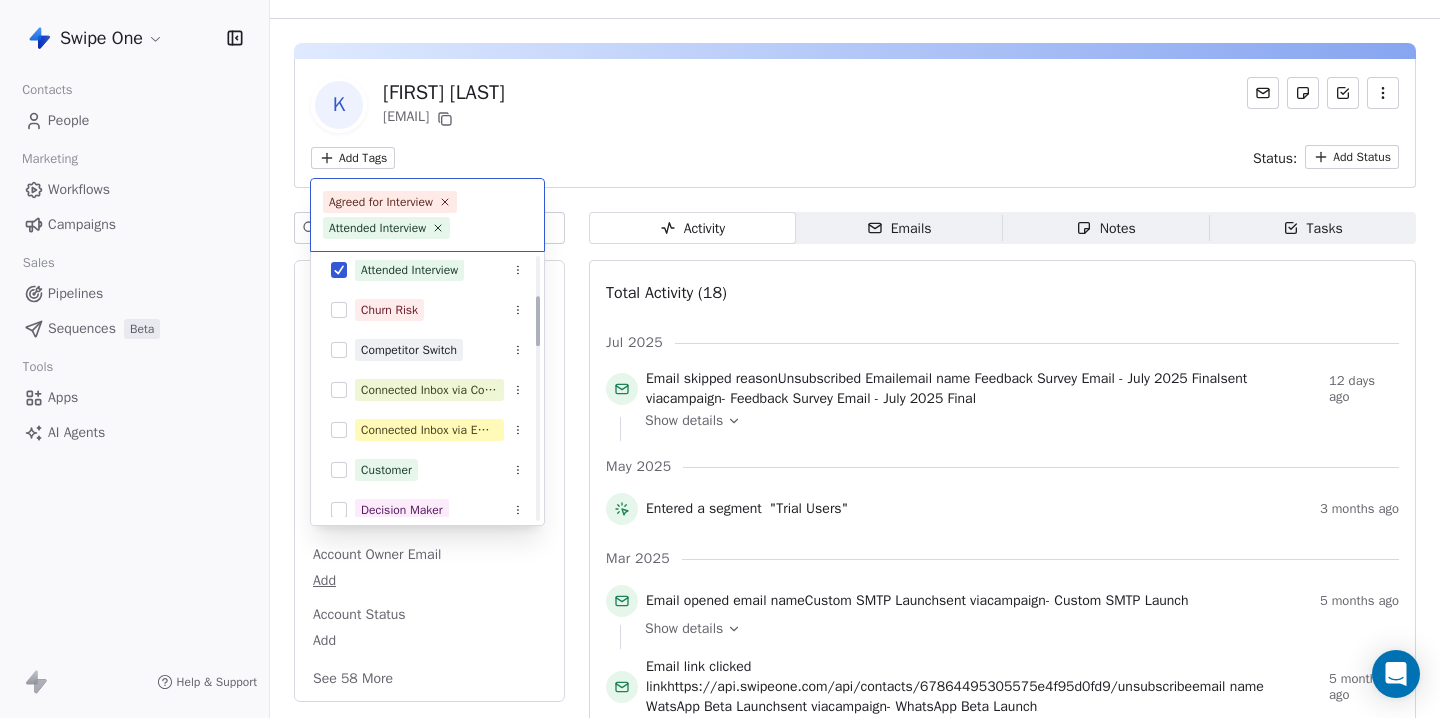 scroll, scrollTop: 212, scrollLeft: 0, axis: vertical 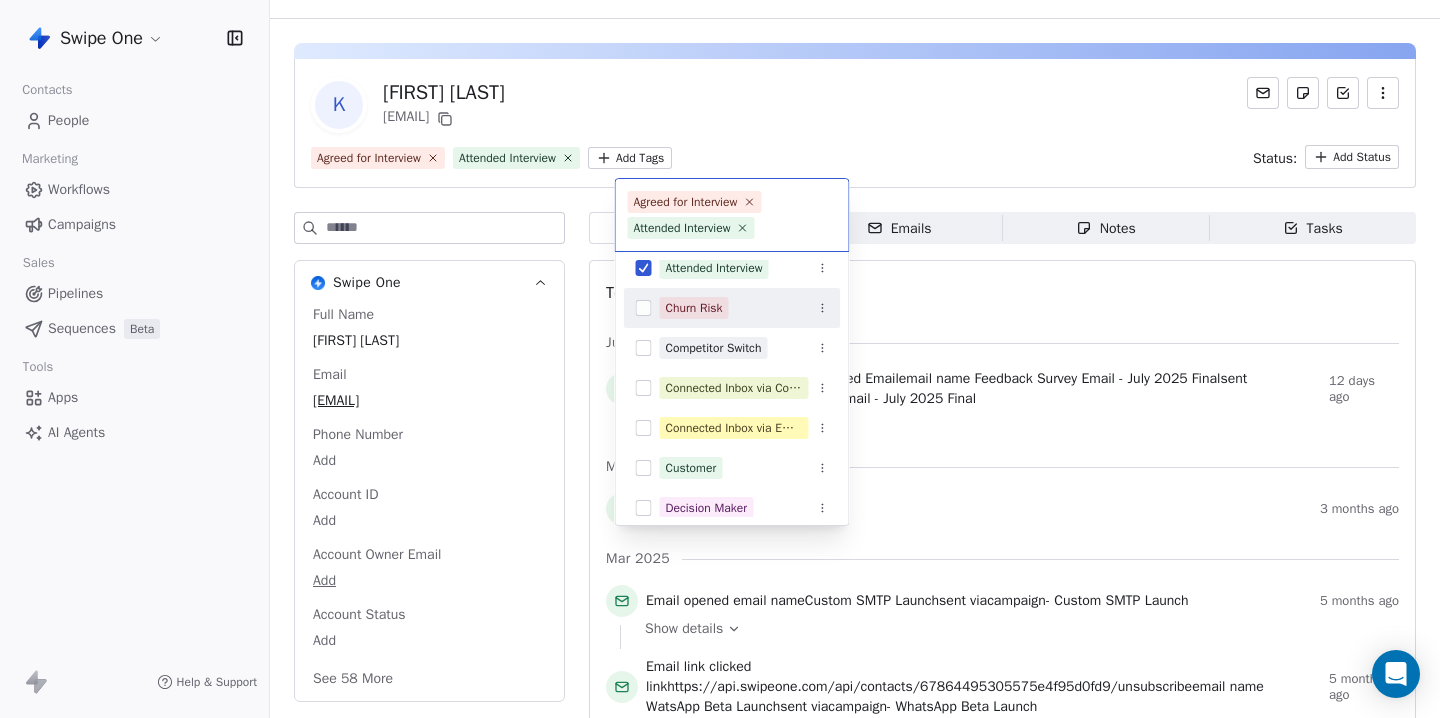 click on "Swipe One Contacts People Marketing Workflows Campaigns Sales Pipelines Sequences Beta Tools Apps AI Agents Help & Support Back K Keshav Maheshwari rss.keshav@gmail.com Agreed for Interview Attended Interview  Add Tags Status:   Add Status Swipe One Full Name Keshav Maheshwari Email rss.keshav@gmail.com Phone Number Add Account ID Add Account Owner Email Add Account Status Add See   58   More   Activity Activity Emails Emails   Notes   Notes Tasks Tasks Total Activity (18) Jul 2025 Email skipped   reason  Unsubscribed Email  email name   Feedback Survey Email - July 2025 Final  sent via  campaign  -   Feedback Survey Email - July 2025 Final 12 days ago Show details May 2025 Entered a segment "Trial Users"   3 months ago Mar 2025 Email opened   email name  Custom SMTP Launch  sent via  campaign  -   Custom SMTP Launch 5 months ago Show details Email link clicked   link  https://api.swipeone.com/api/contacts/67864495305575e4f95d0fd9/unsubscribe  email name   WatsApp Beta Launch  sent via  campaign  -      -" at bounding box center (720, 359) 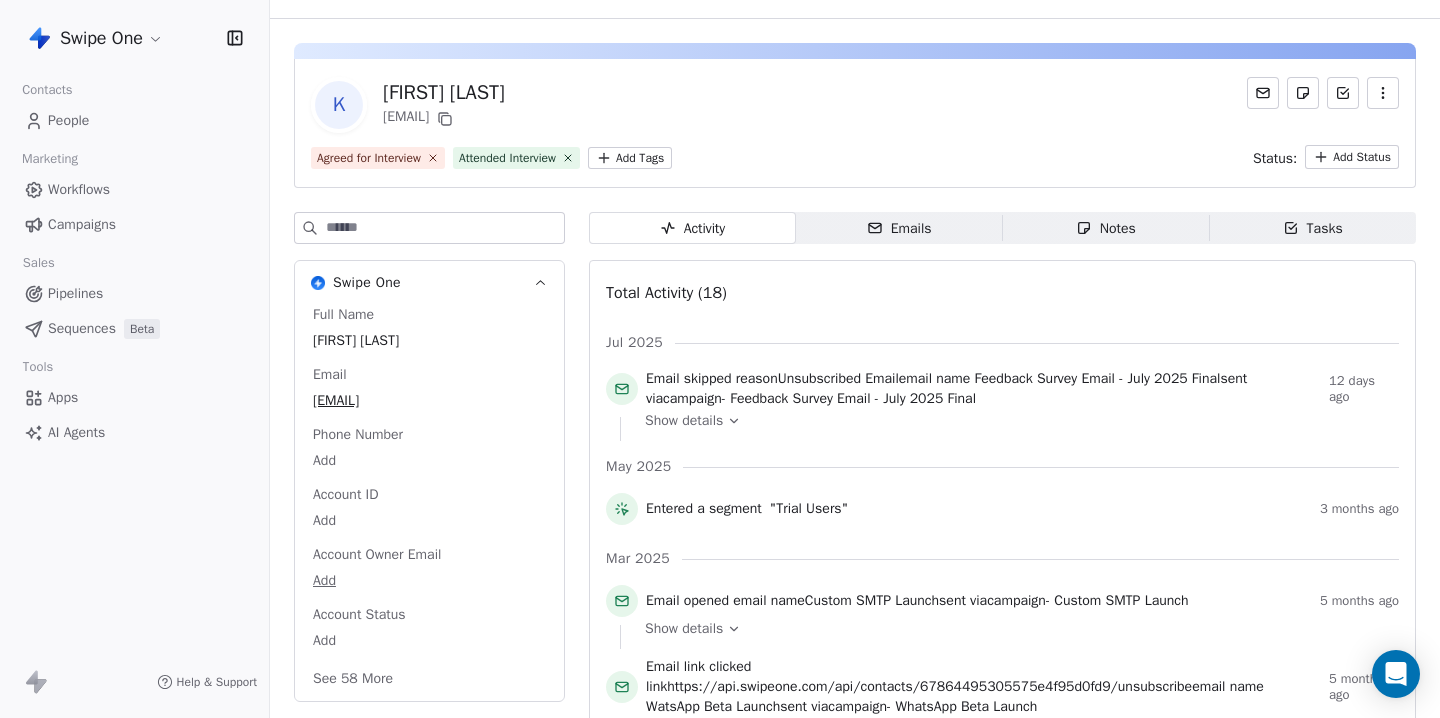 click on "Notes" at bounding box center [1106, 228] 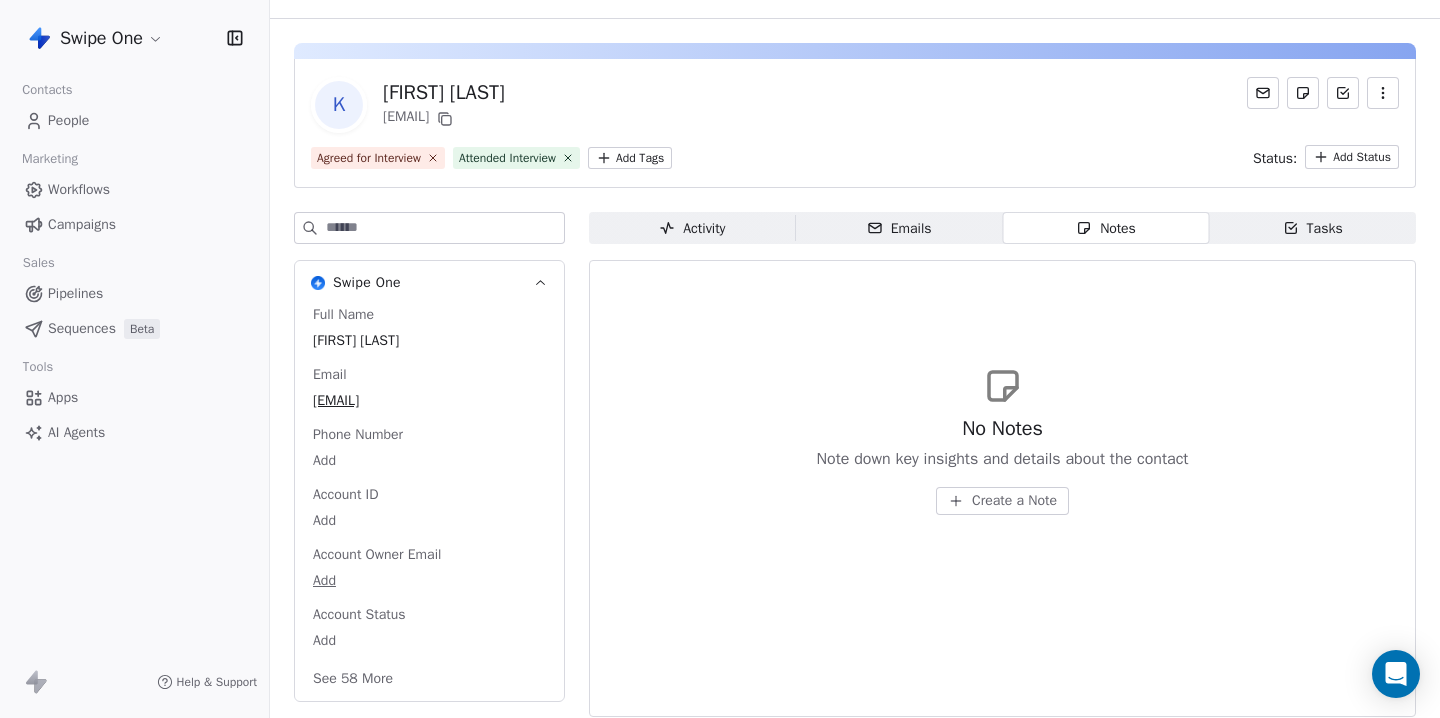 click on "Create a Note" at bounding box center (1014, 501) 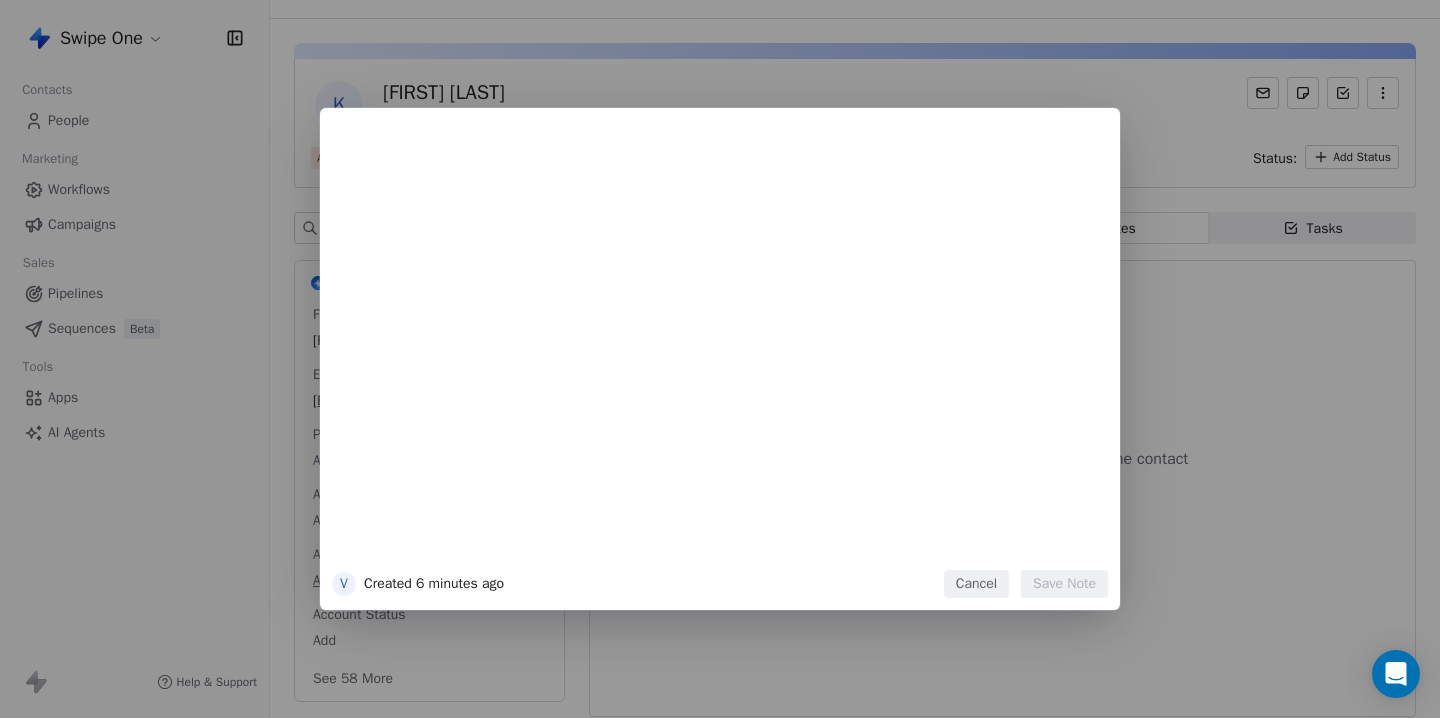 type 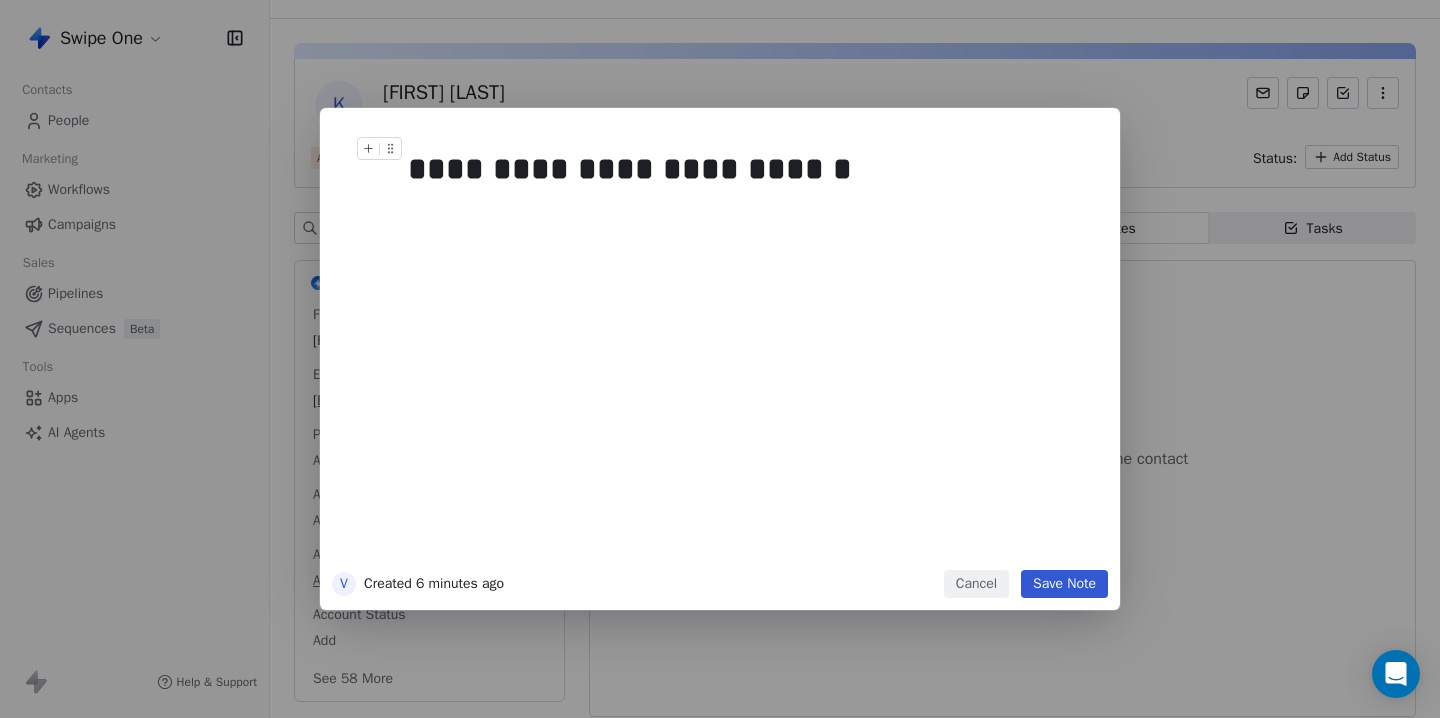 click on "**********" at bounding box center [750, 169] 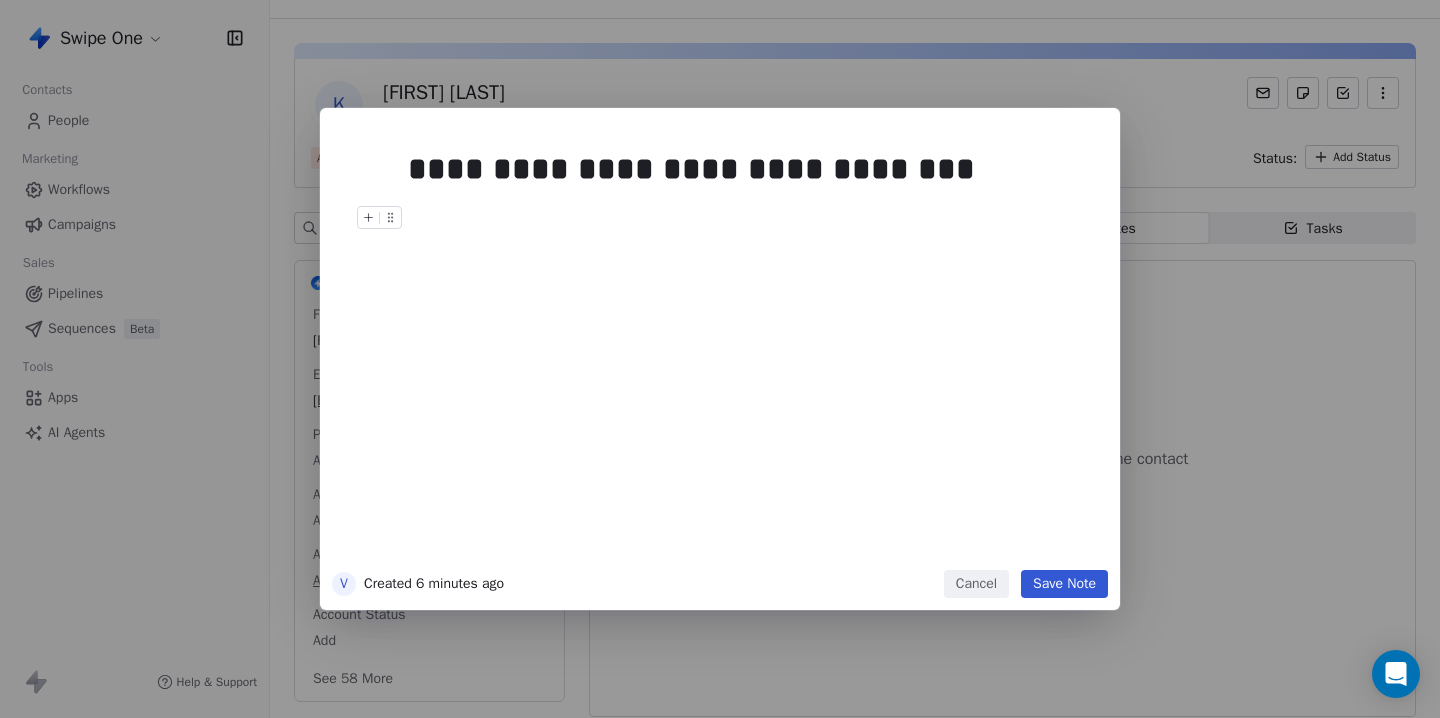 click on "**********" at bounding box center [750, 350] 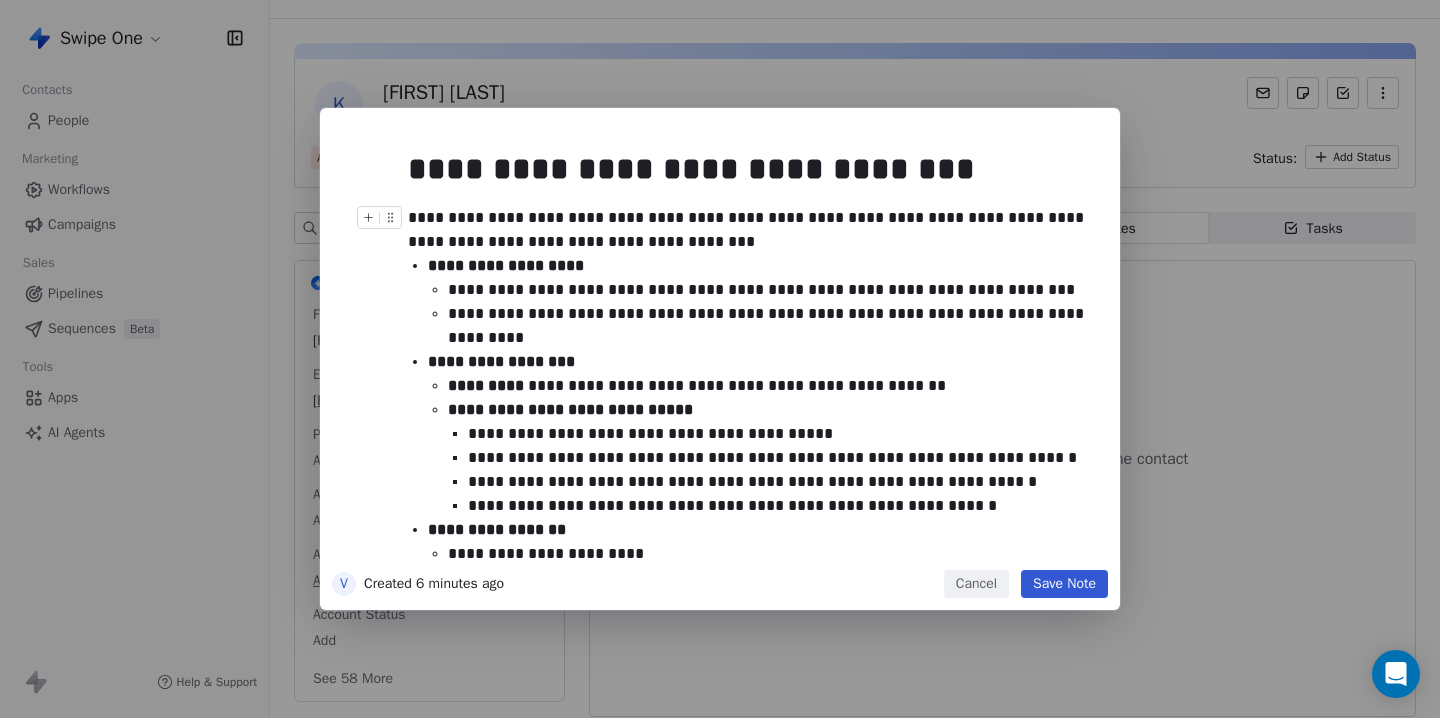 click on "**********" at bounding box center (750, 230) 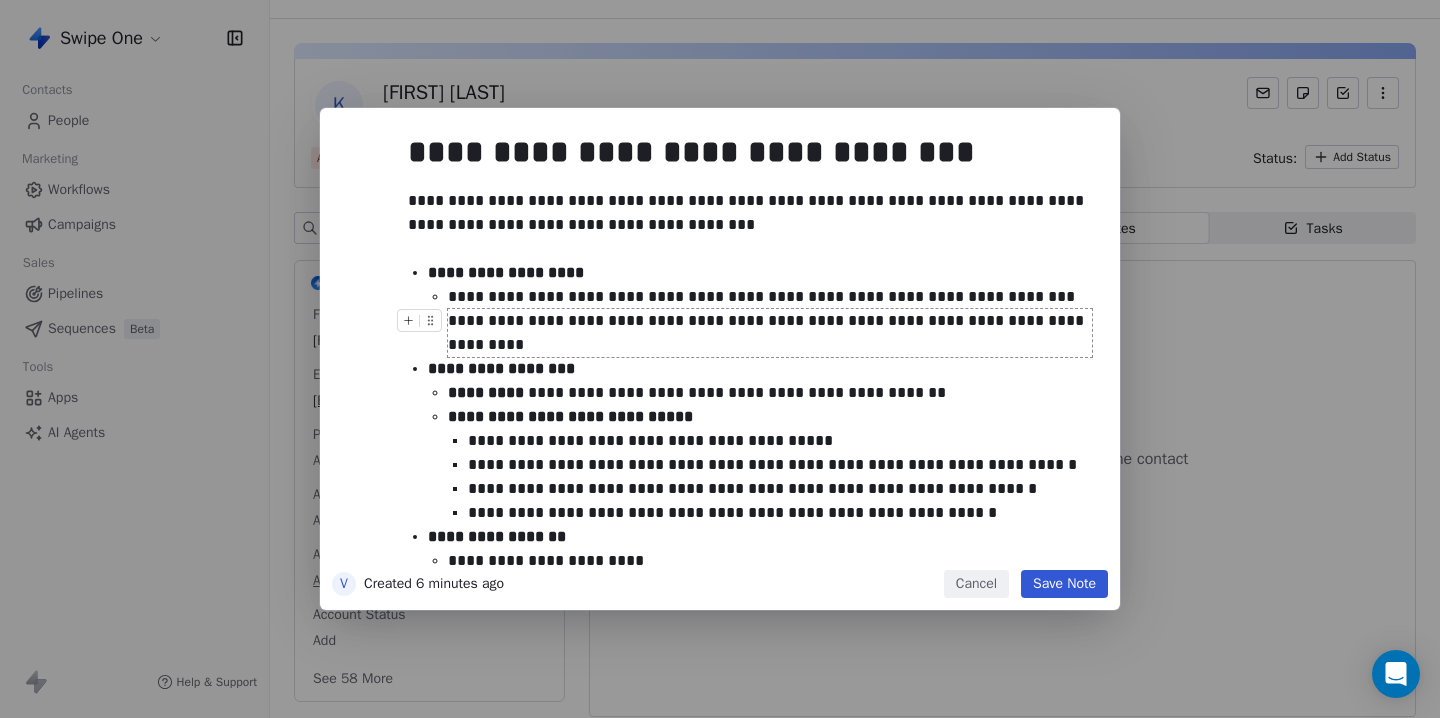 scroll, scrollTop: 20, scrollLeft: 0, axis: vertical 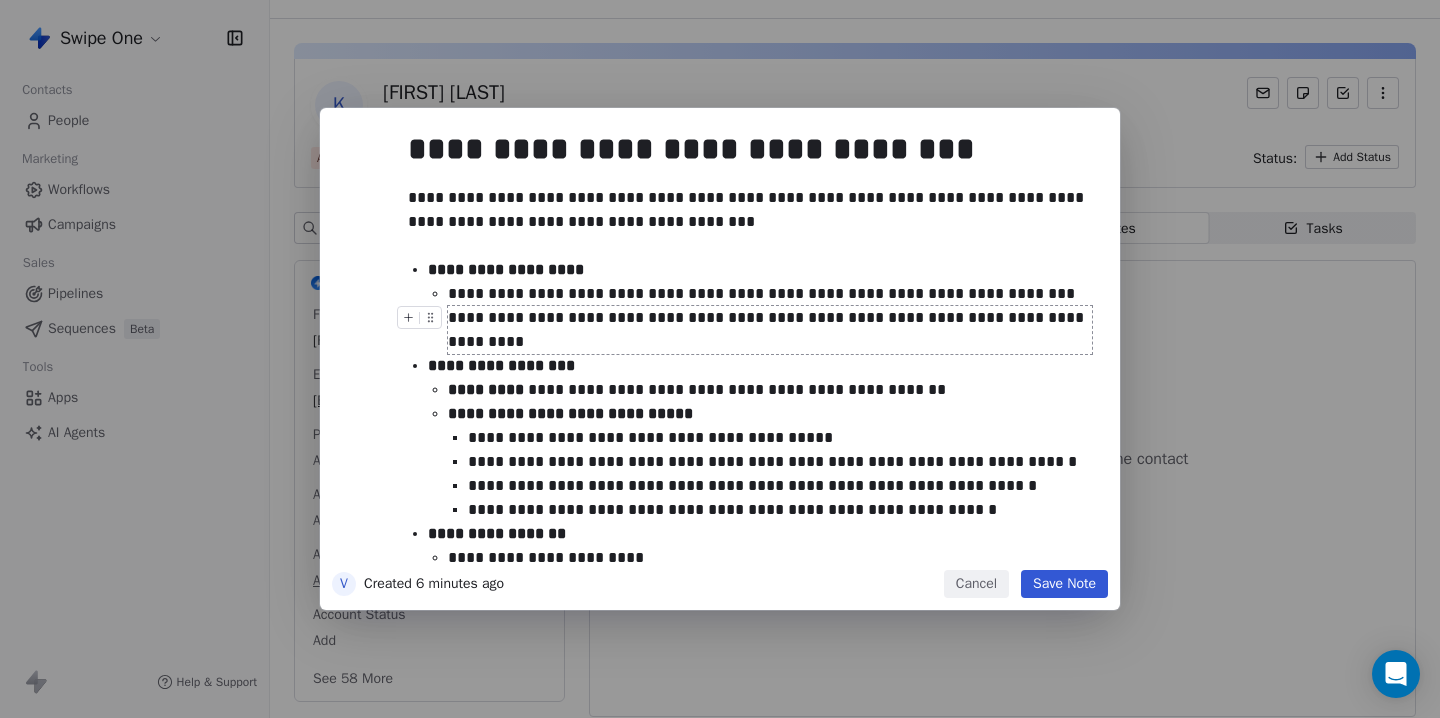 click on "**********" at bounding box center (770, 330) 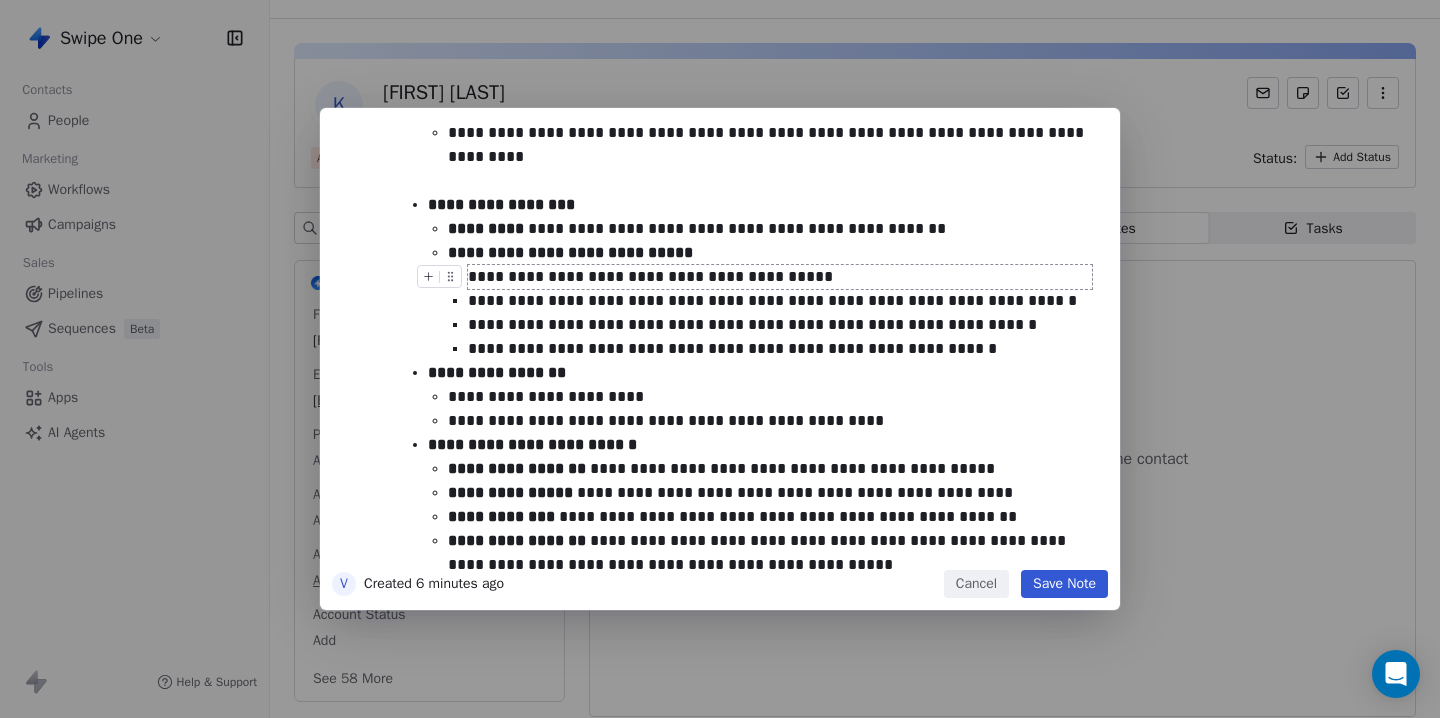 scroll, scrollTop: 207, scrollLeft: 0, axis: vertical 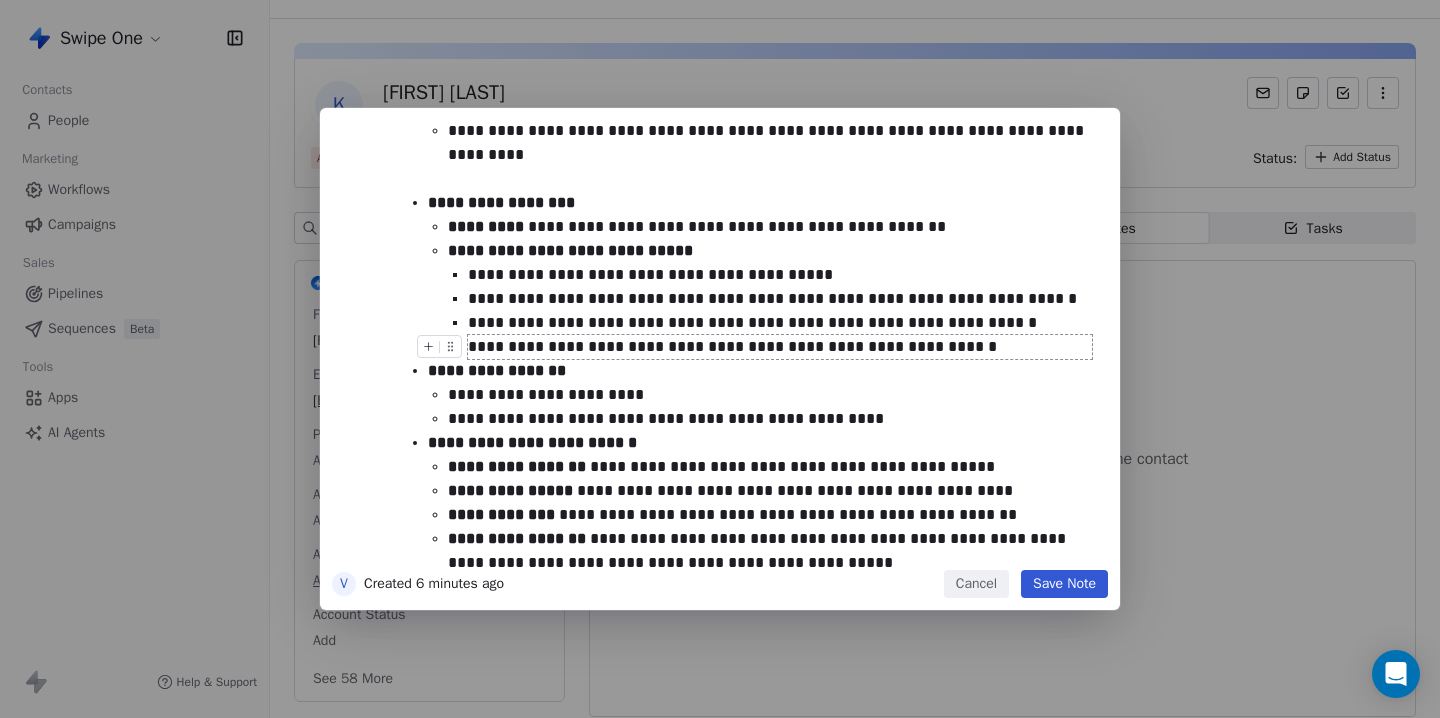 click on "**********" at bounding box center (780, 347) 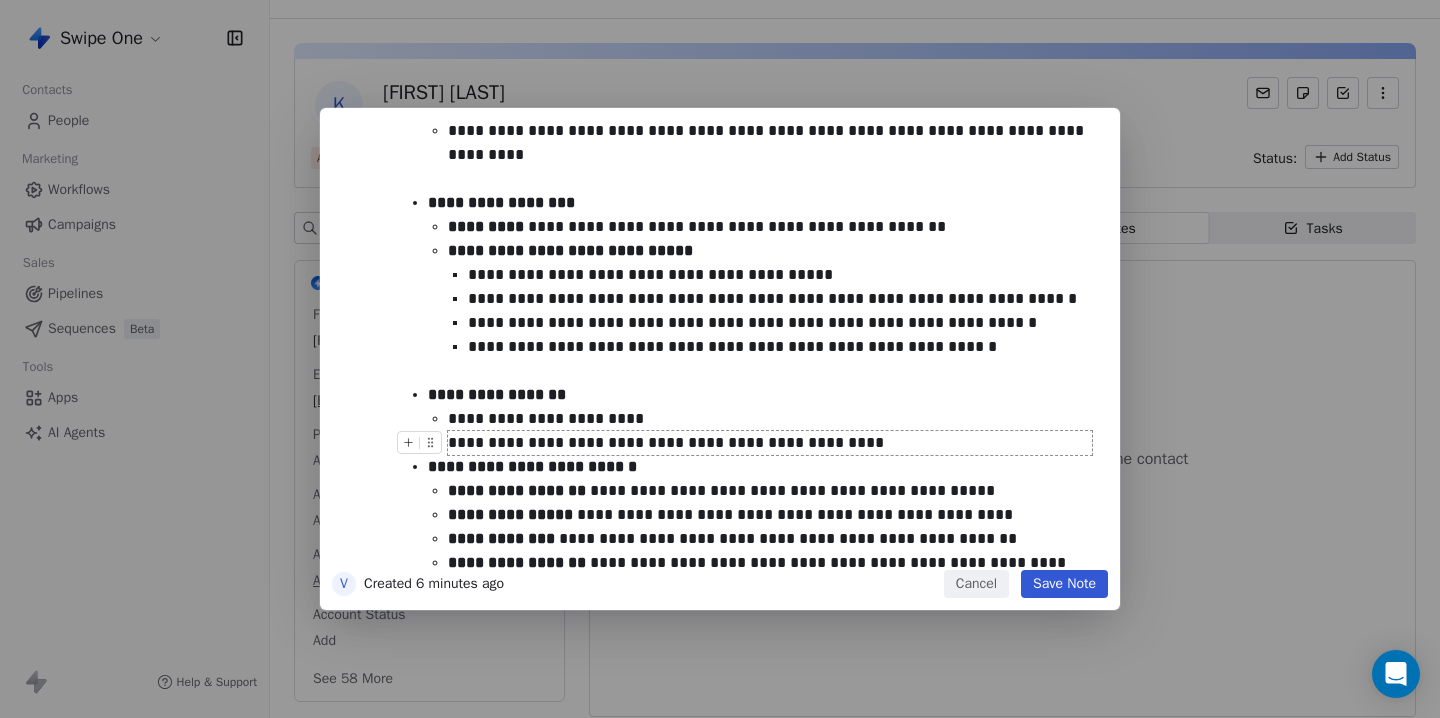 click on "**********" at bounding box center [770, 443] 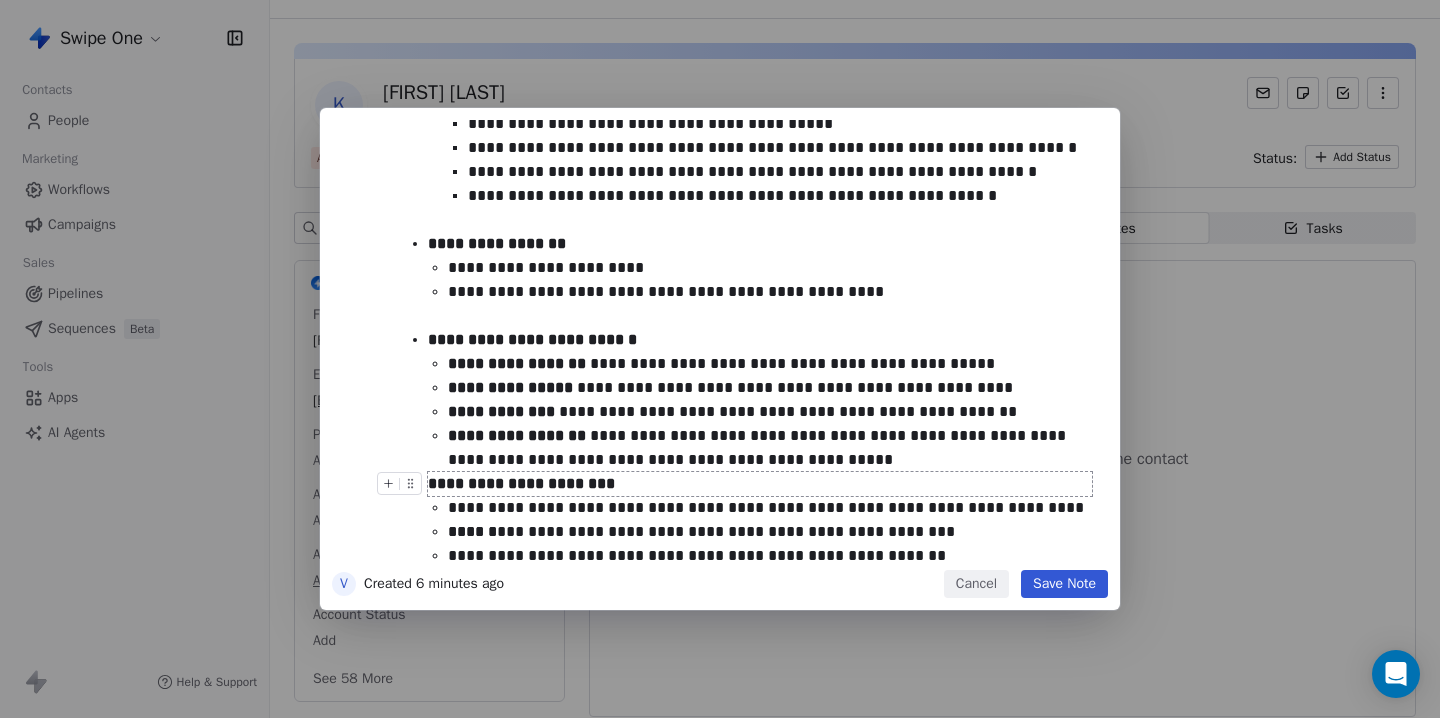 scroll, scrollTop: 409, scrollLeft: 0, axis: vertical 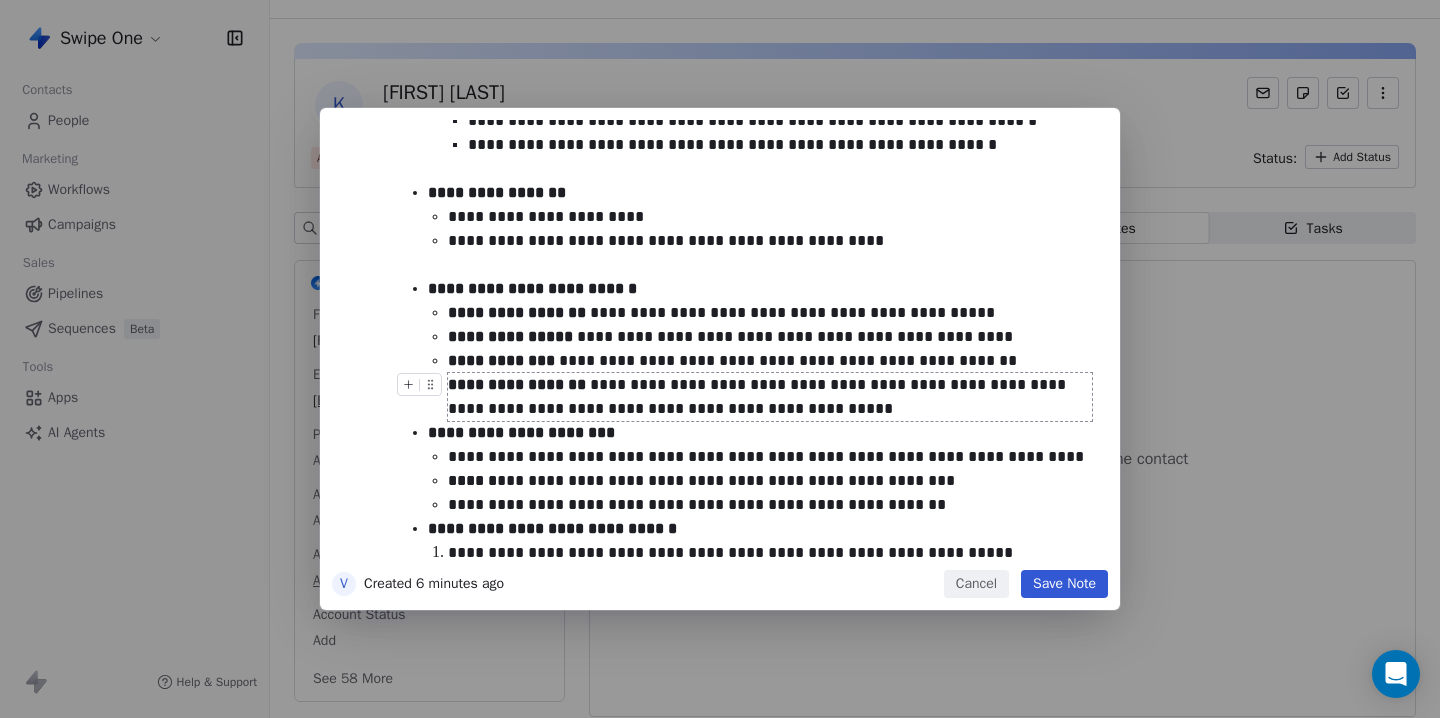 click on "**********" at bounding box center (770, 397) 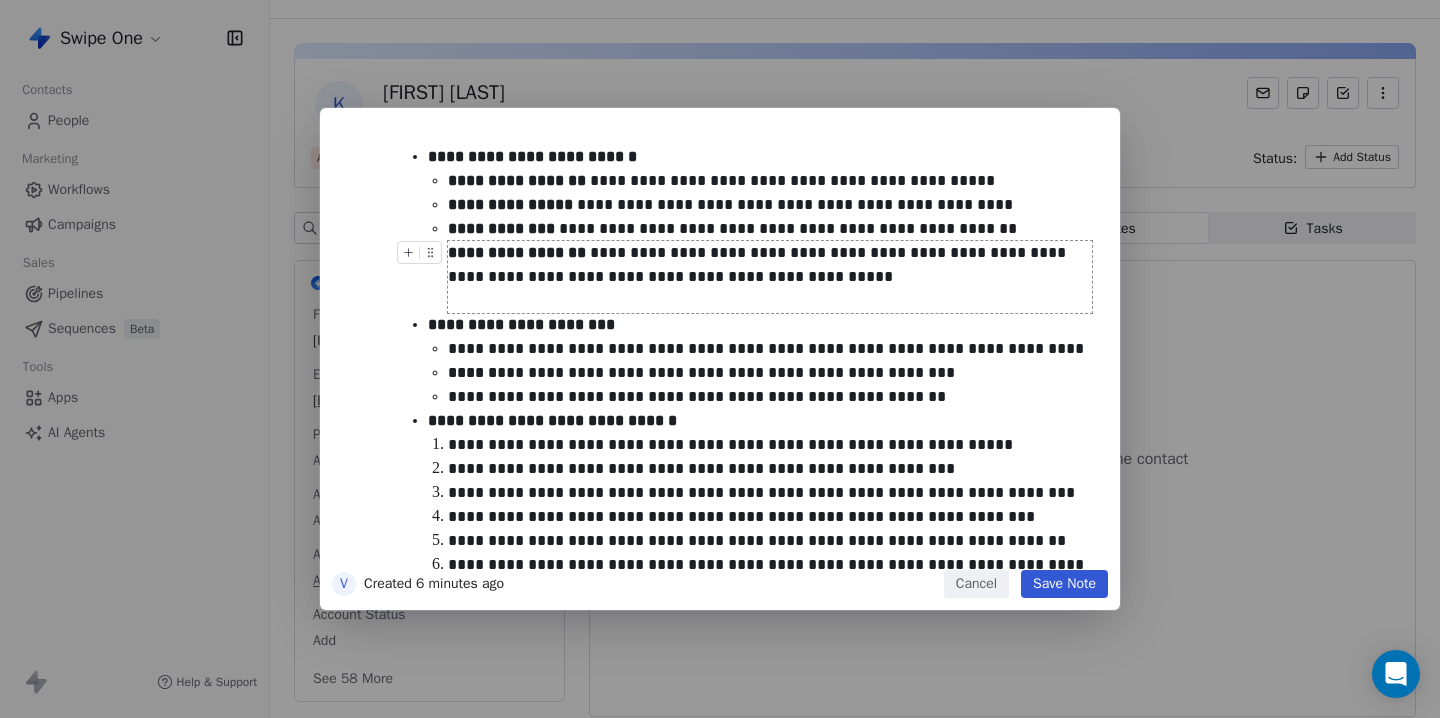 scroll, scrollTop: 620, scrollLeft: 0, axis: vertical 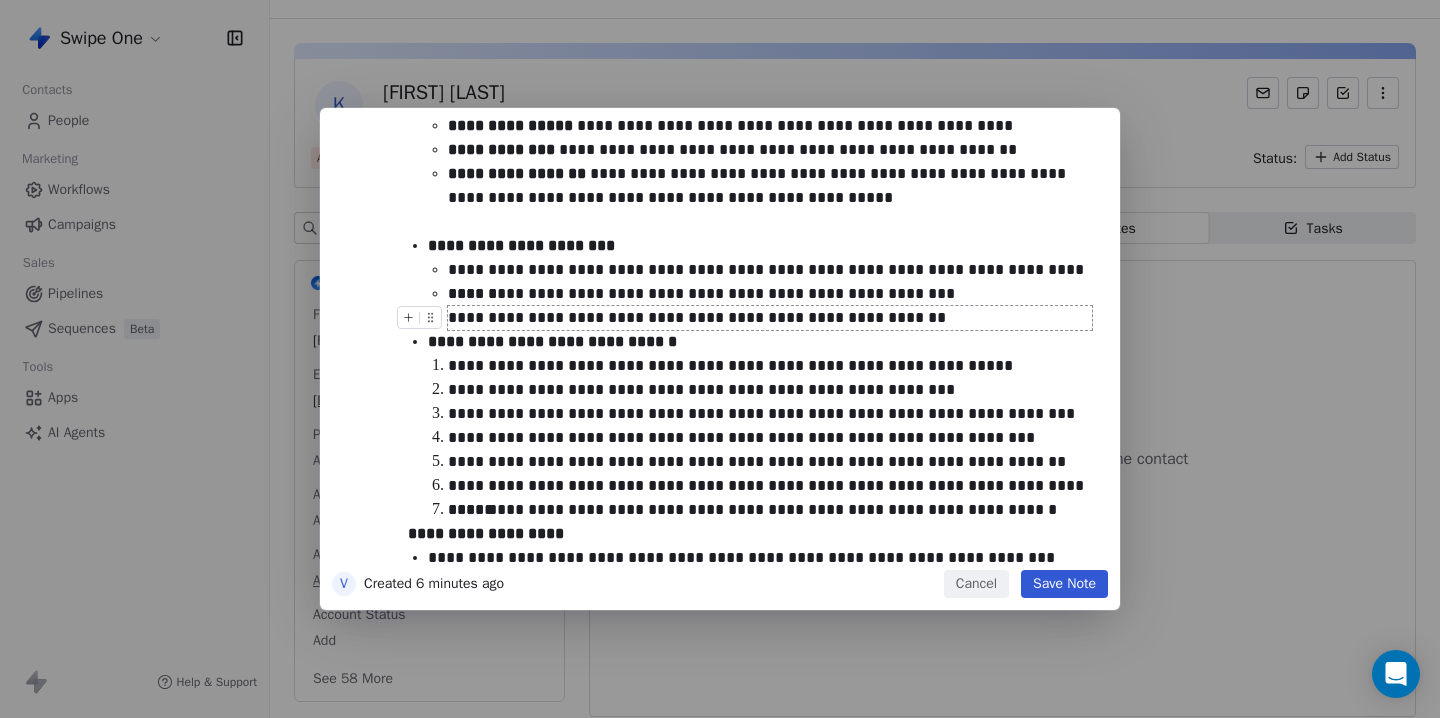click on "**********" at bounding box center [770, 318] 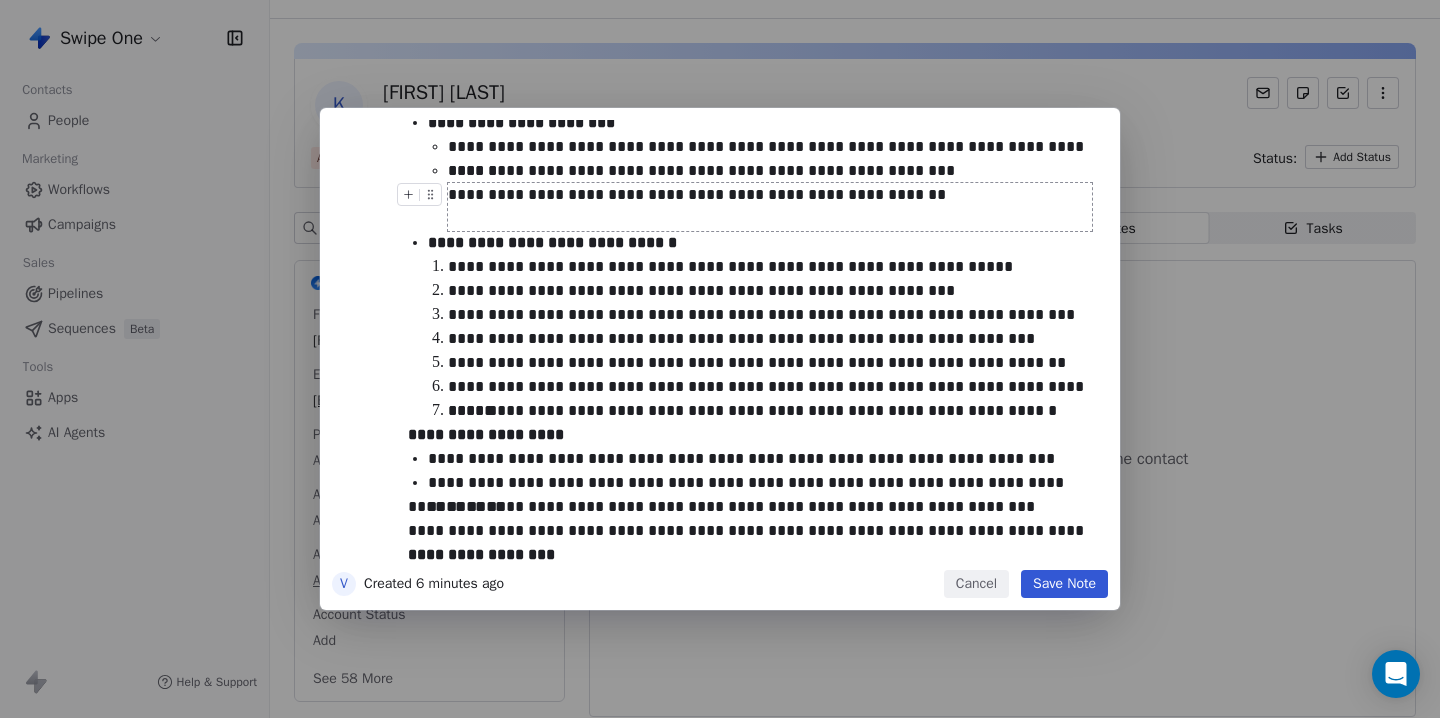 scroll, scrollTop: 759, scrollLeft: 0, axis: vertical 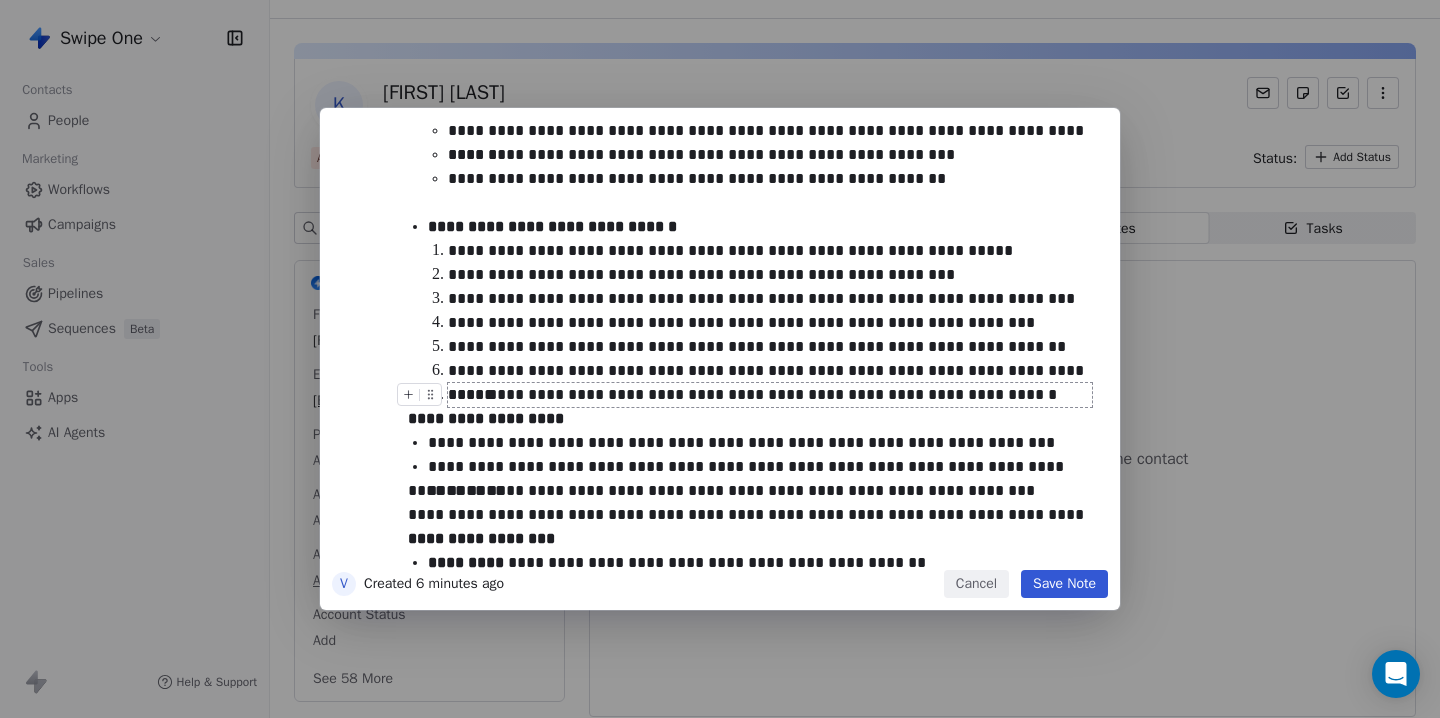 click on "**********" at bounding box center (770, 395) 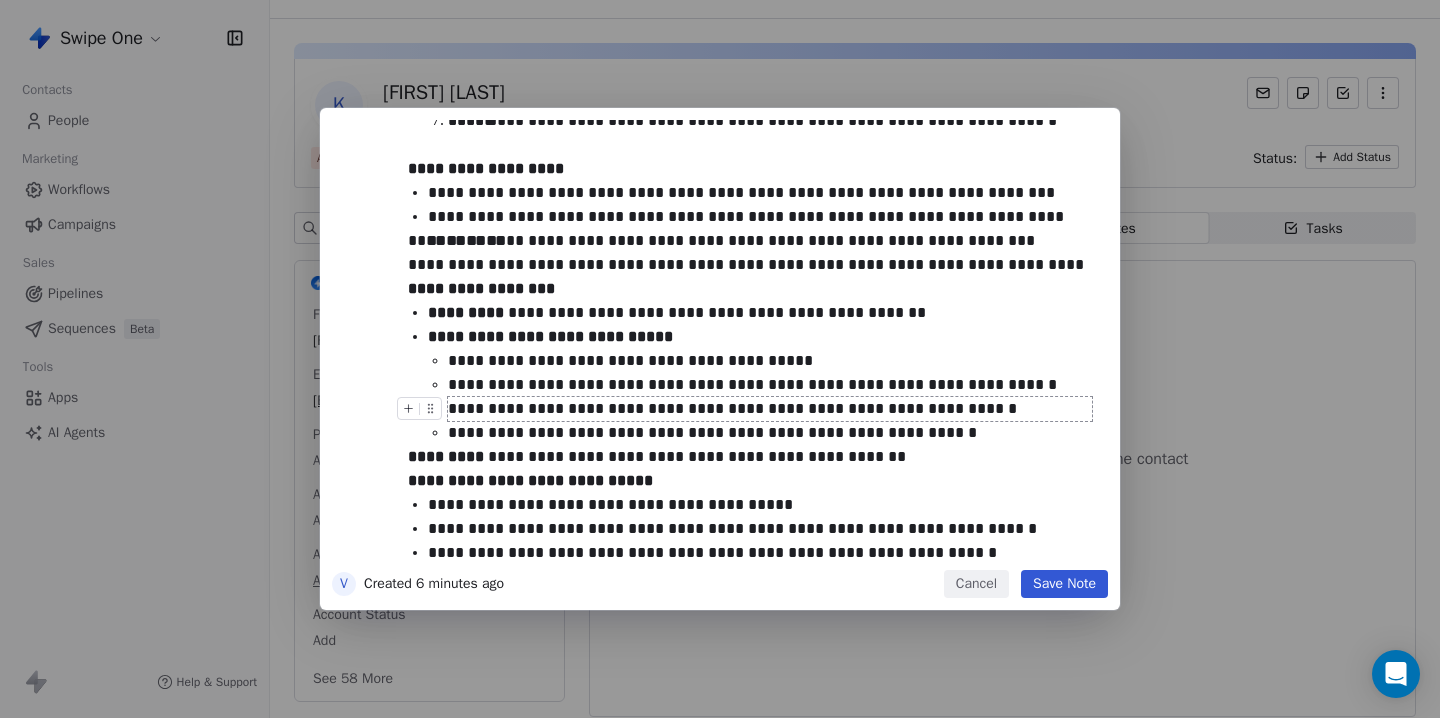 scroll, scrollTop: 1048, scrollLeft: 0, axis: vertical 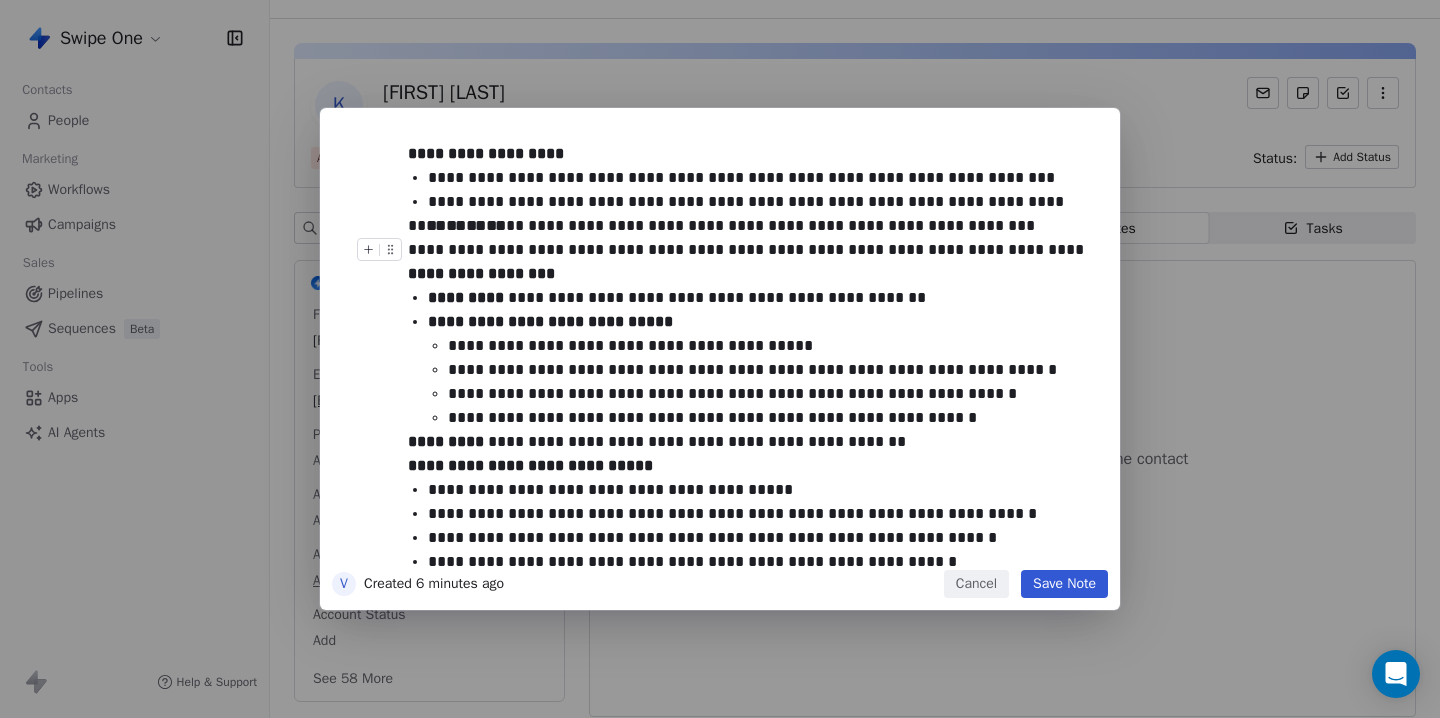 click on "**********" at bounding box center (750, 250) 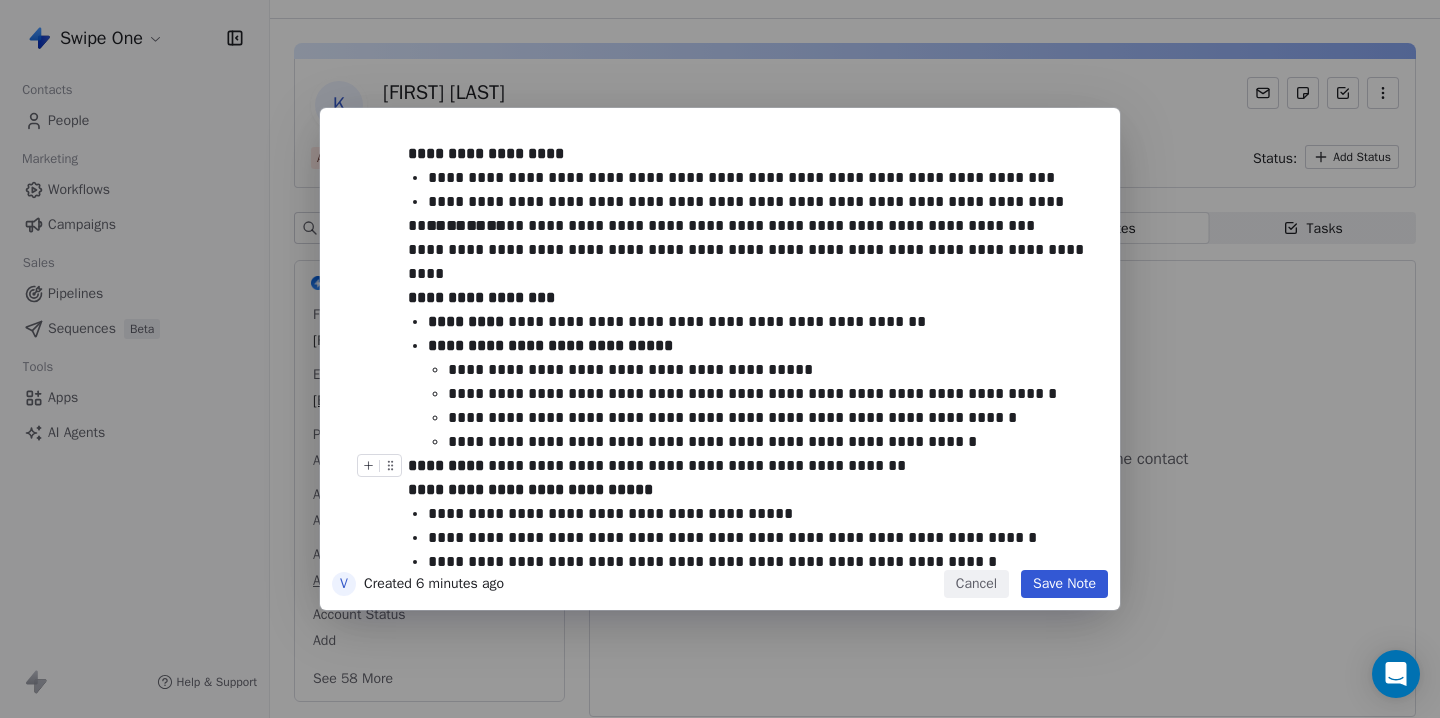 click on "**********" at bounding box center [750, 466] 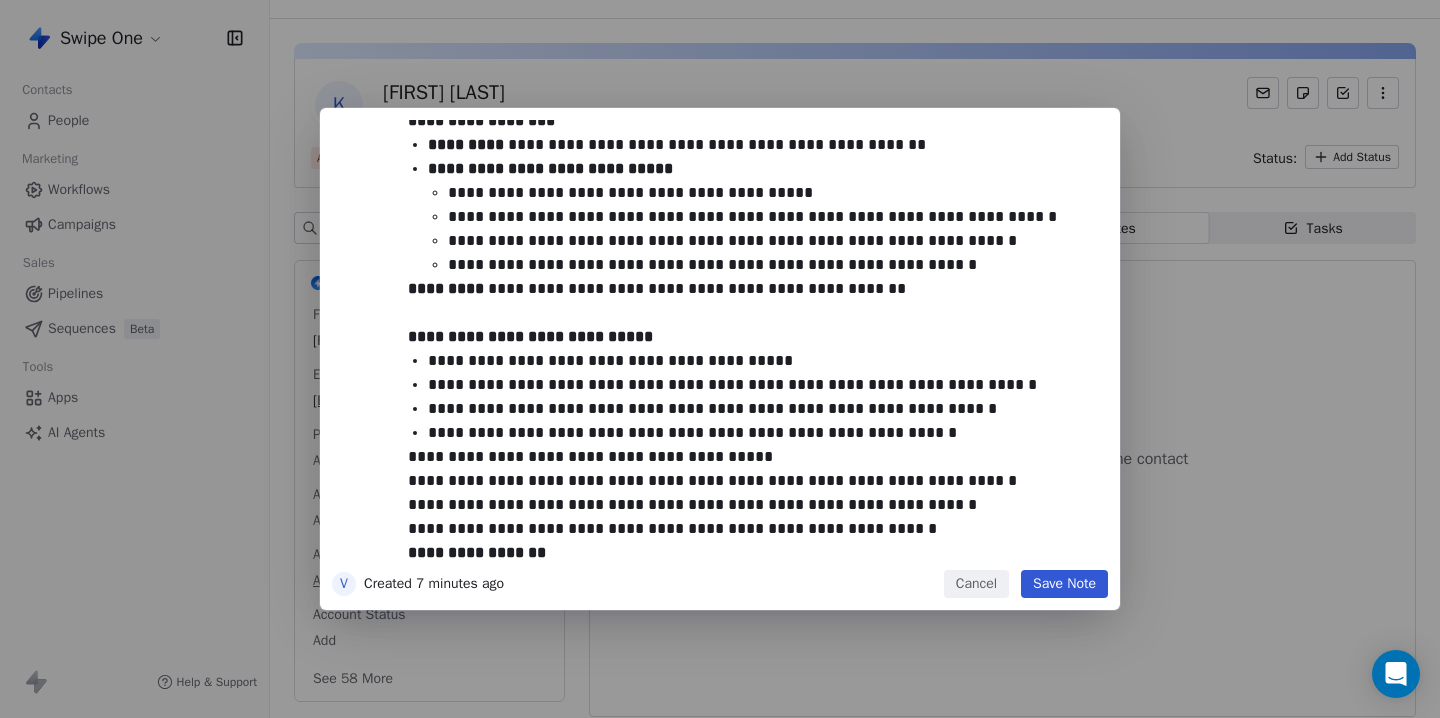 scroll, scrollTop: 1368, scrollLeft: 0, axis: vertical 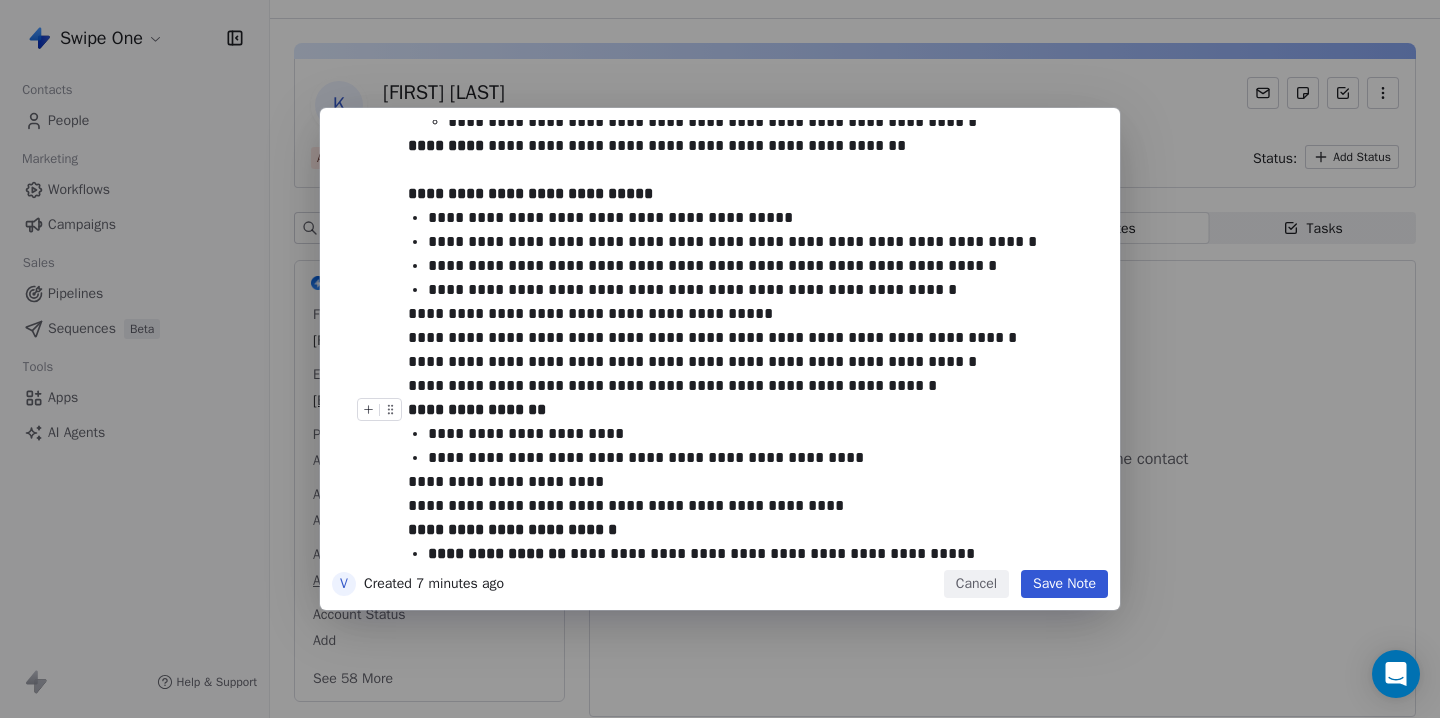 click on "**********" at bounding box center (750, 410) 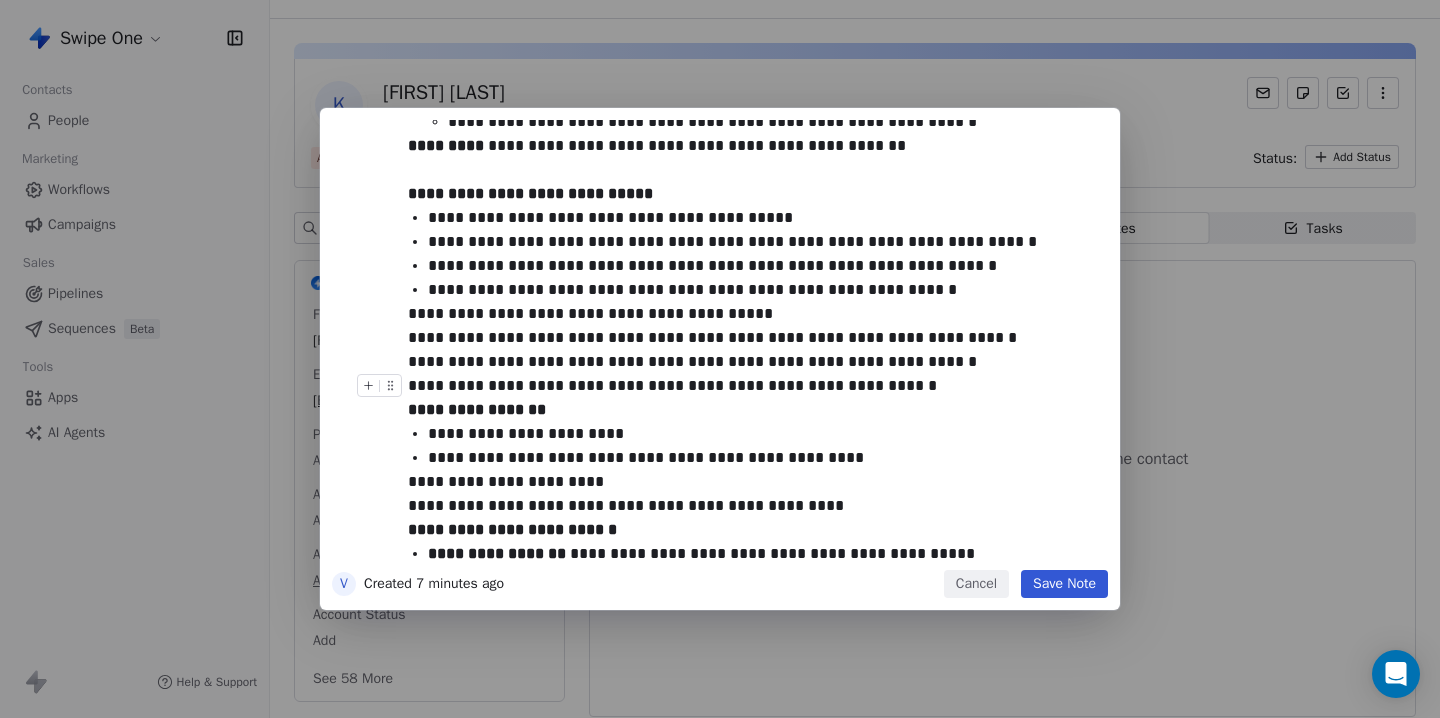 click on "**********" at bounding box center (750, 386) 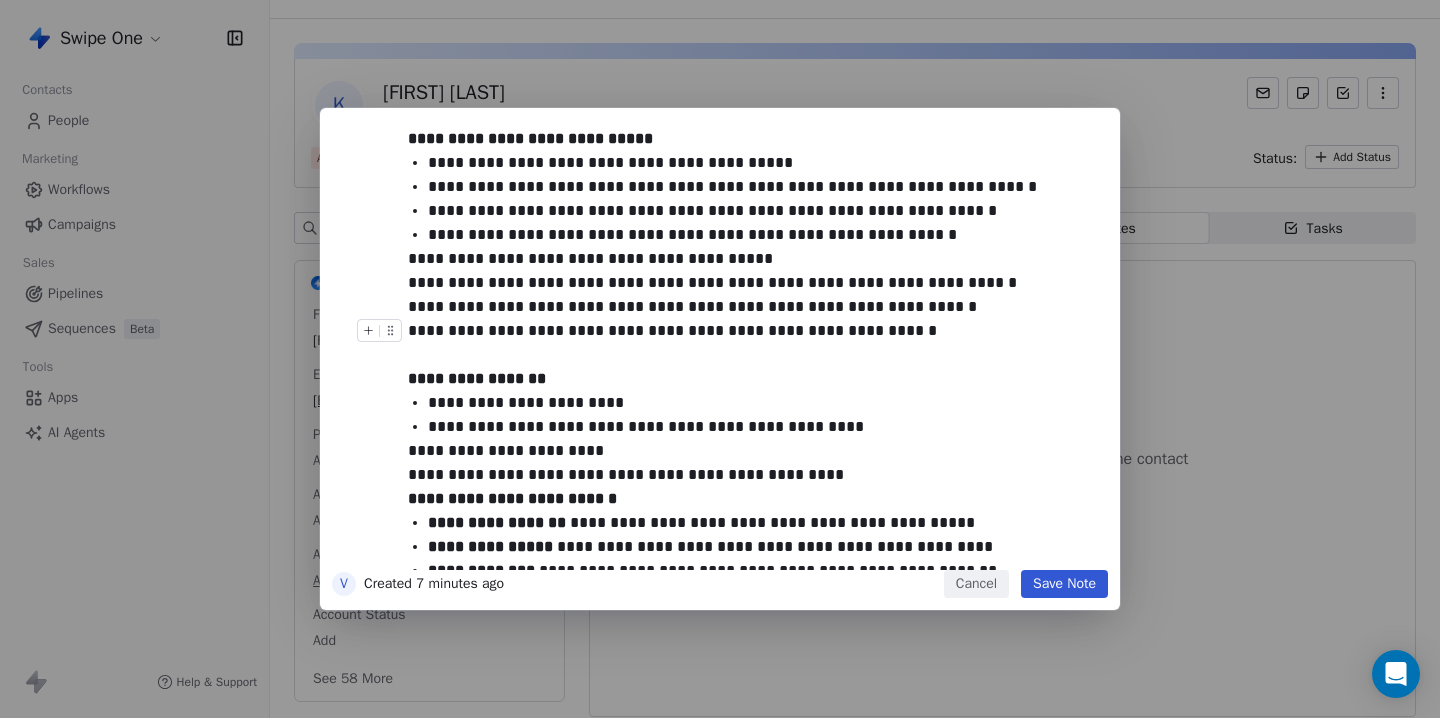 scroll, scrollTop: 1506, scrollLeft: 0, axis: vertical 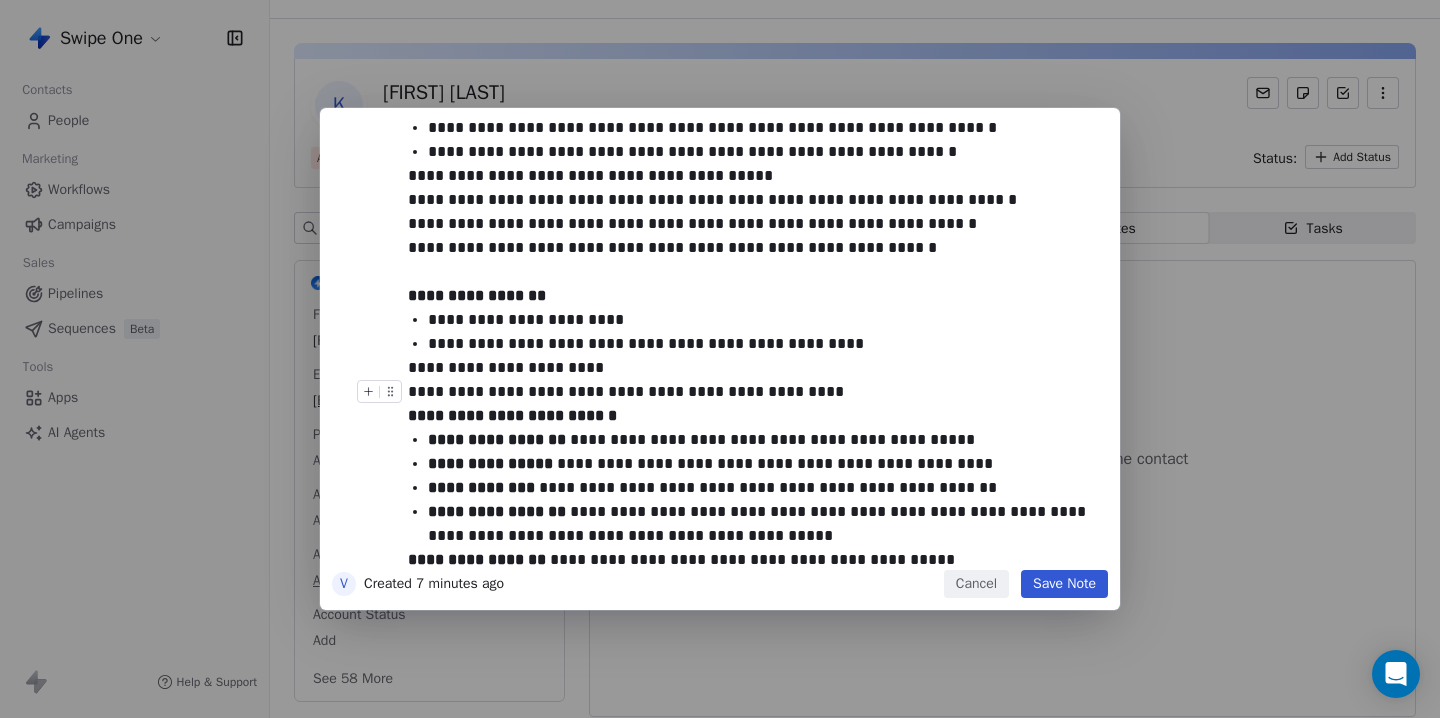 click on "**********" at bounding box center [750, 392] 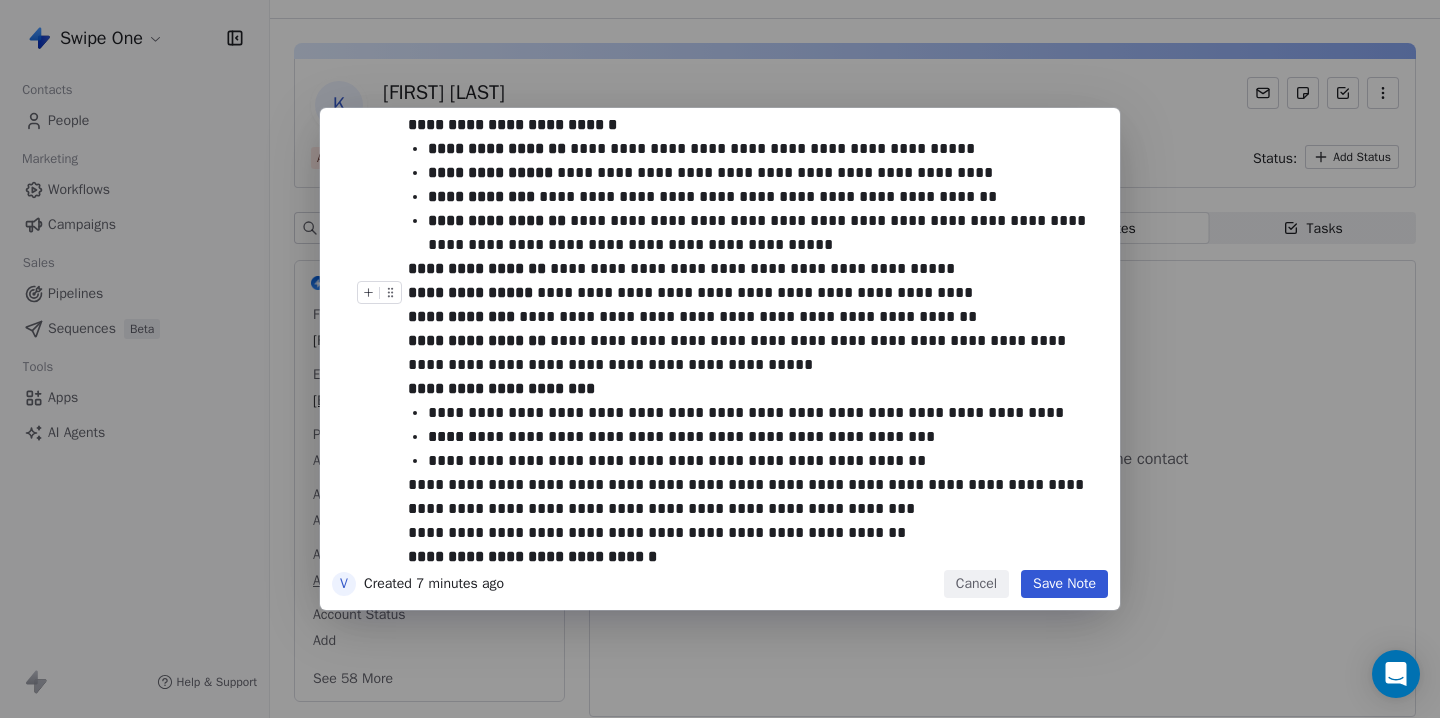 scroll, scrollTop: 1818, scrollLeft: 0, axis: vertical 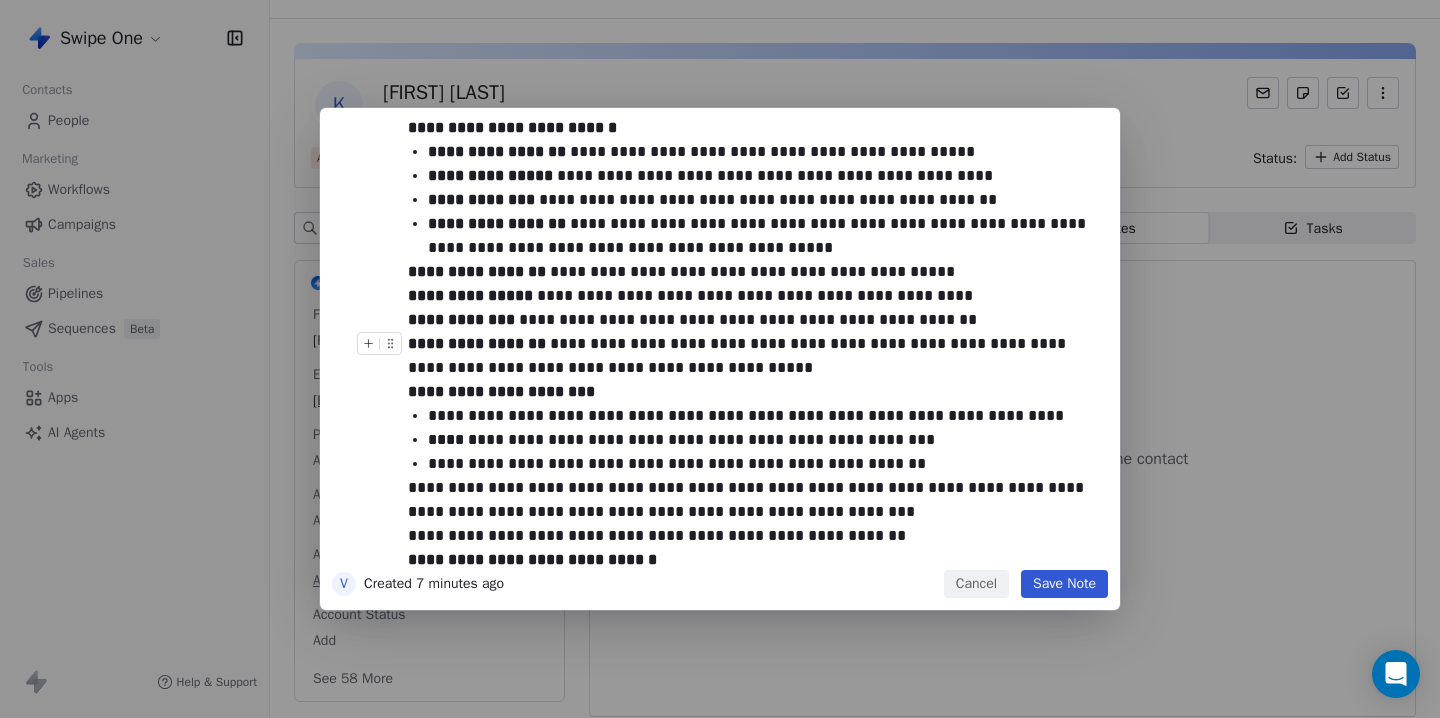 click on "**********" at bounding box center [750, 356] 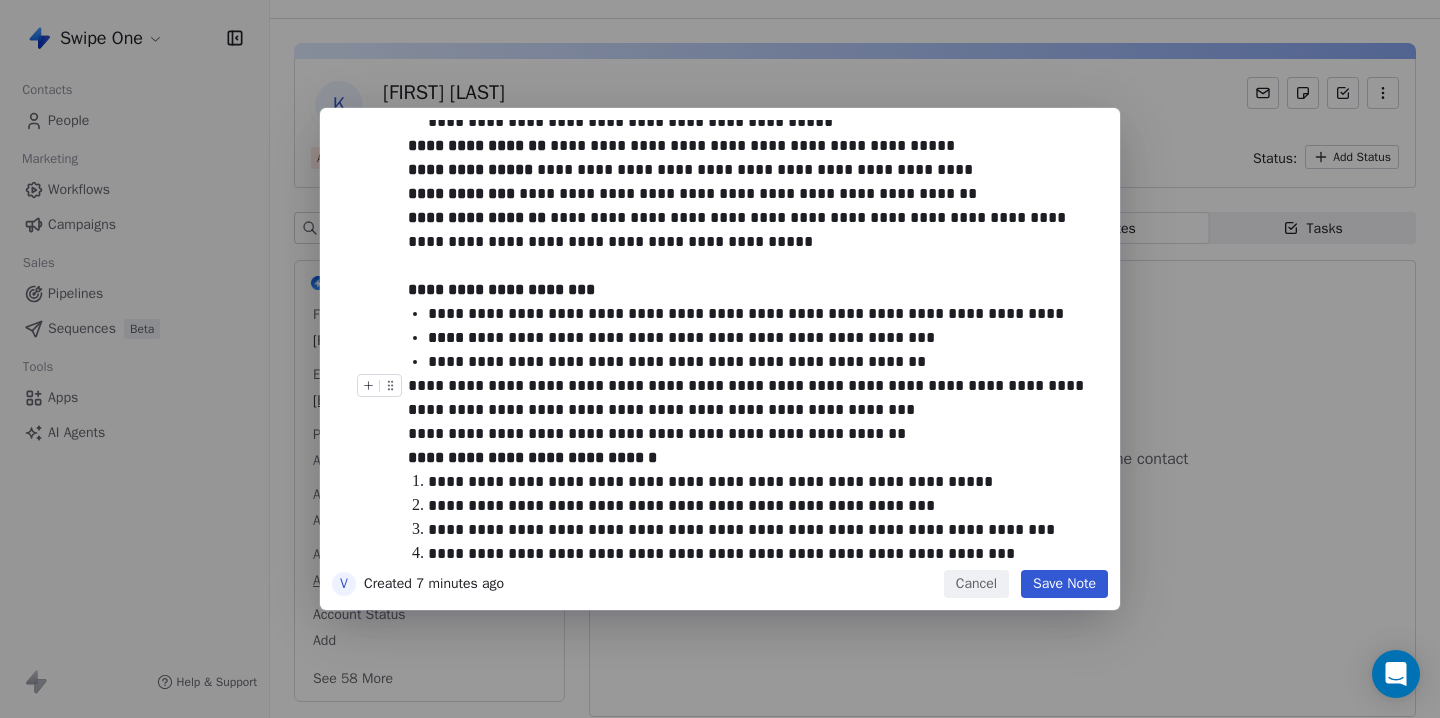 scroll, scrollTop: 1946, scrollLeft: 0, axis: vertical 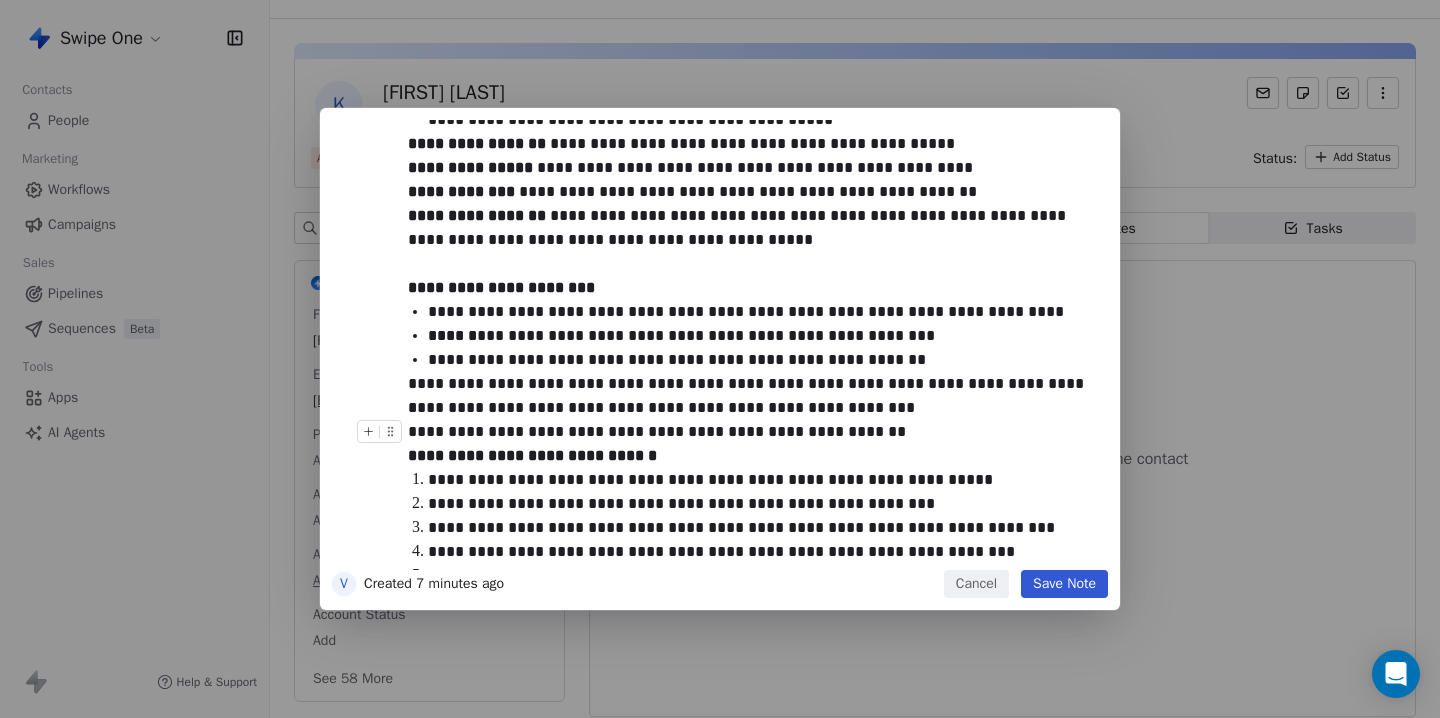 click on "**********" at bounding box center [750, 432] 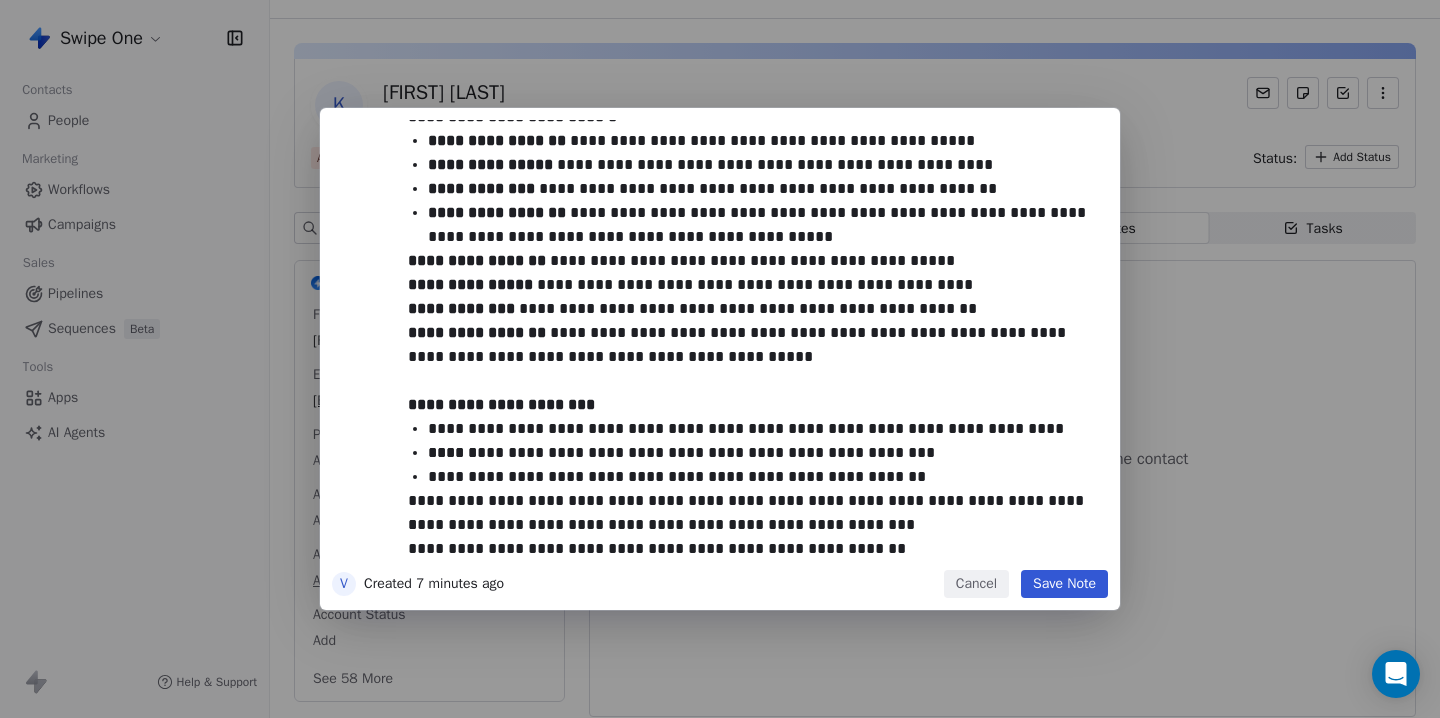 scroll, scrollTop: 1766, scrollLeft: 0, axis: vertical 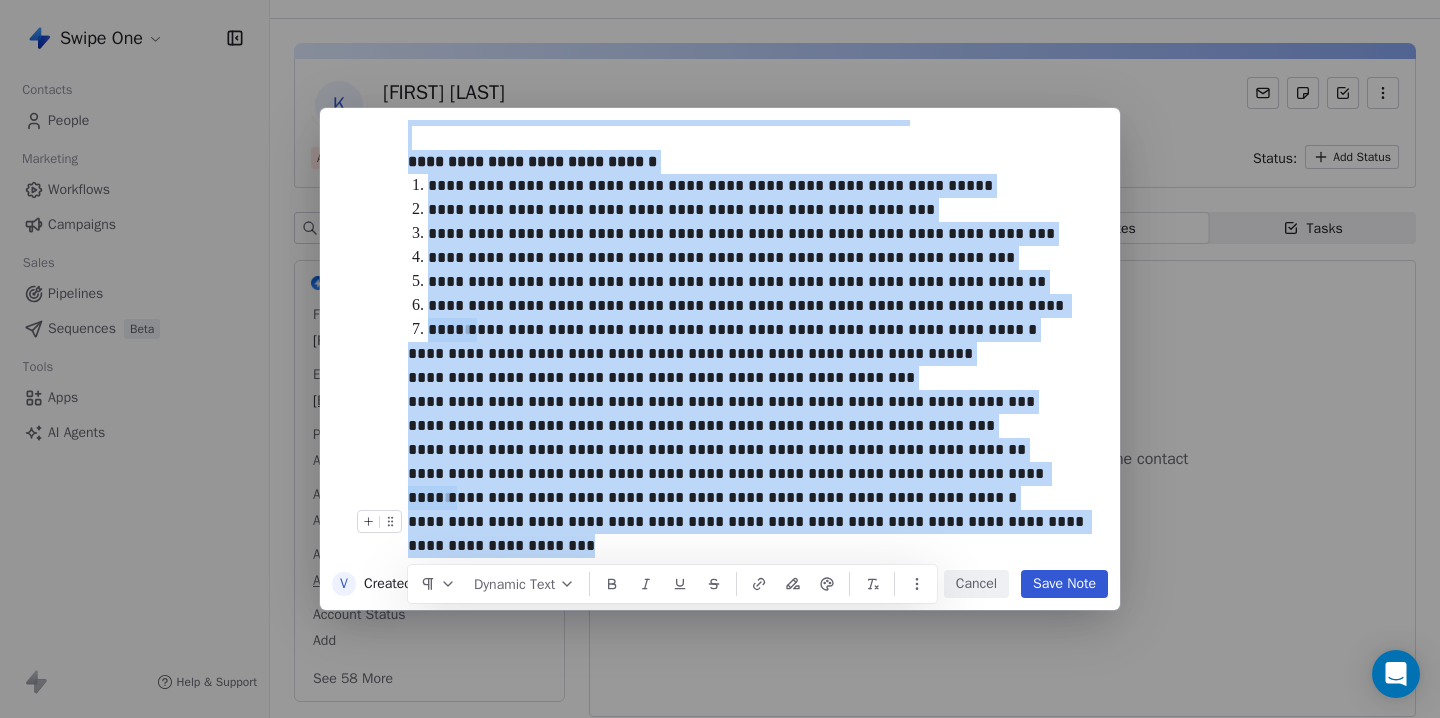 drag, startPoint x: 412, startPoint y: 472, endPoint x: 519, endPoint y: 546, distance: 130.09612 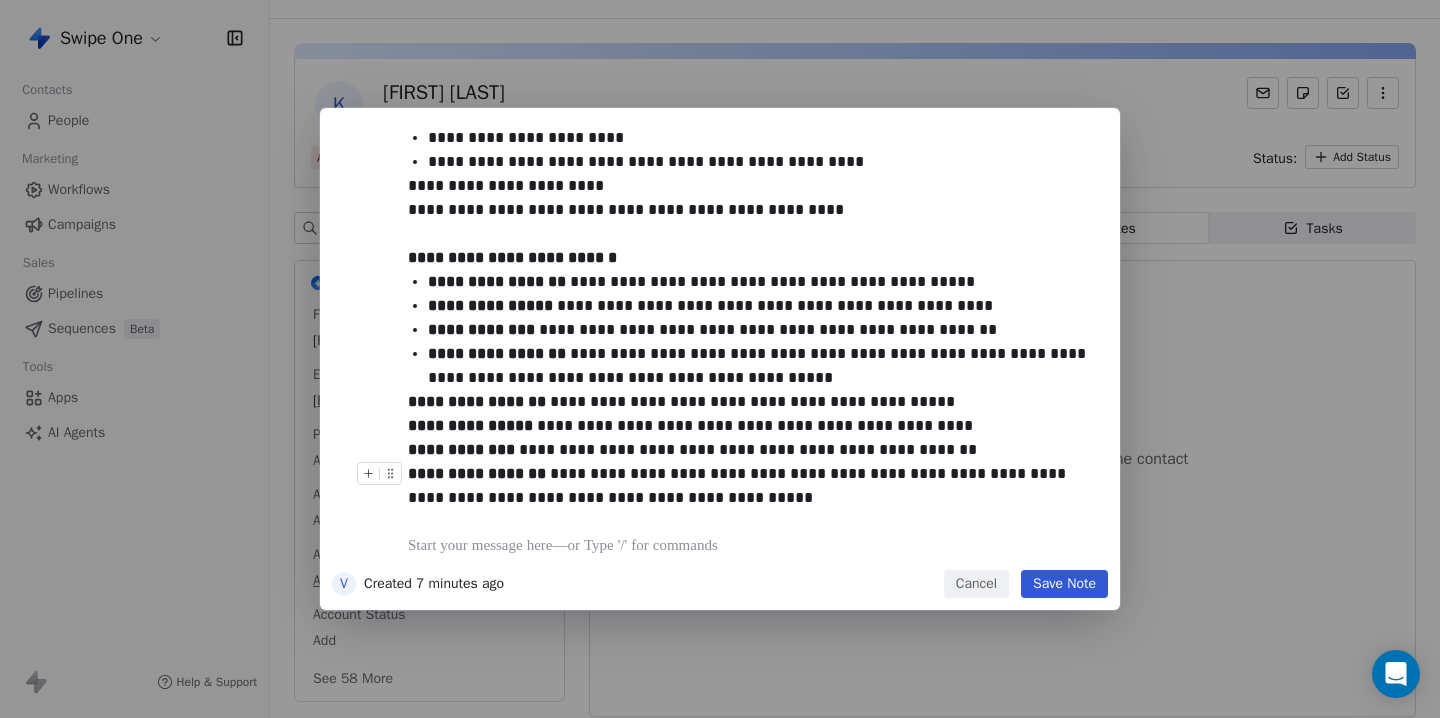 scroll, scrollTop: 1664, scrollLeft: 0, axis: vertical 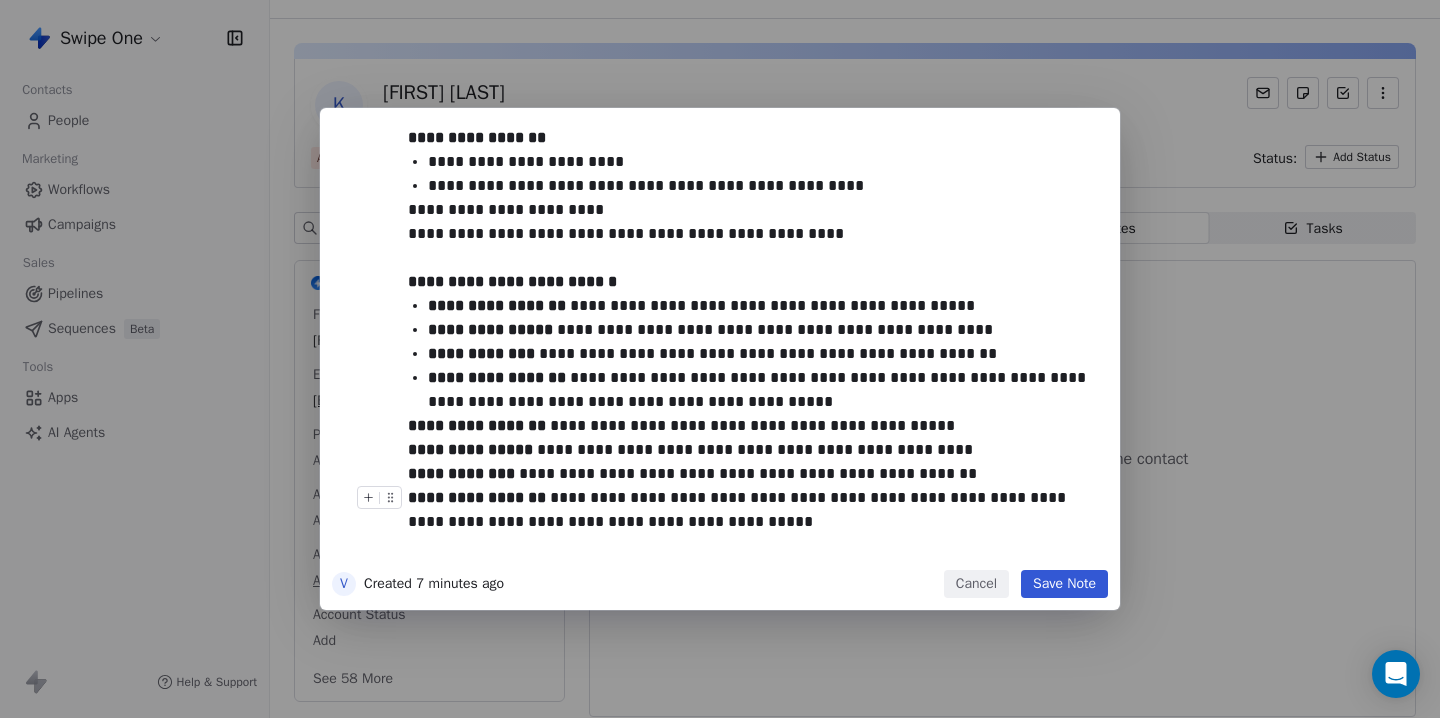 click on "Save Note" at bounding box center (1064, 584) 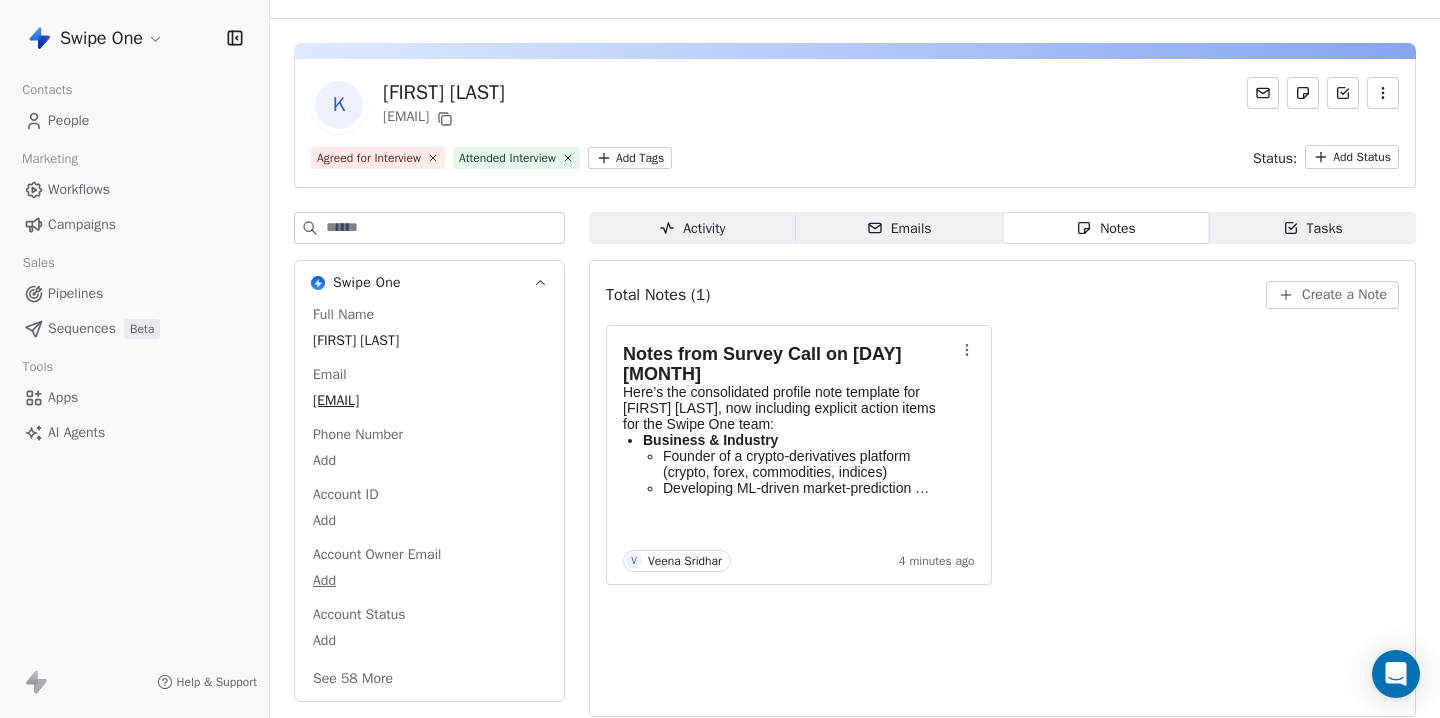 click on "People" at bounding box center (68, 120) 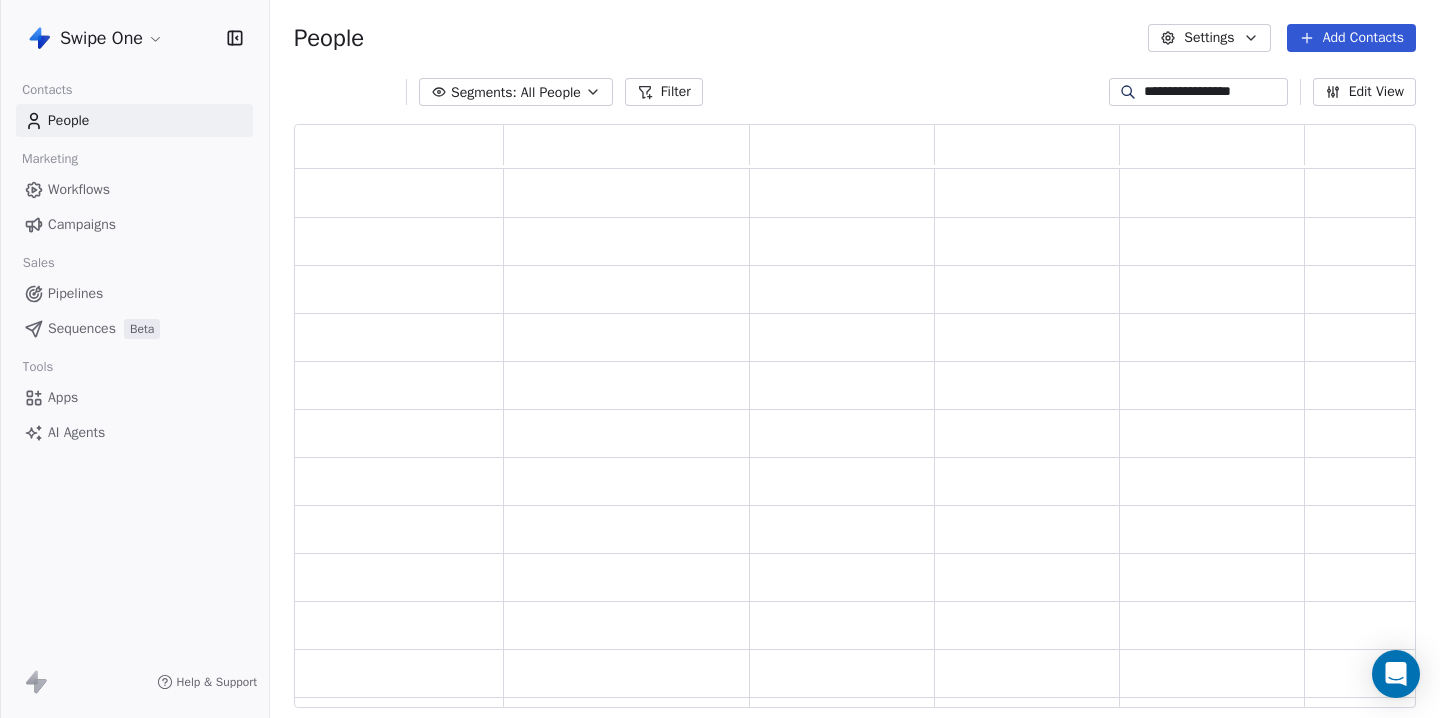 scroll, scrollTop: 0, scrollLeft: 0, axis: both 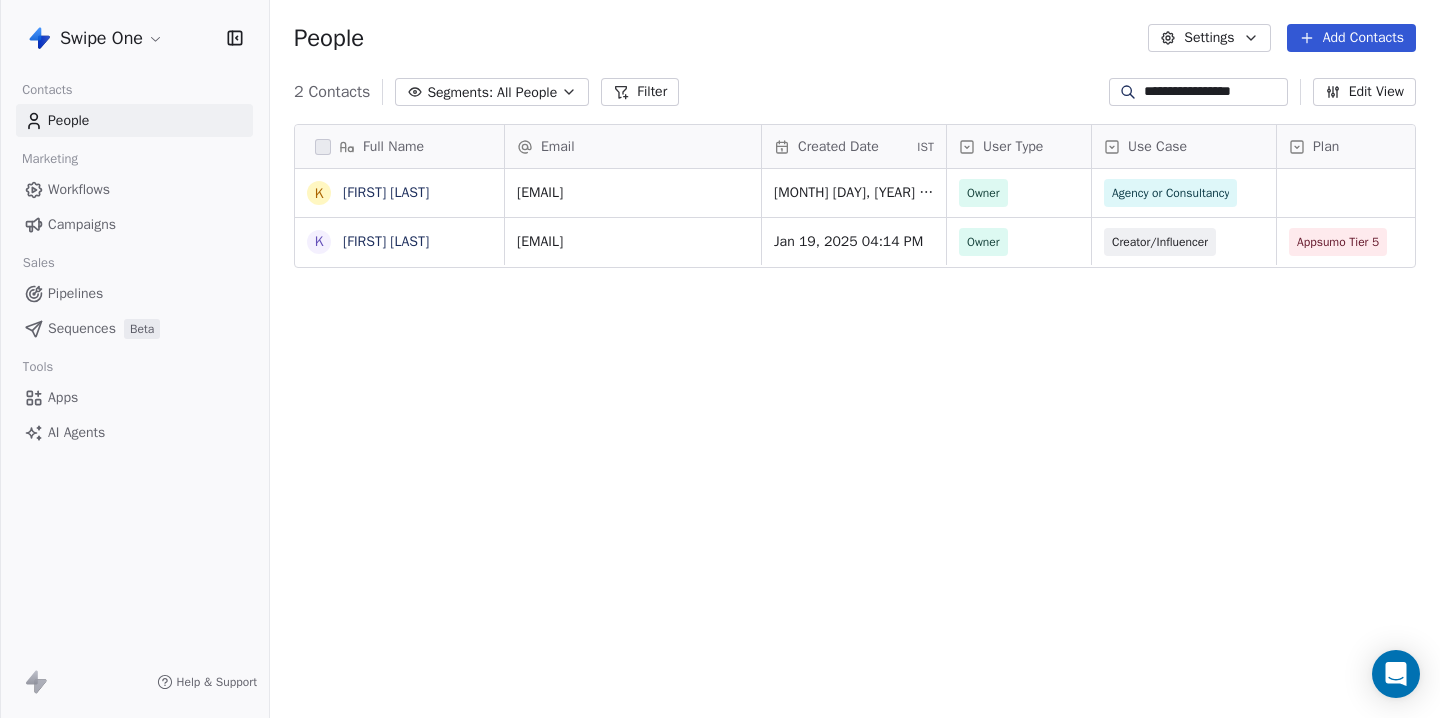 click on "**********" at bounding box center [1214, 92] 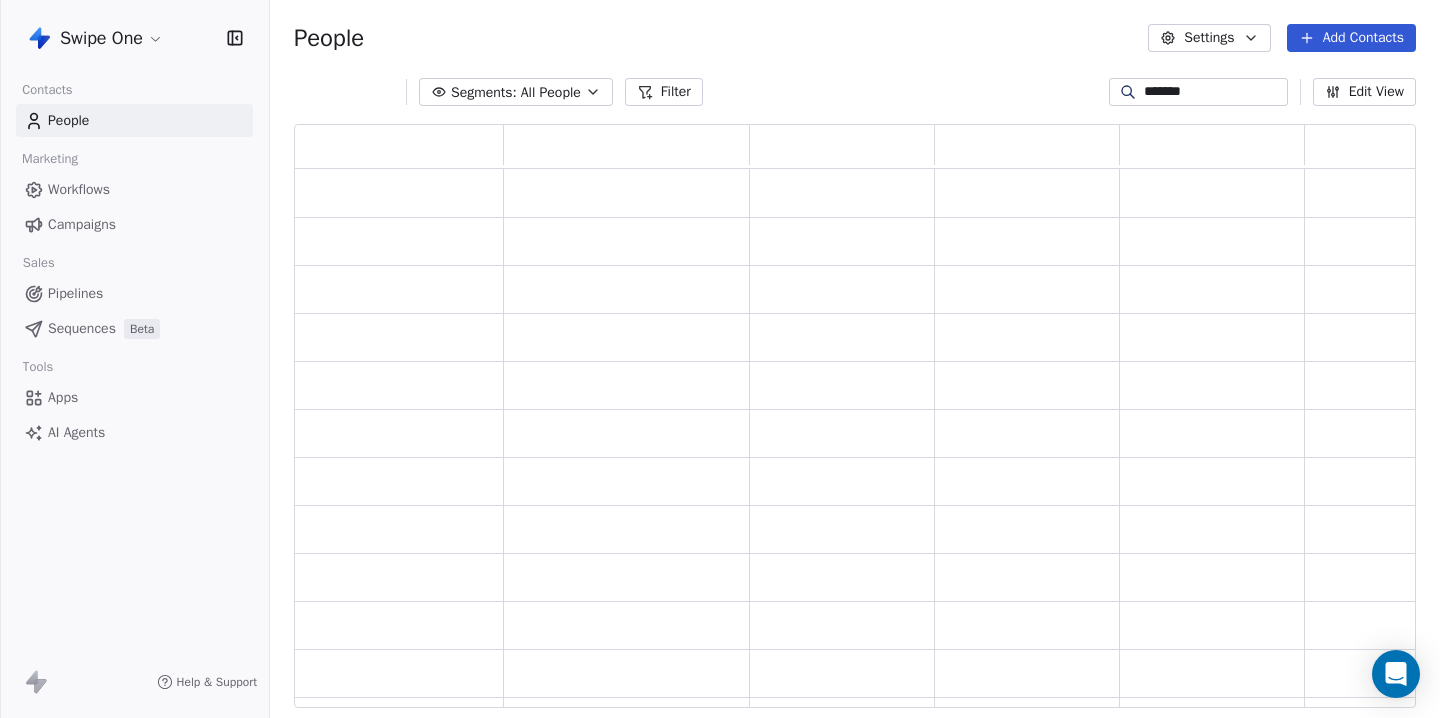 scroll, scrollTop: 1, scrollLeft: 1, axis: both 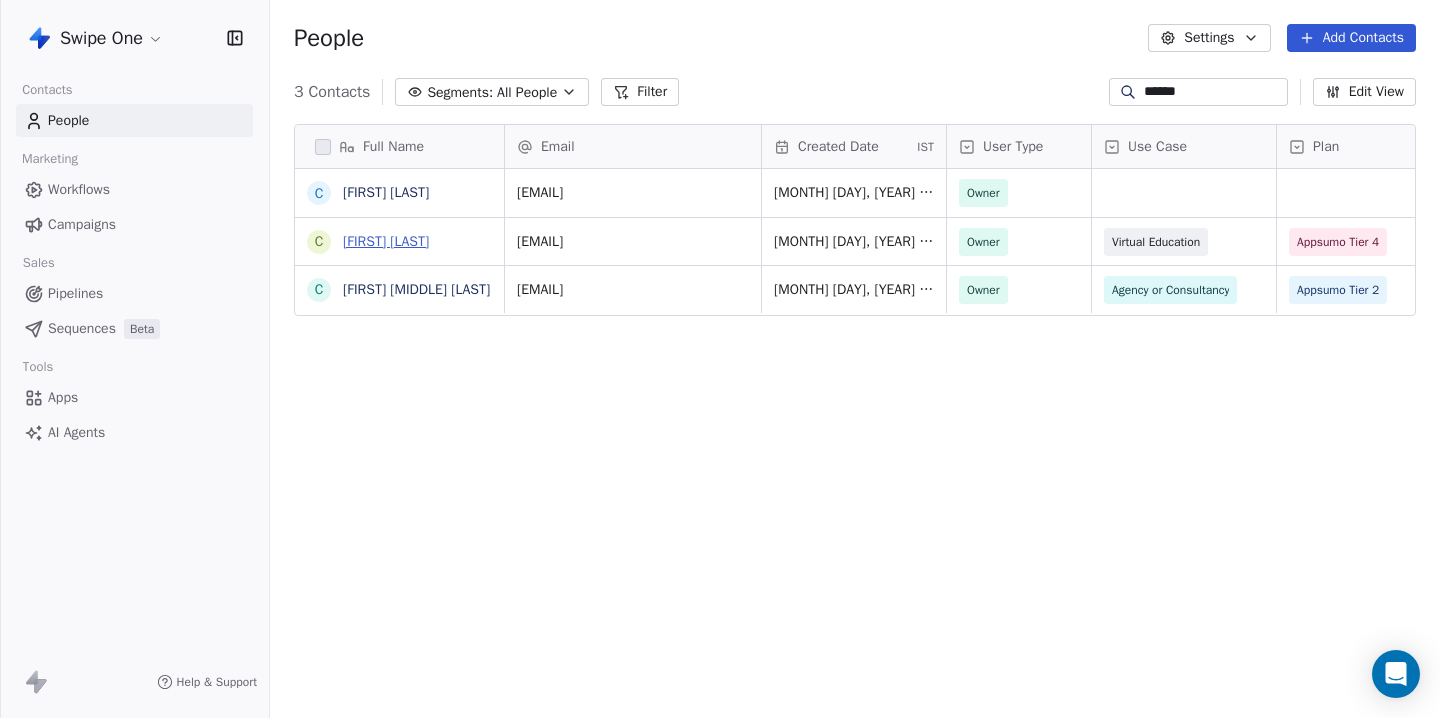 type on "******" 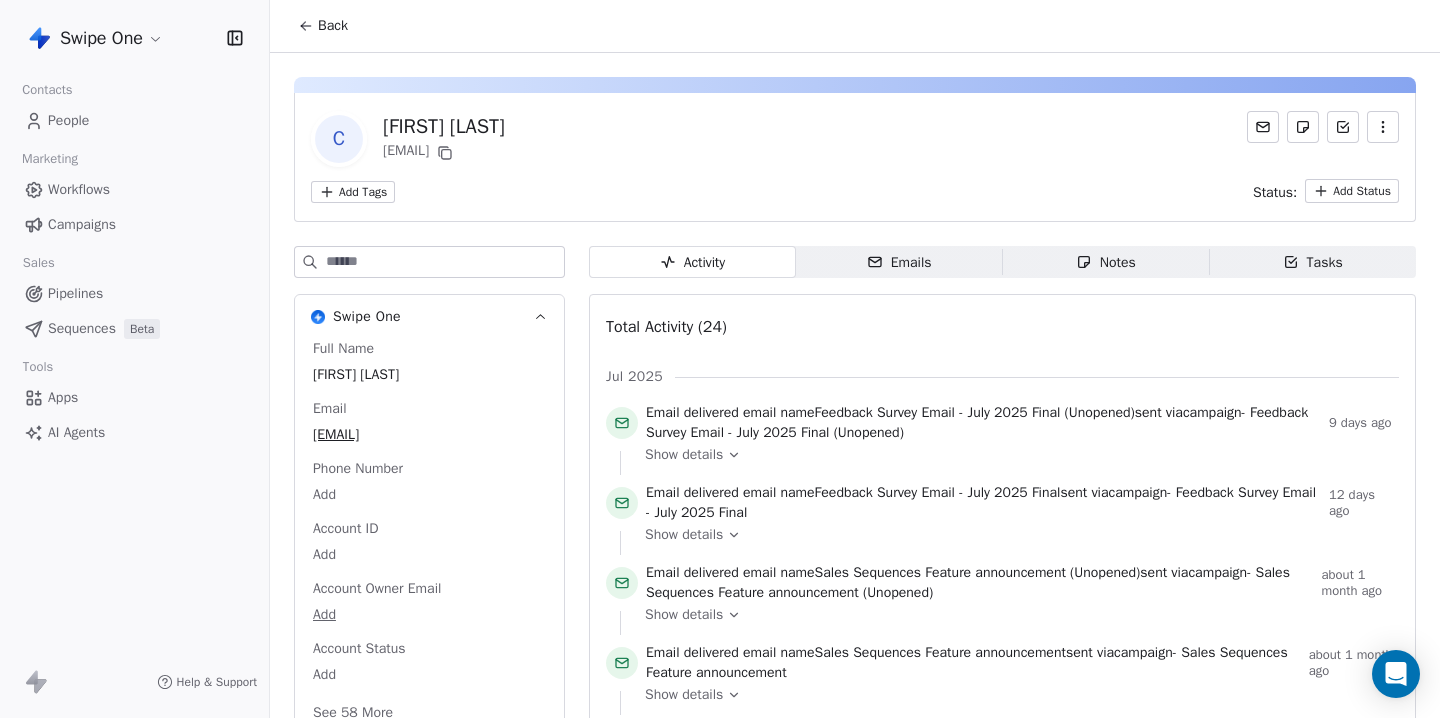 click on "Swipe One Contacts People Marketing Workflows Campaigns Sales Pipelines Sequences Beta Tools Apps AI Agents Help & Support Back C Camilo Alcázar camilo.alcazar@keepup.com.co  Add Tags Status:   Add Status Swipe One Full Name Camilo Alcázar Email camilo.alcazar@keepup.com.co Phone Number Add Account ID Add Account Owner Email Add Account Status Add See   58   More   Activity Activity Emails Emails   Notes   Notes Tasks Tasks Total Activity (24) Jul 2025 Email delivered   email name  Feedback Survey Email - July 2025 Final (Unopened)  sent via  campaign  -   Feedback Survey Email - July 2025 Final (Unopened) 9 days ago Show details Email delivered   email name  Feedback Survey Email - July 2025 Final  sent via  campaign  -   Feedback Survey Email - July 2025 Final 12 days ago Show details Email delivered   email name  Sales Sequences Feature announcement (Unopened)  sent via  campaign  -   Sales Sequences Feature announcement (Unopened) about 1 month ago Show details Email delivered   email name   sent via" at bounding box center (720, 359) 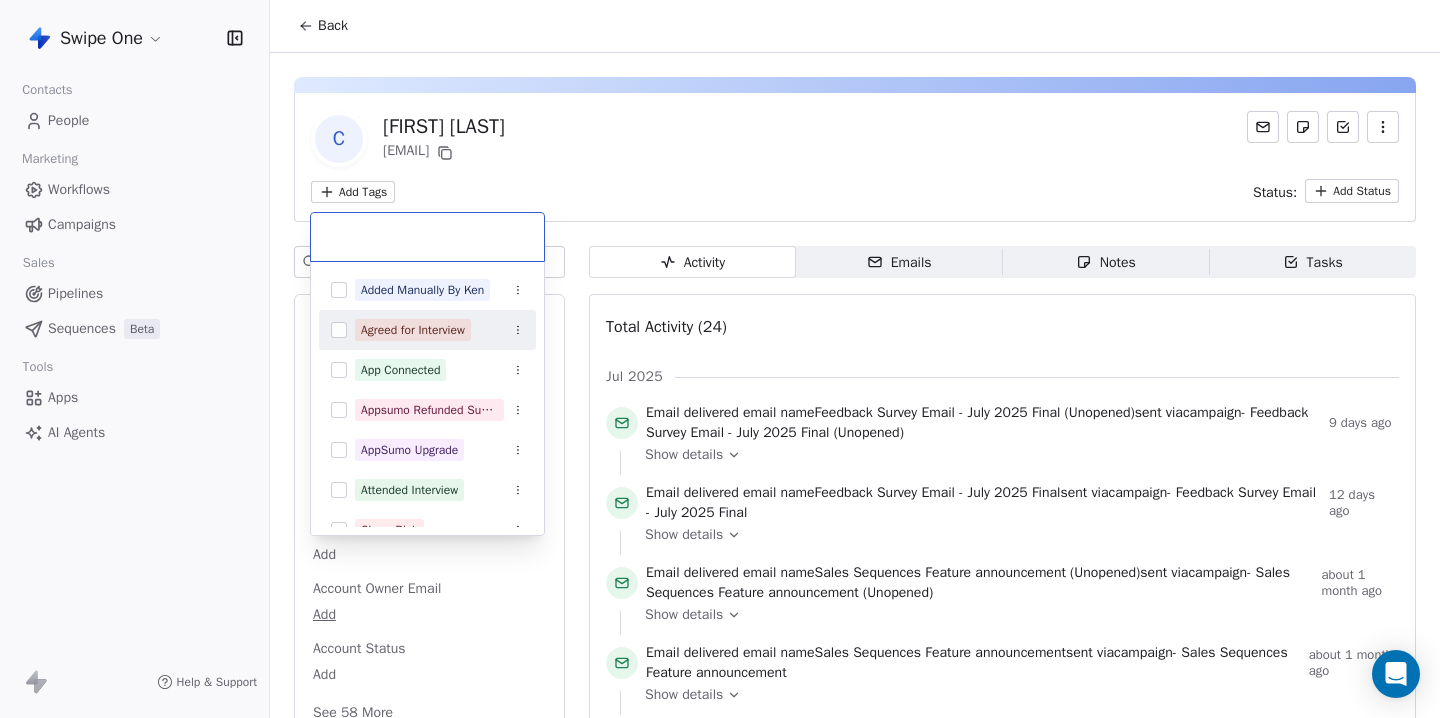 click on "Agreed for Interview" at bounding box center [413, 330] 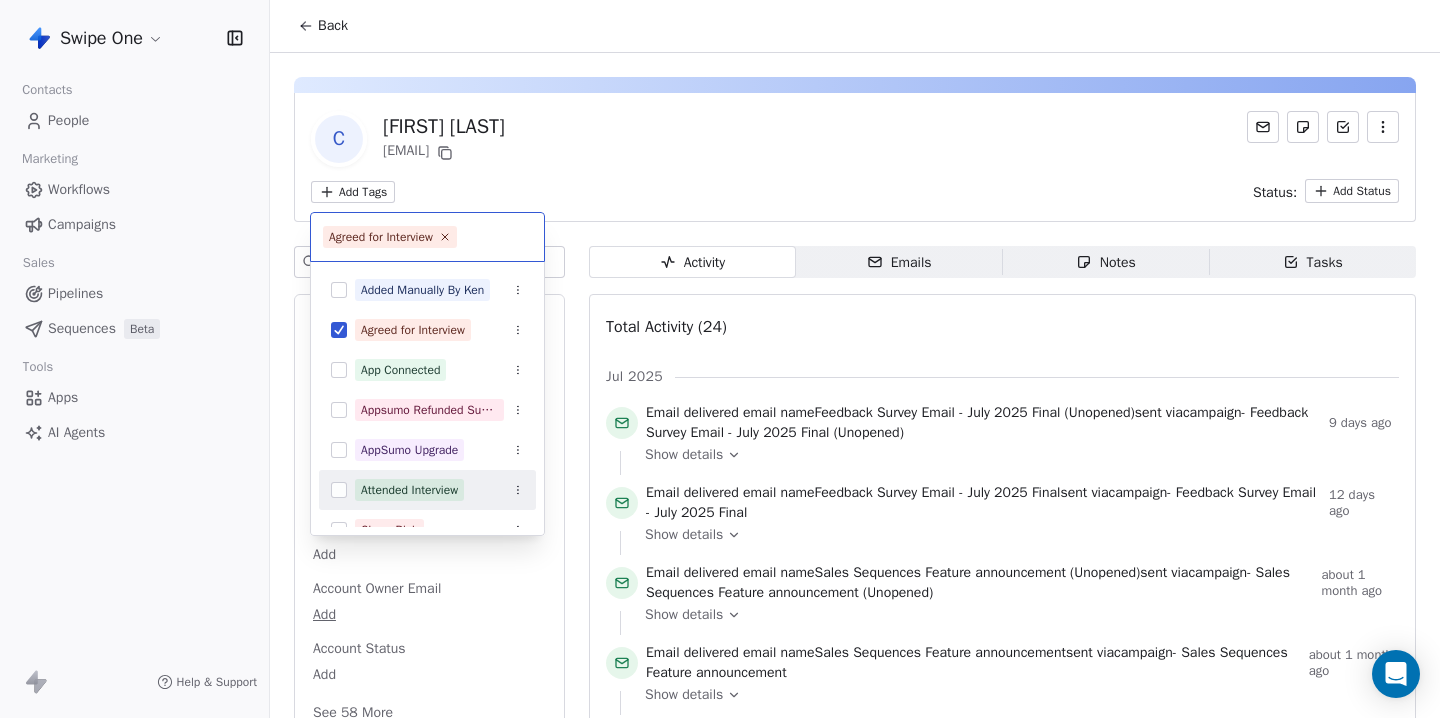 click on "Attended Interview" at bounding box center [409, 490] 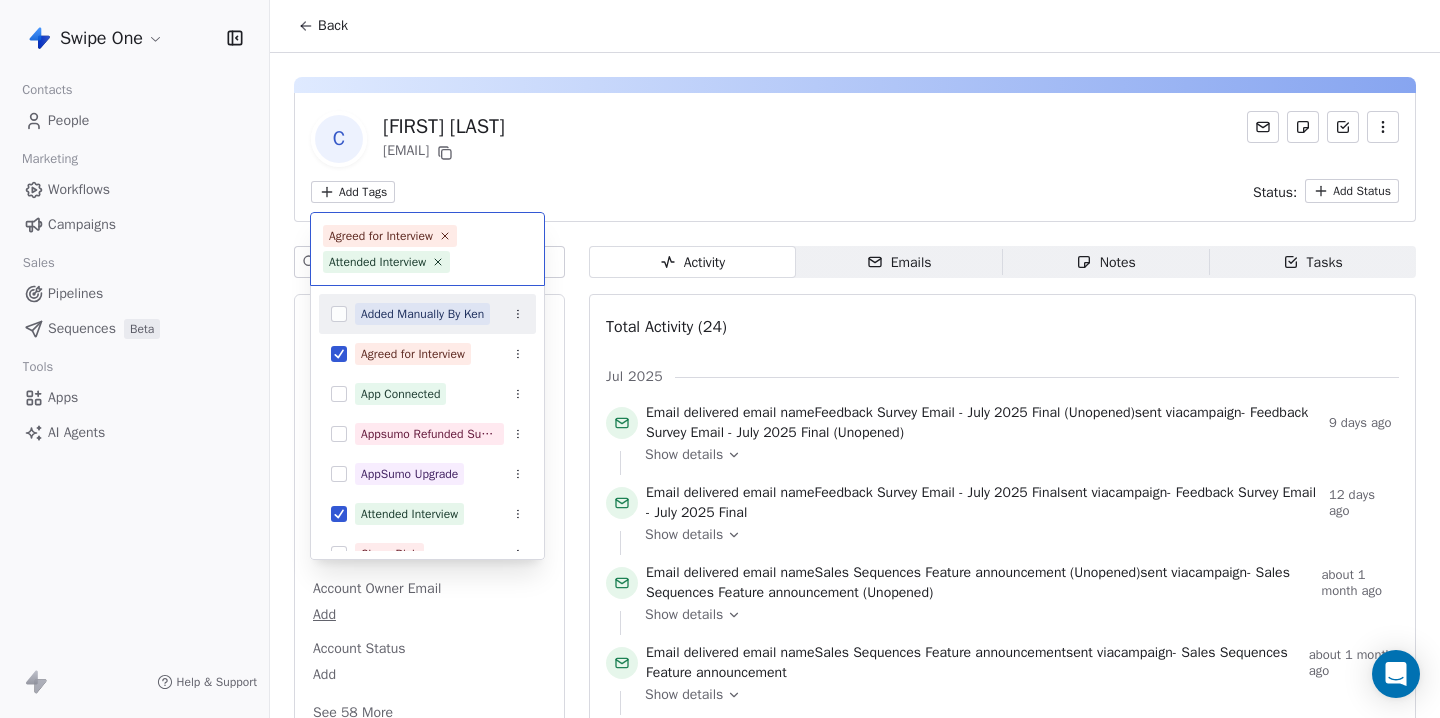 click on "Swipe One Contacts People Marketing Workflows Campaigns Sales Pipelines Sequences Beta Tools Apps AI Agents Help & Support Back C Camilo Alcázar camilo.alcazar@keepup.com.co  Add Tags Status:   Add Status Swipe One Full Name Camilo Alcázar Email camilo.alcazar@keepup.com.co Phone Number Add Account ID Add Account Owner Email Add Account Status Add See   58   More   Activity Activity Emails Emails   Notes   Notes Tasks Tasks Total Activity (24) Jul 2025 Email delivered   email name  Feedback Survey Email - July 2025 Final (Unopened)  sent via  campaign  -   Feedback Survey Email - July 2025 Final (Unopened) 9 days ago Show details Email delivered   email name  Feedback Survey Email - July 2025 Final  sent via  campaign  -   Feedback Survey Email - July 2025 Final 12 days ago Show details Email delivered   email name  Sales Sequences Feature announcement (Unopened)  sent via  campaign  -   Sales Sequences Feature announcement (Unopened) about 1 month ago Show details Email delivered   email name   sent via" at bounding box center [720, 359] 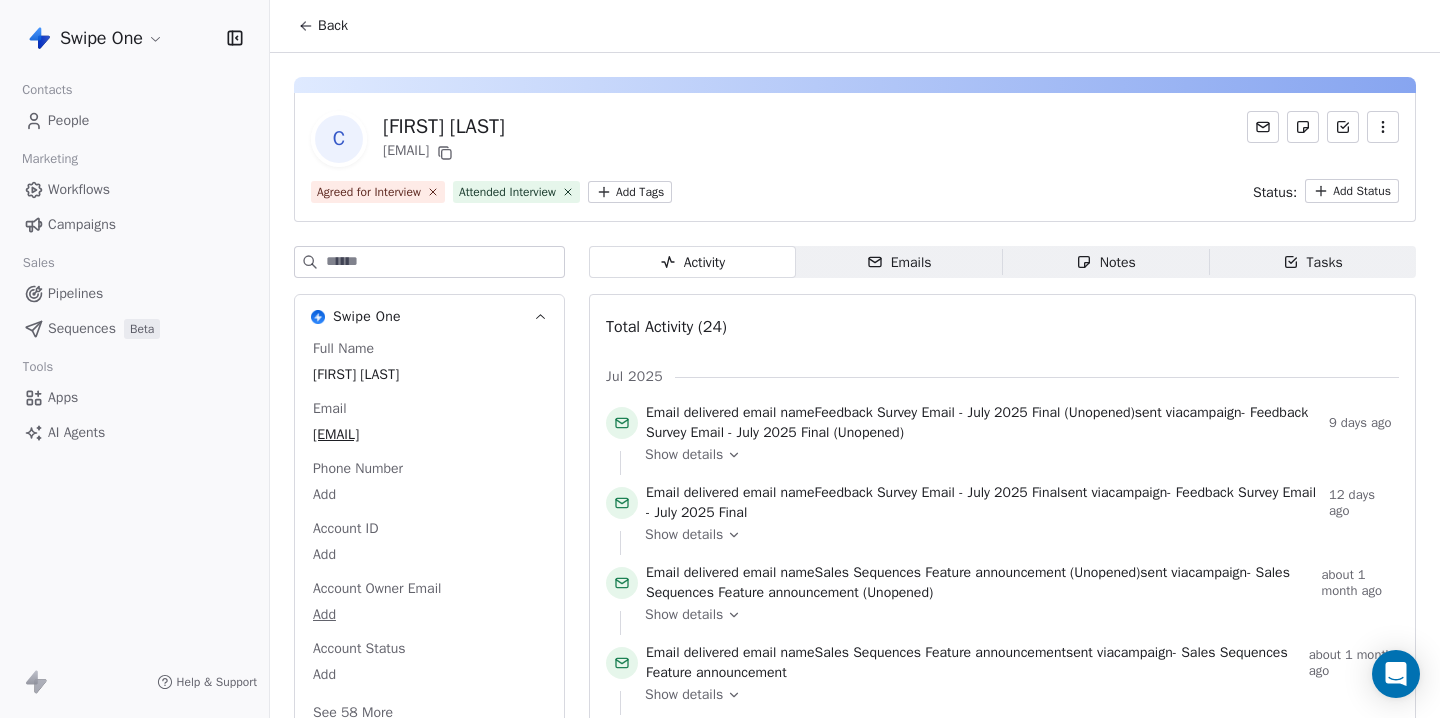 click on "Notes" at bounding box center [1106, 262] 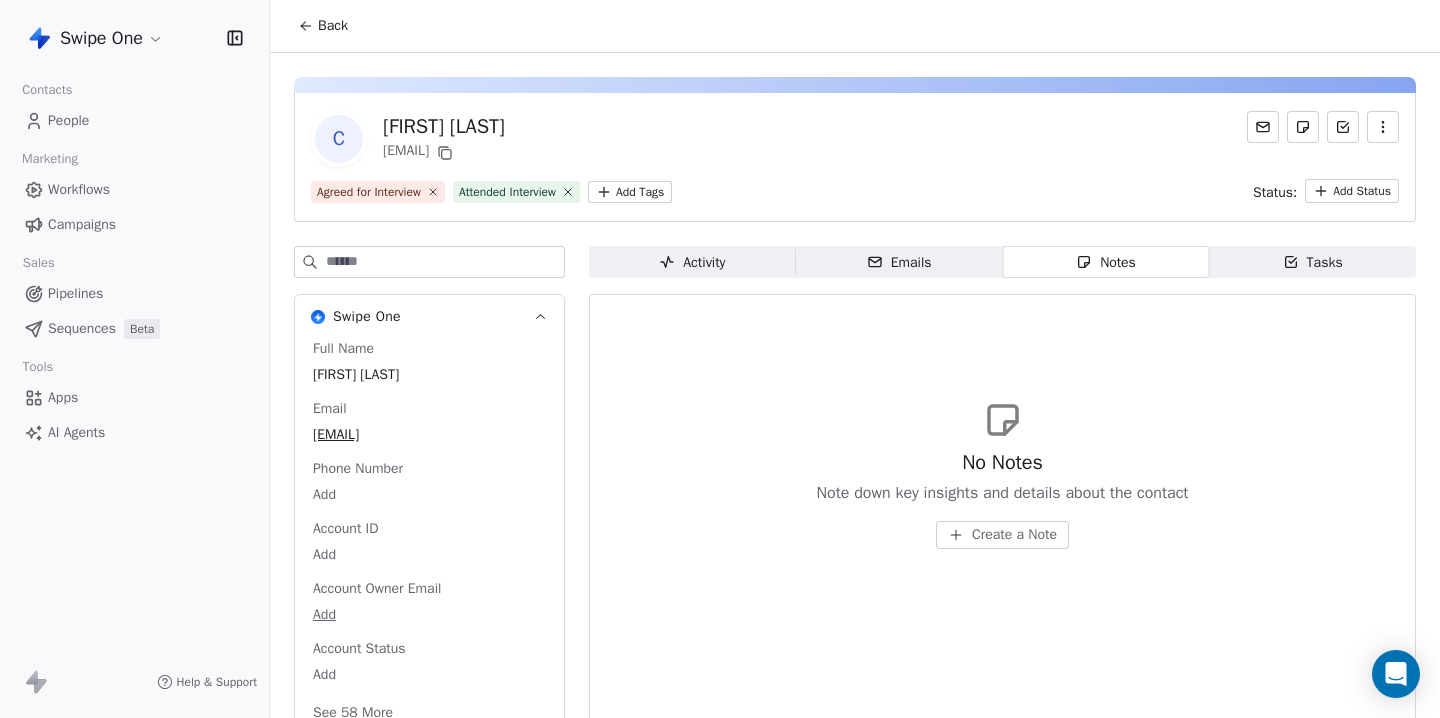 click on "Create a Note" at bounding box center [1014, 535] 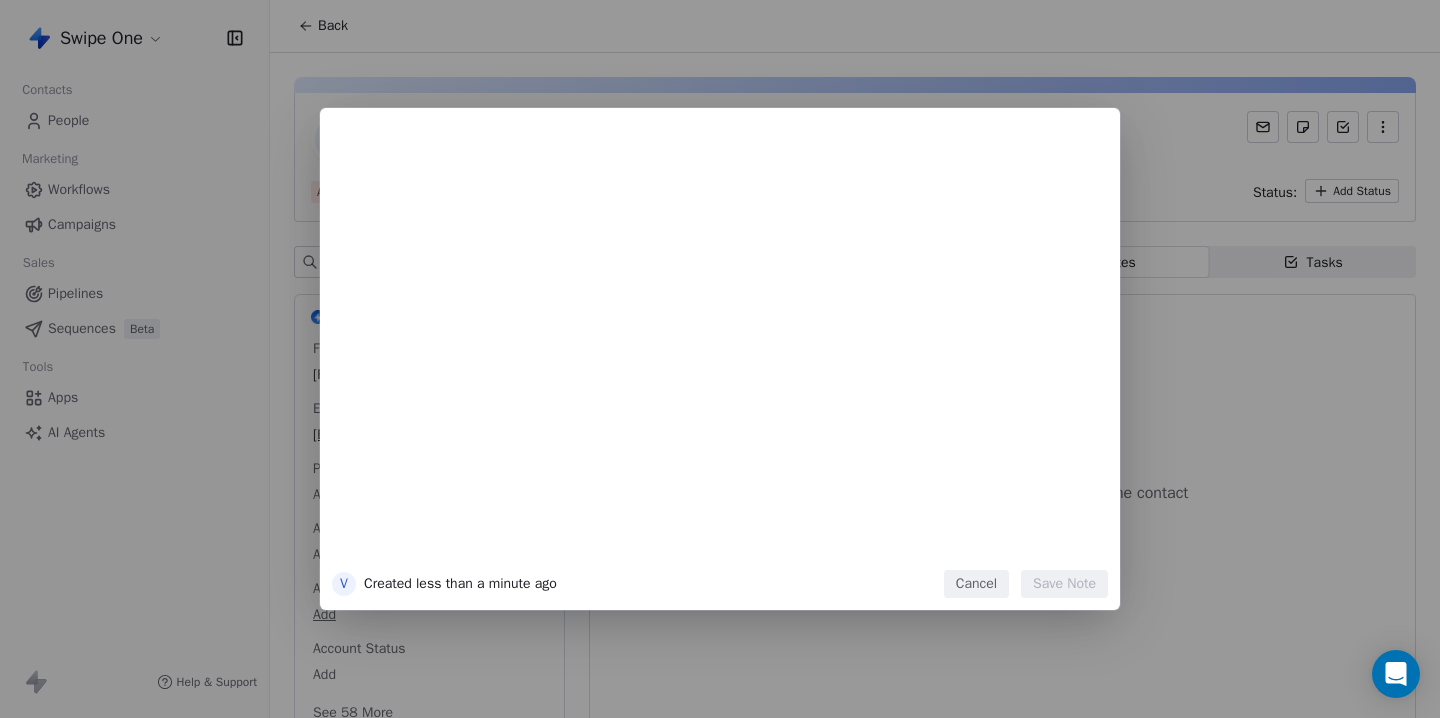 type 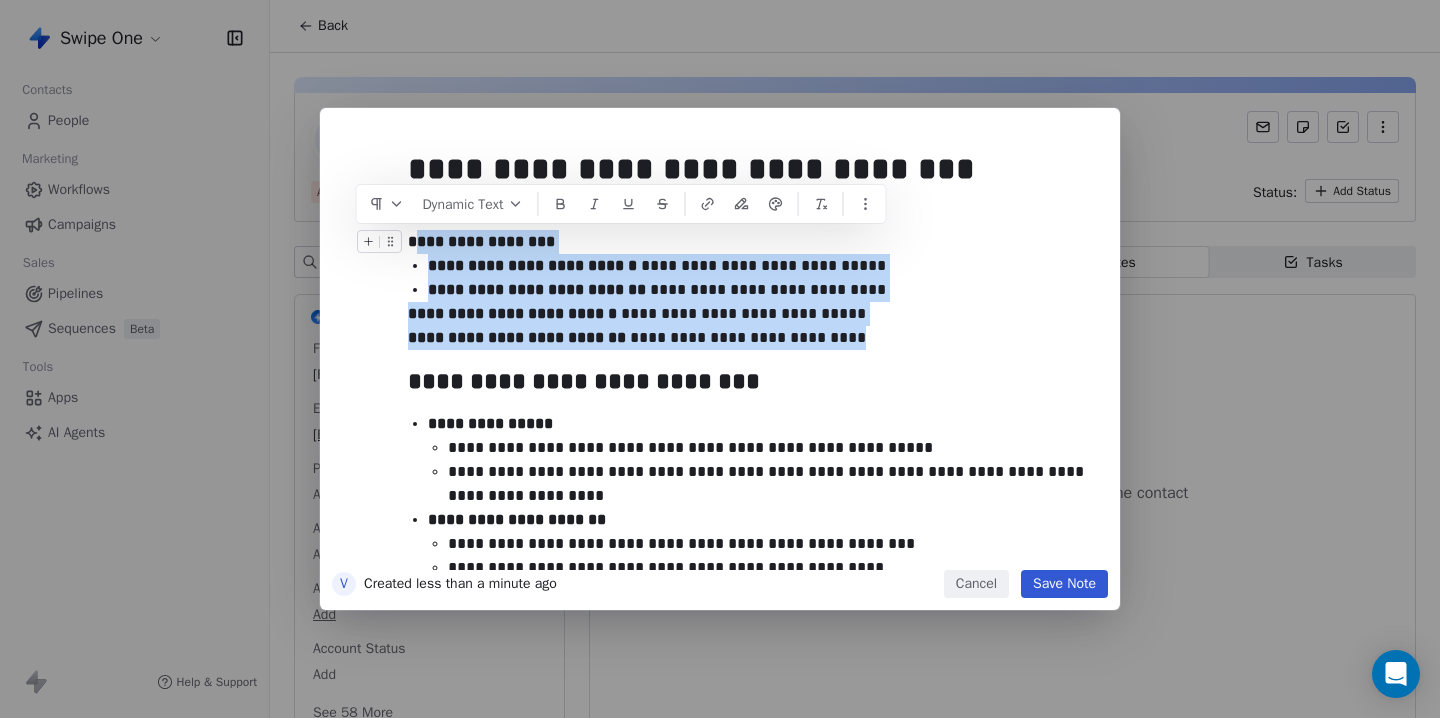 drag, startPoint x: 890, startPoint y: 335, endPoint x: 422, endPoint y: 248, distance: 476.01785 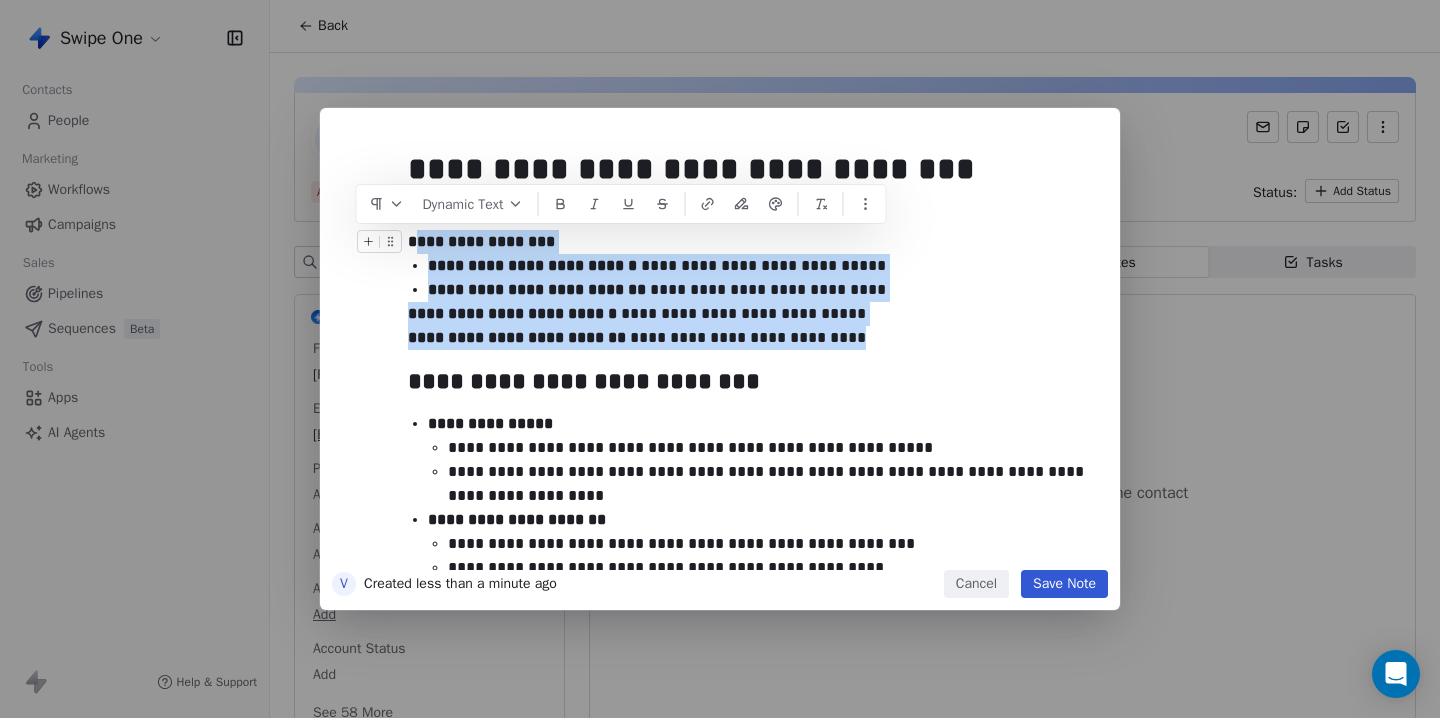 click on "**********" at bounding box center (750, 1618) 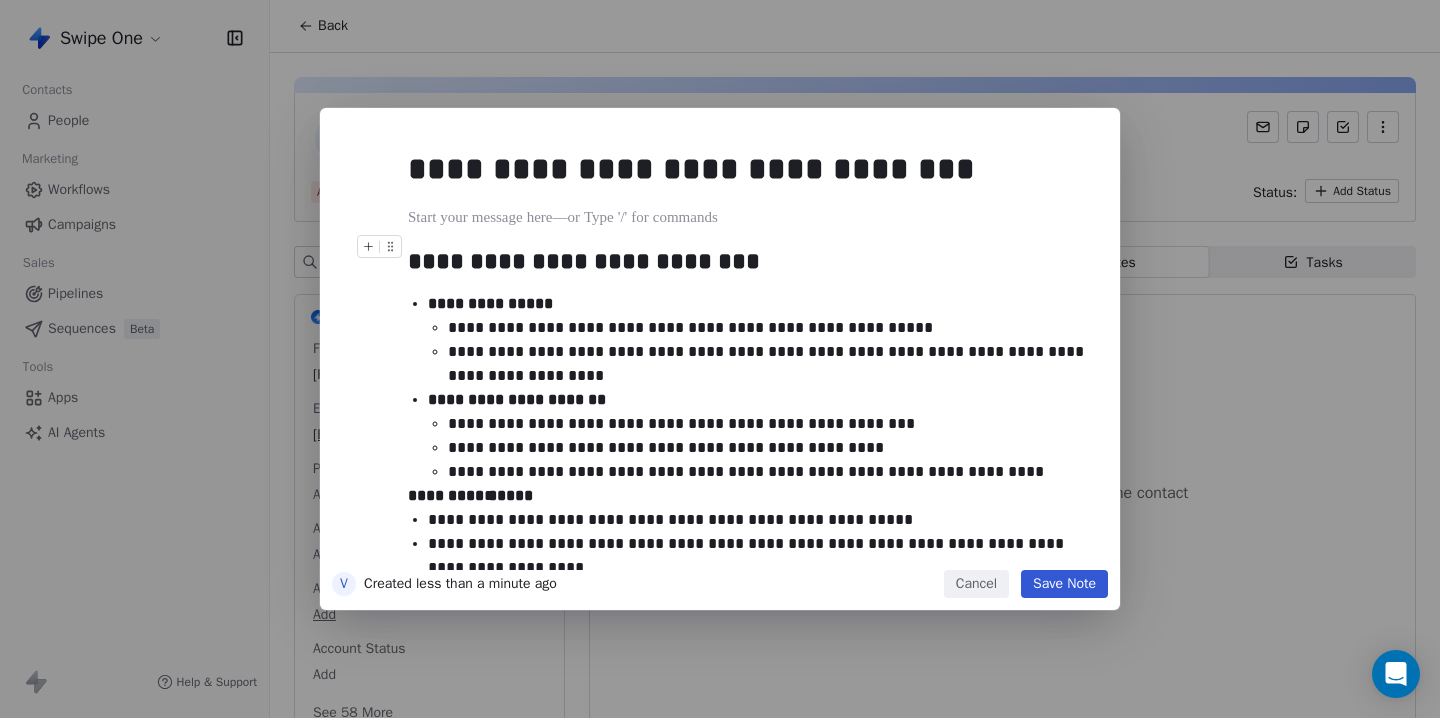 click on "**********" at bounding box center (750, 261) 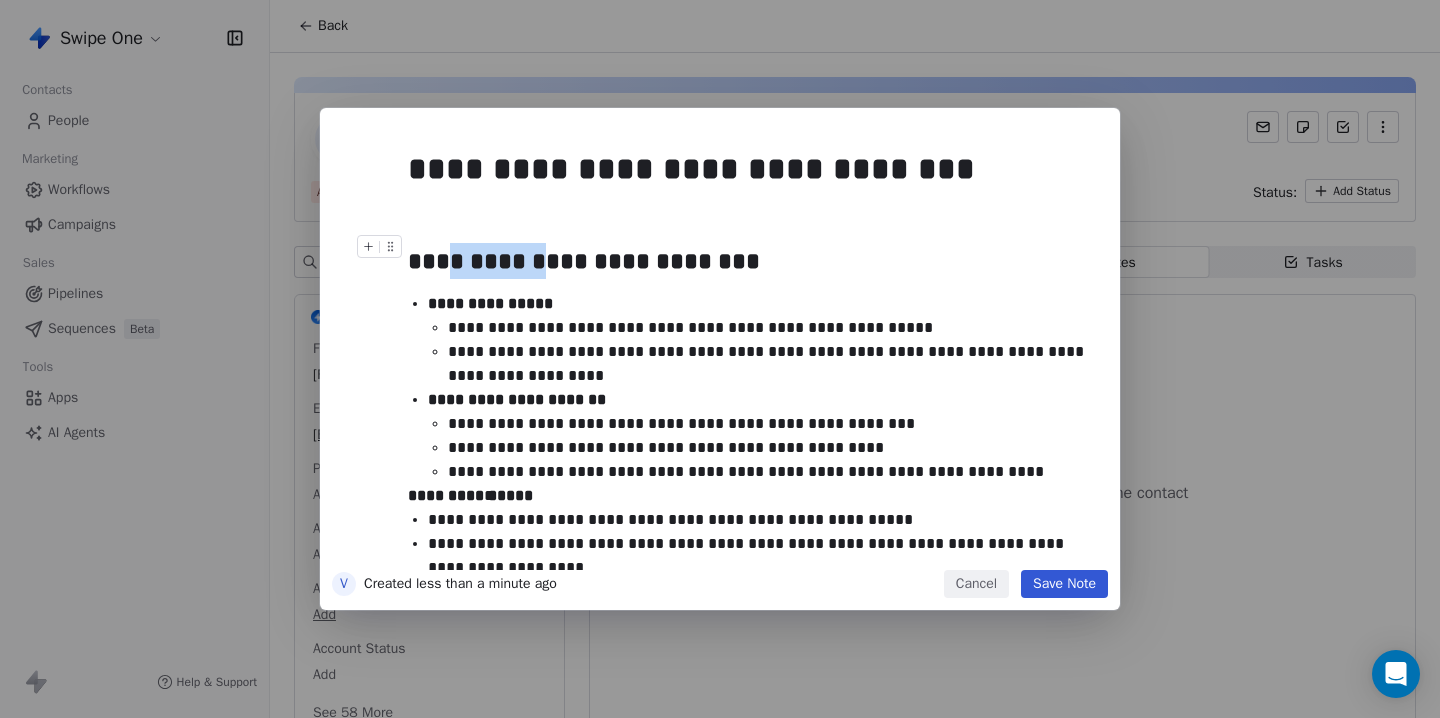click on "**********" at bounding box center [750, 261] 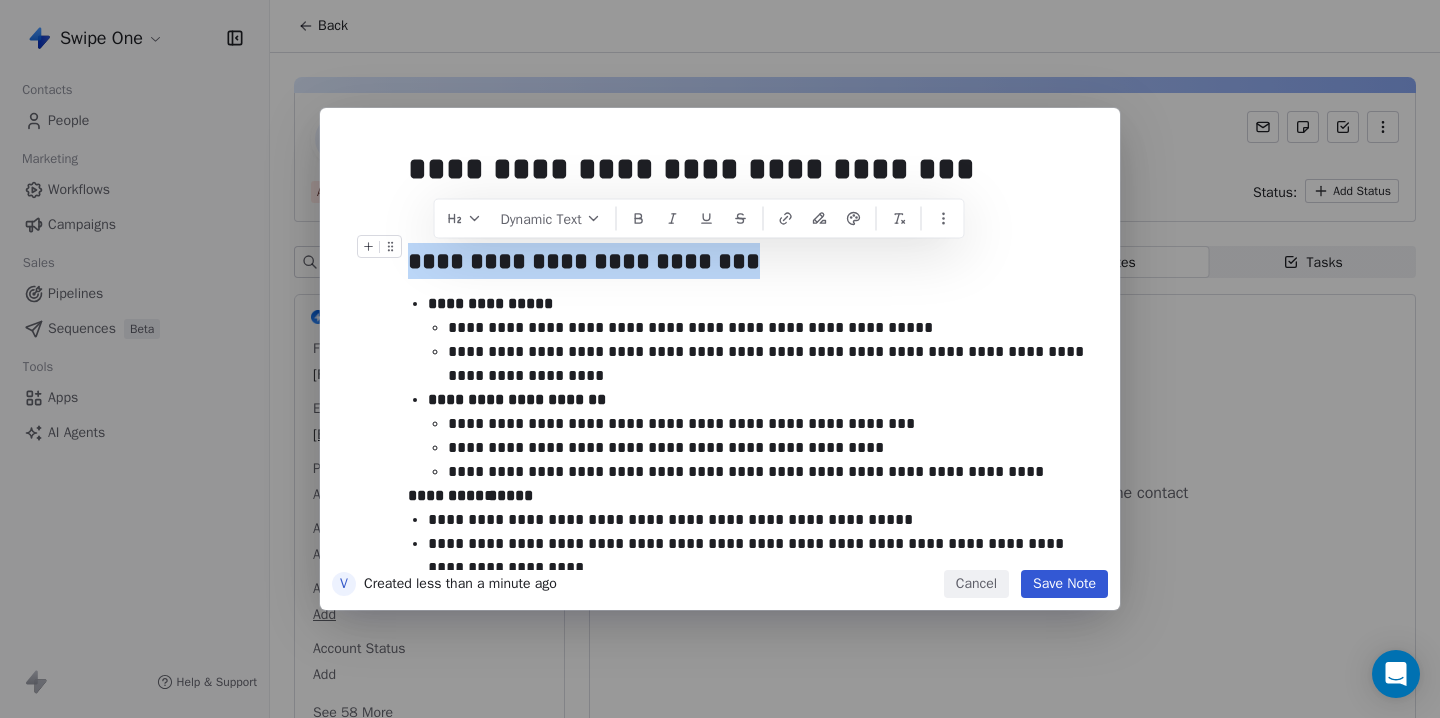 click on "**********" at bounding box center [750, 261] 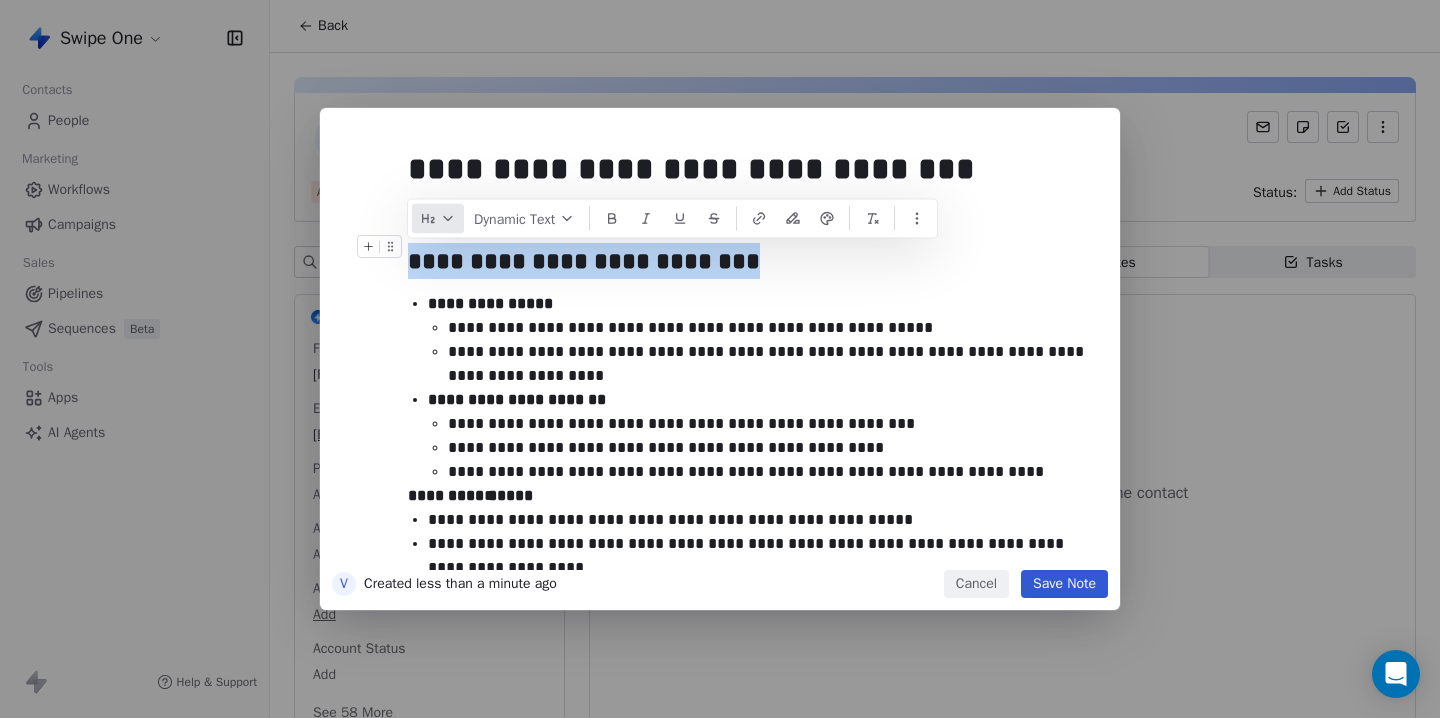 click 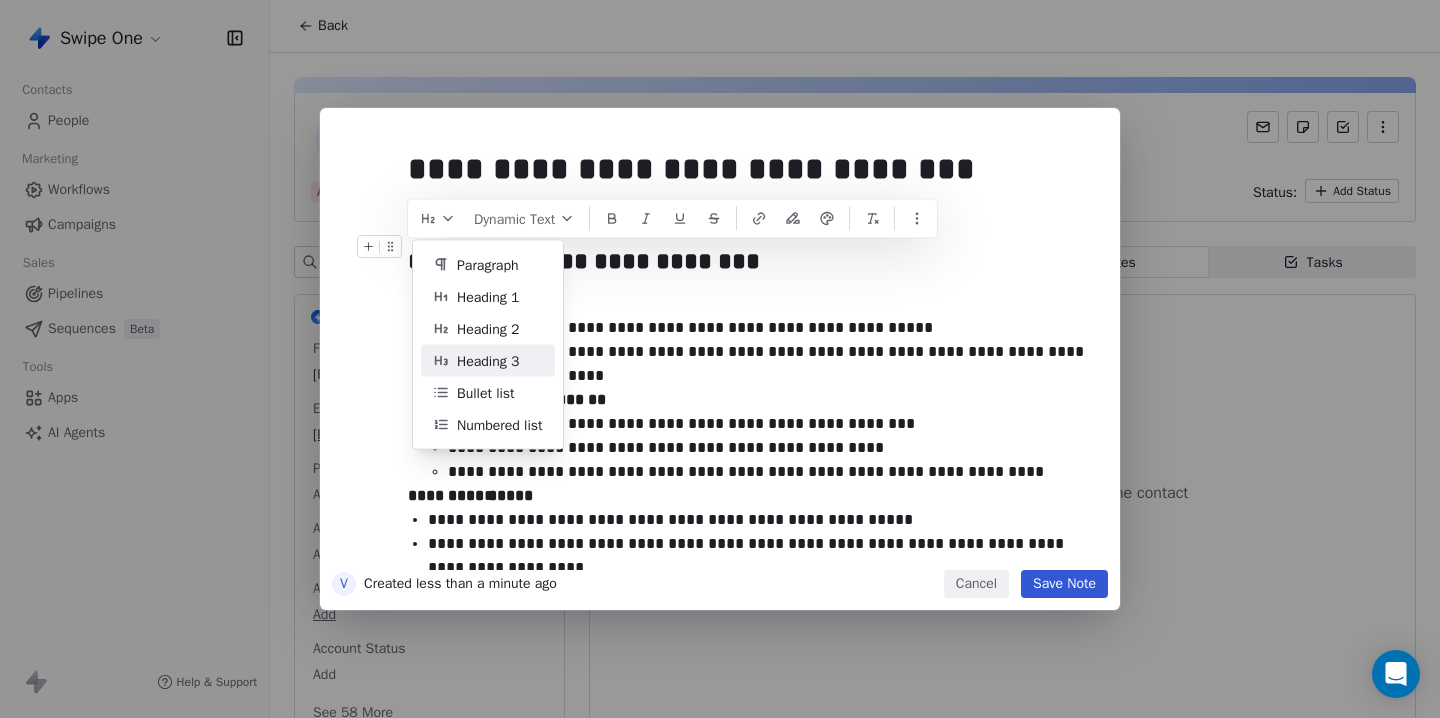 click on "Heading 3" at bounding box center [488, 360] 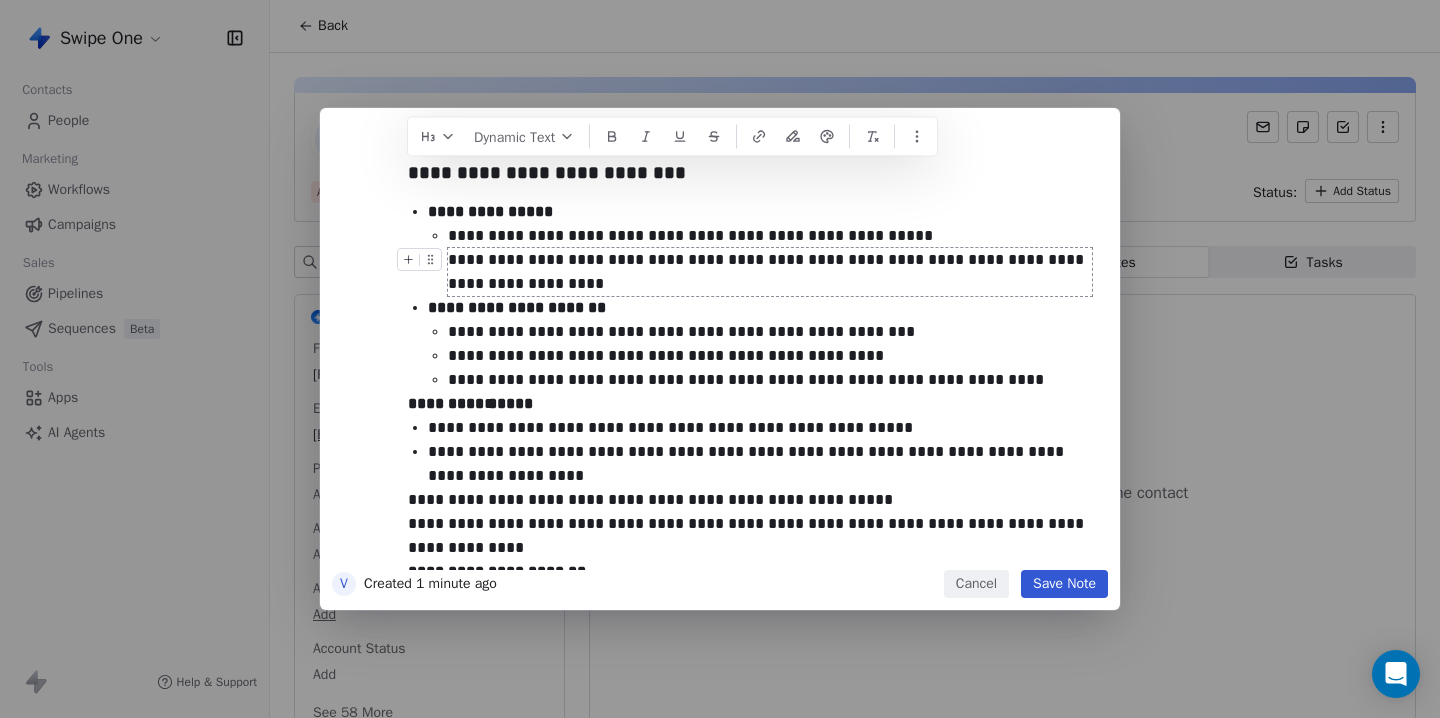 scroll, scrollTop: 85, scrollLeft: 0, axis: vertical 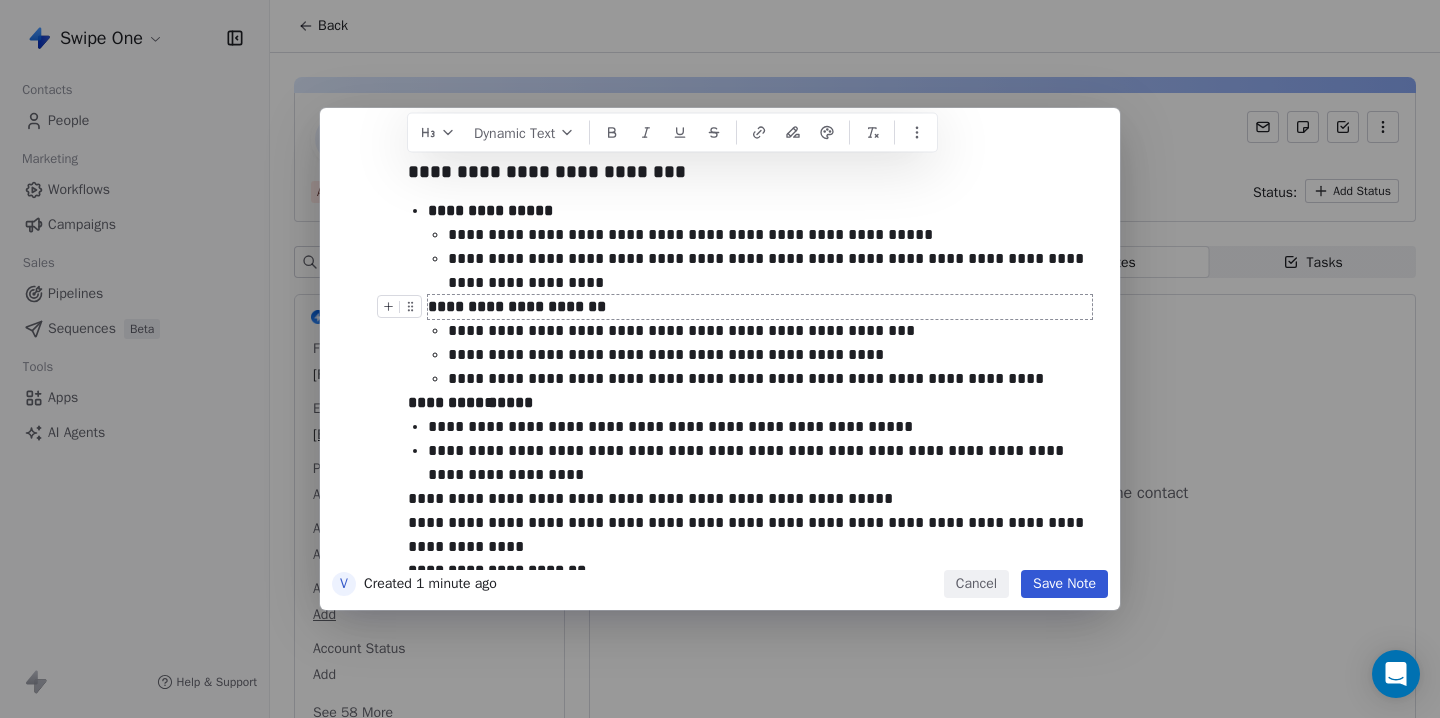 click on "**********" at bounding box center (760, 307) 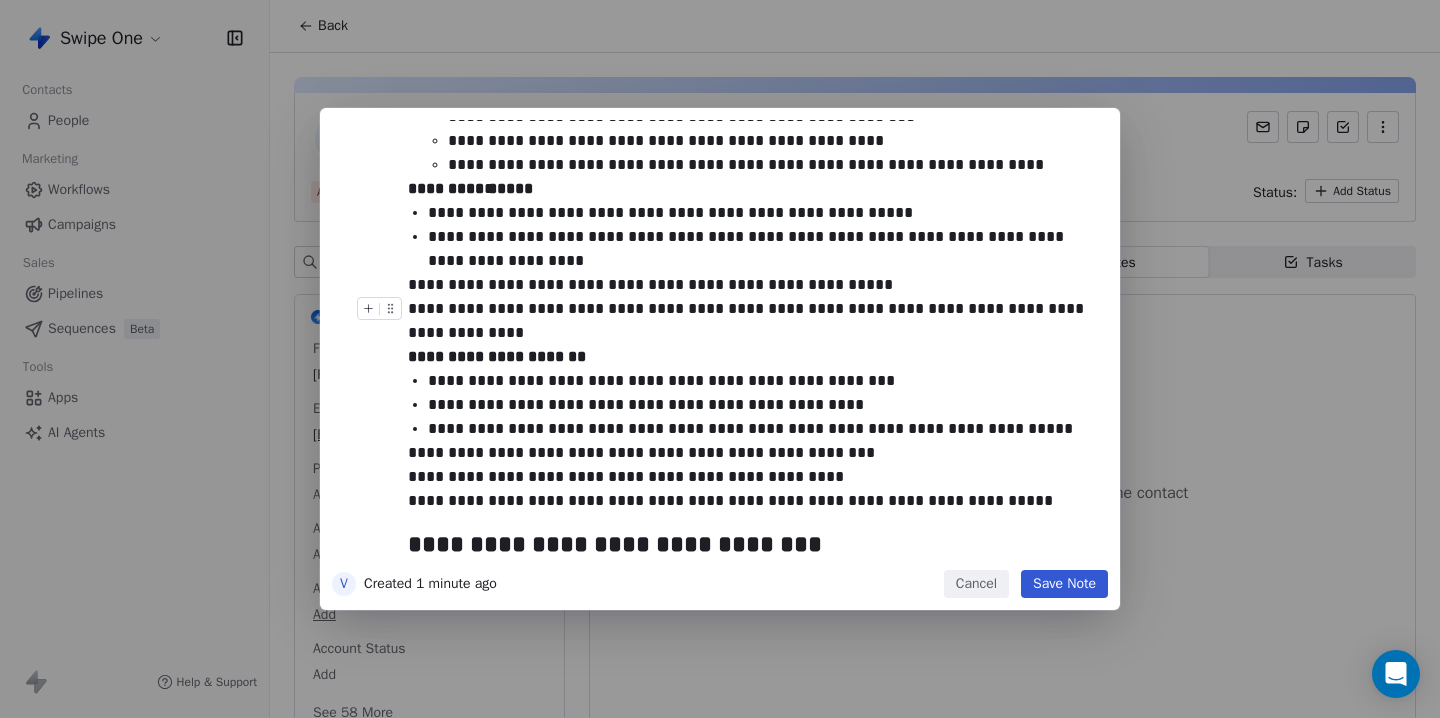 scroll, scrollTop: 279, scrollLeft: 0, axis: vertical 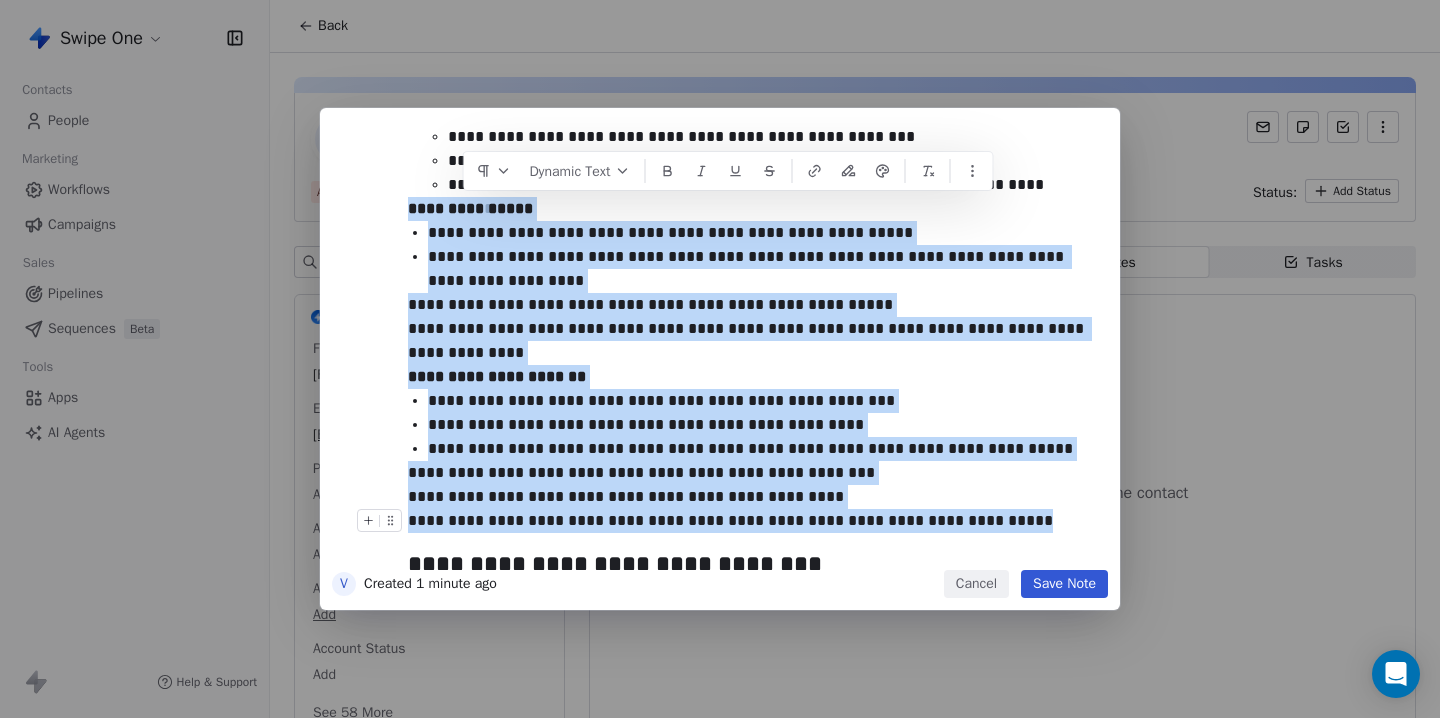drag, startPoint x: 412, startPoint y: 210, endPoint x: 1014, endPoint y: 514, distance: 674.40344 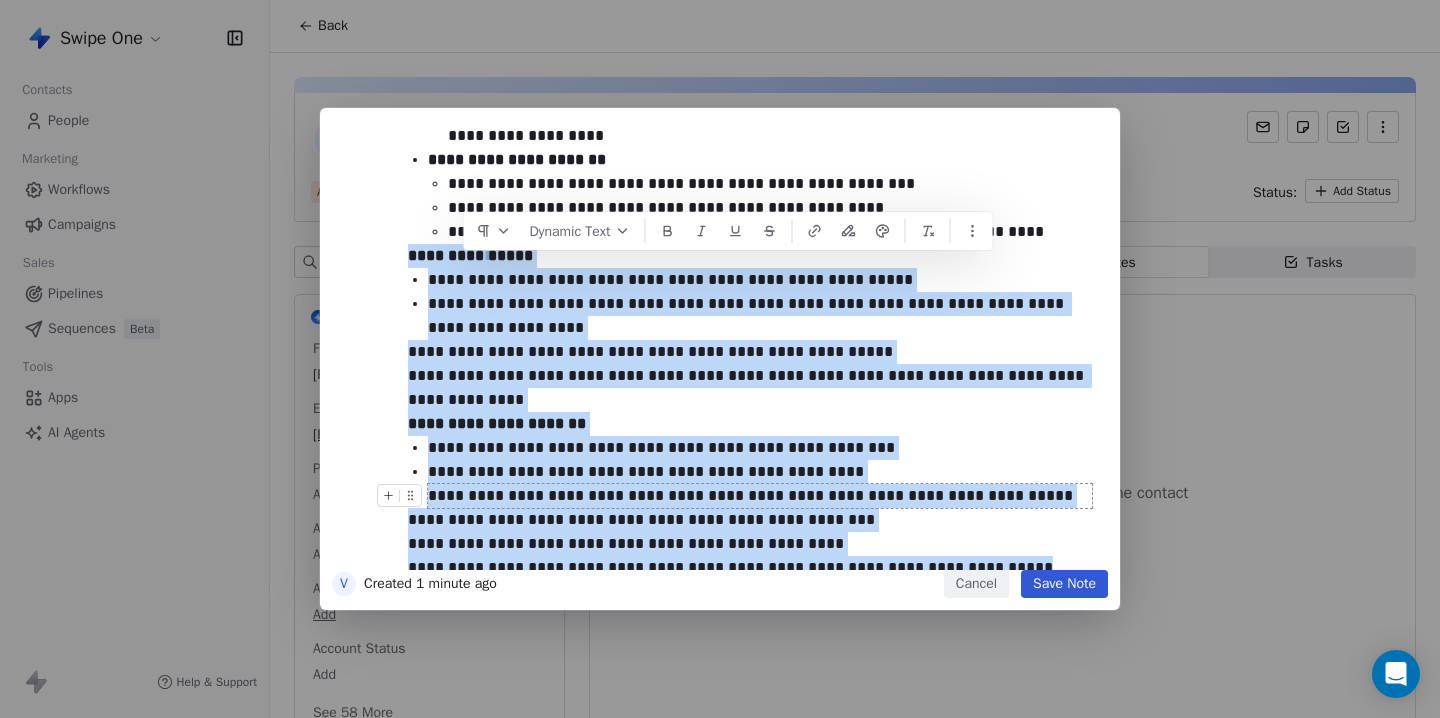 scroll, scrollTop: 206, scrollLeft: 0, axis: vertical 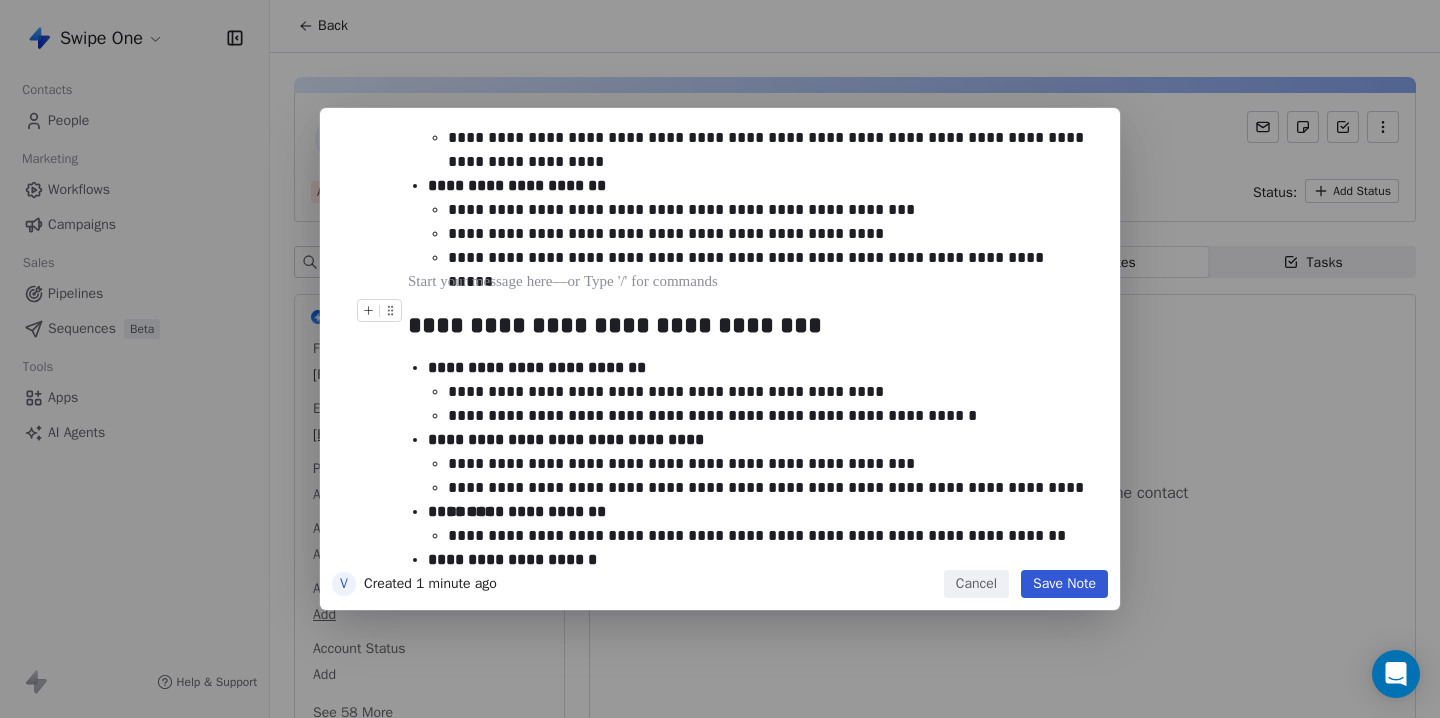 click on "**********" at bounding box center [750, 325] 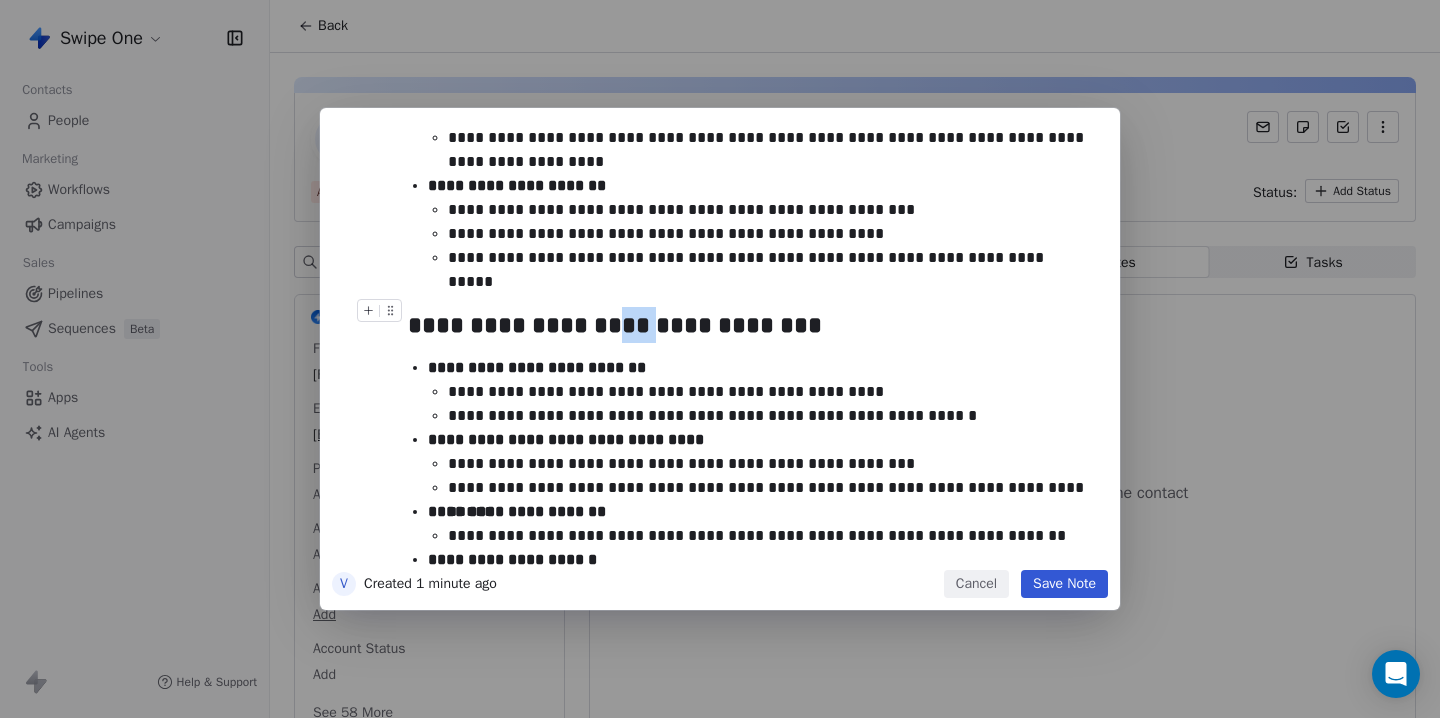 click on "**********" at bounding box center [750, 325] 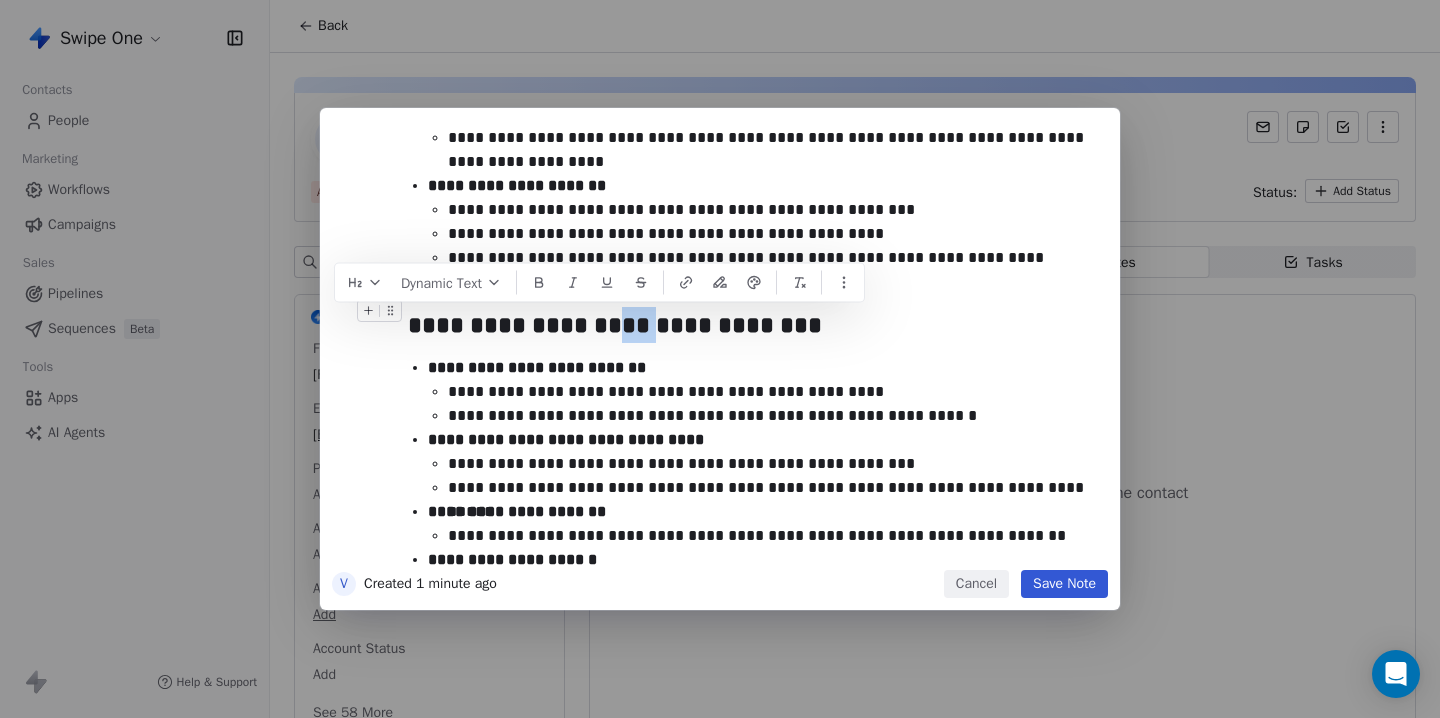 click on "**********" at bounding box center [750, 325] 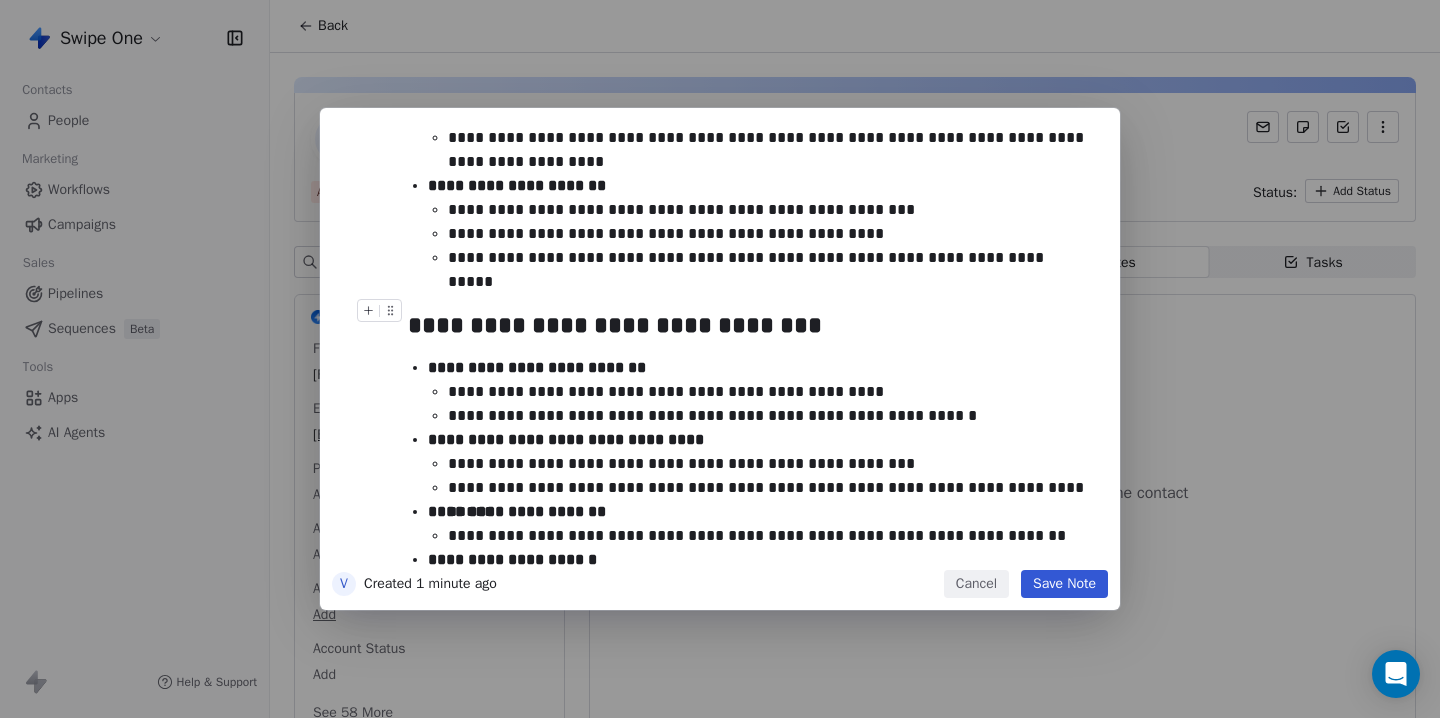click on "**********" at bounding box center (750, 325) 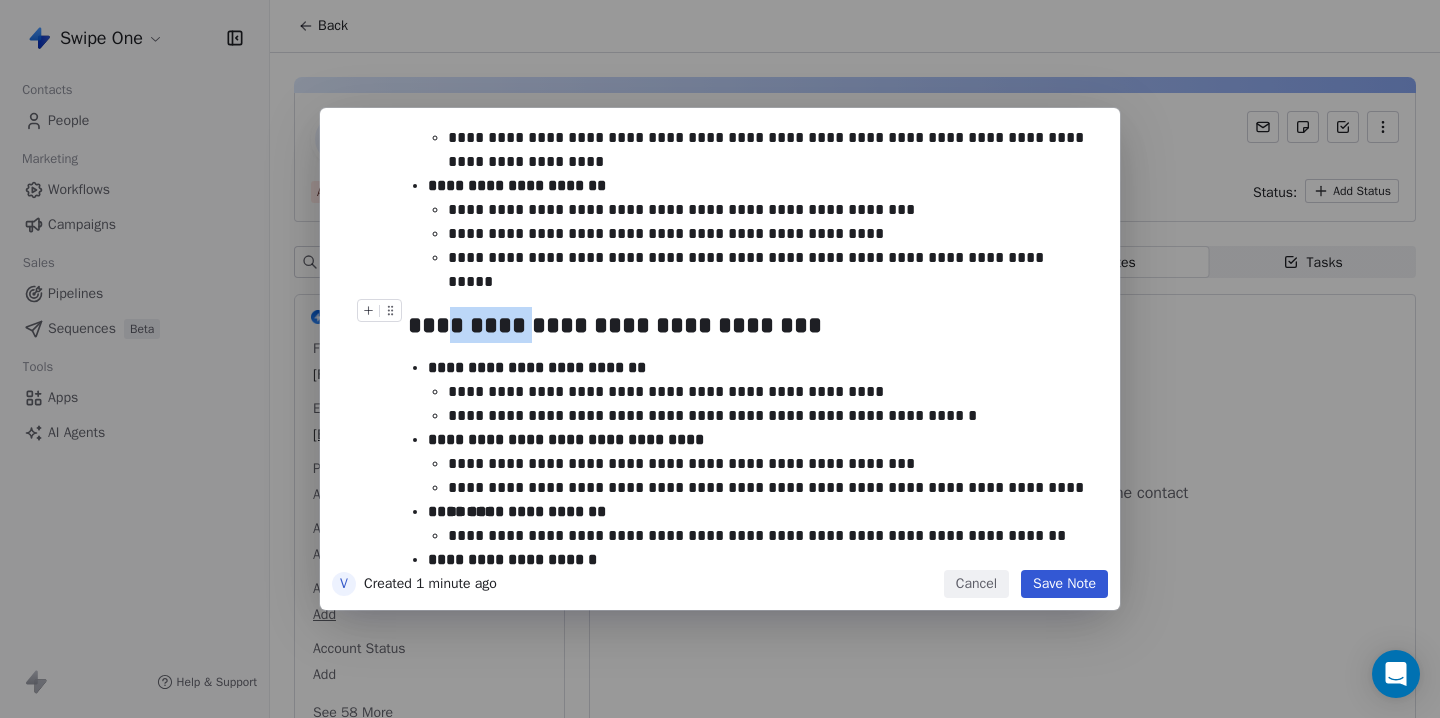 click on "**********" at bounding box center (750, 325) 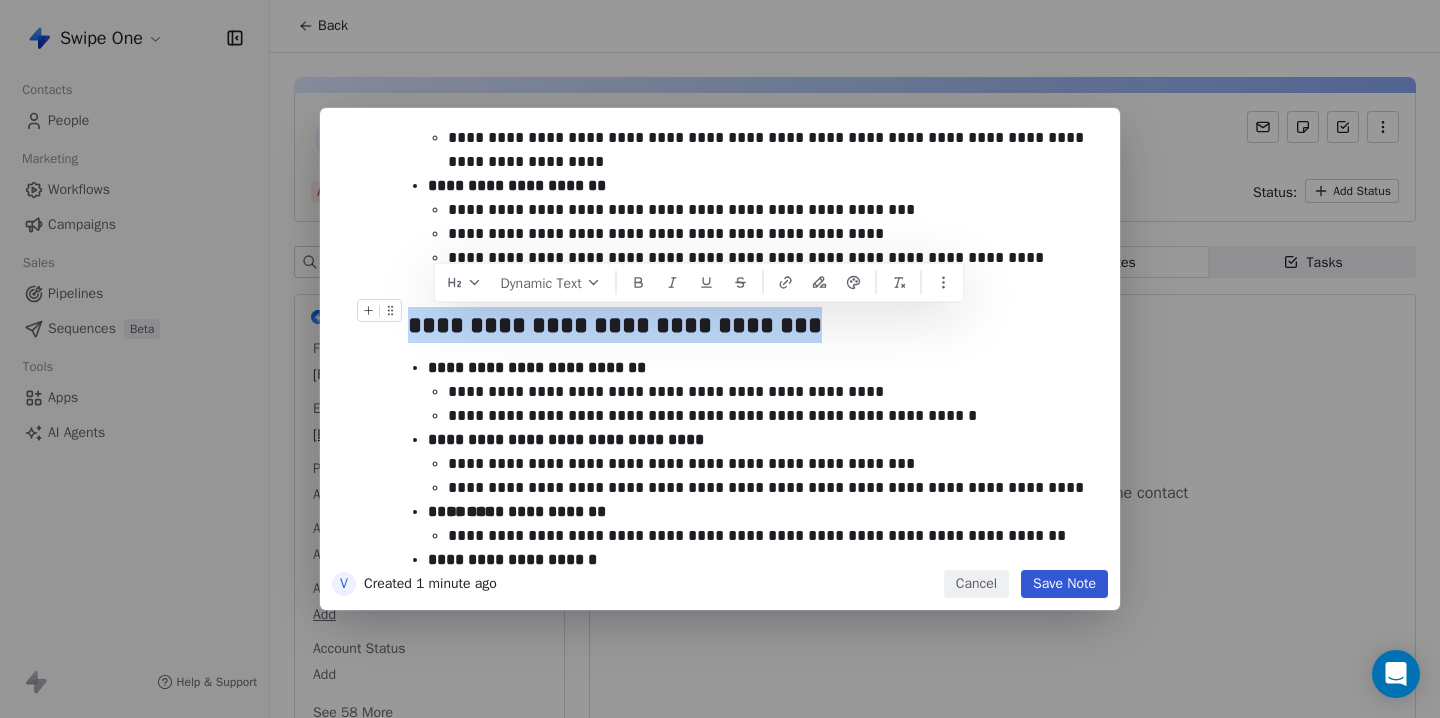 click on "**********" at bounding box center (750, 325) 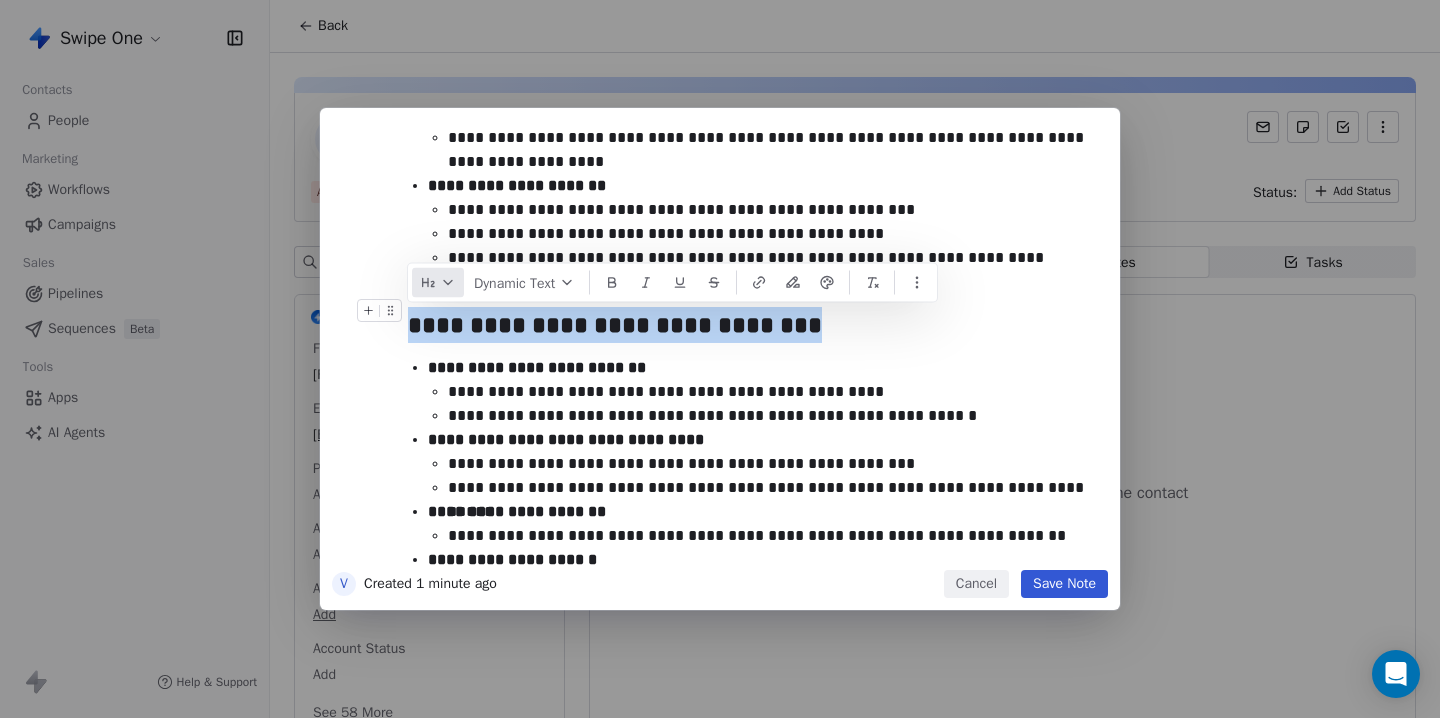 click 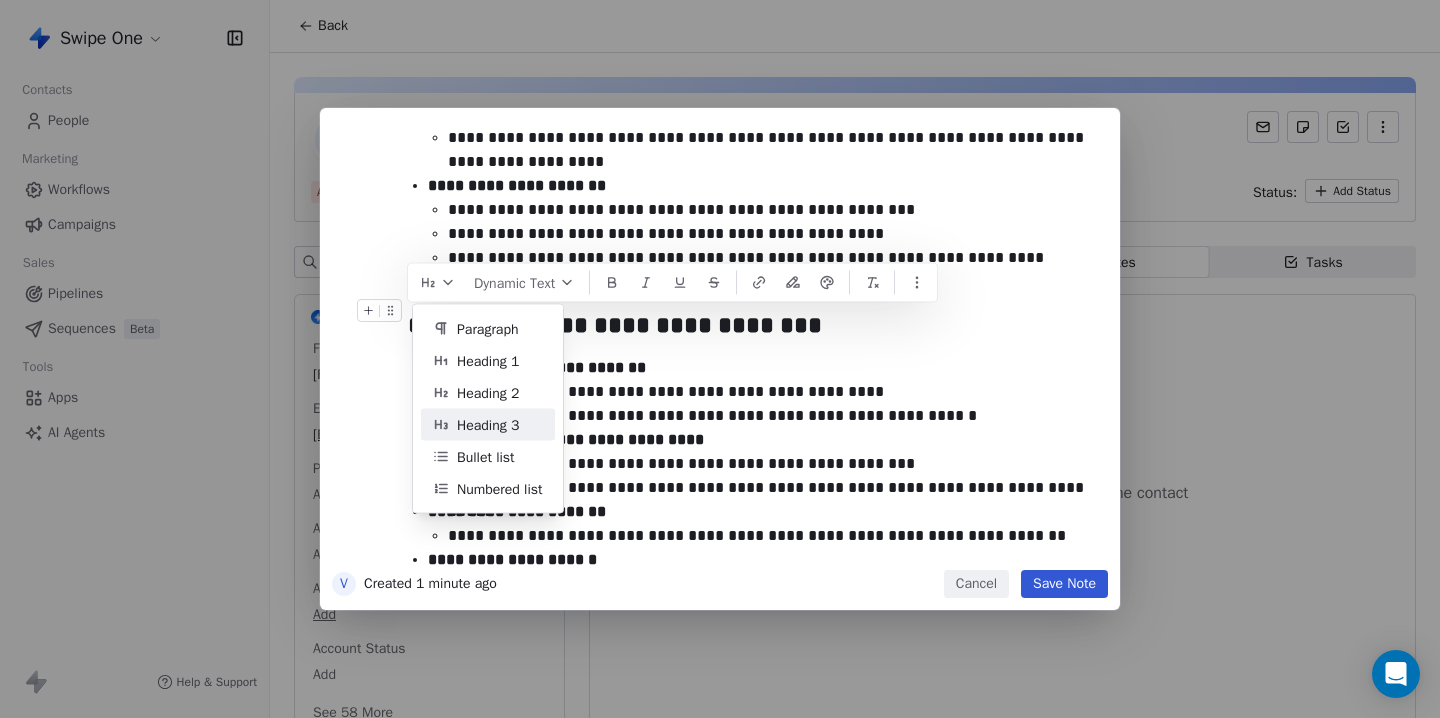 click on "Heading 3" at bounding box center (488, 424) 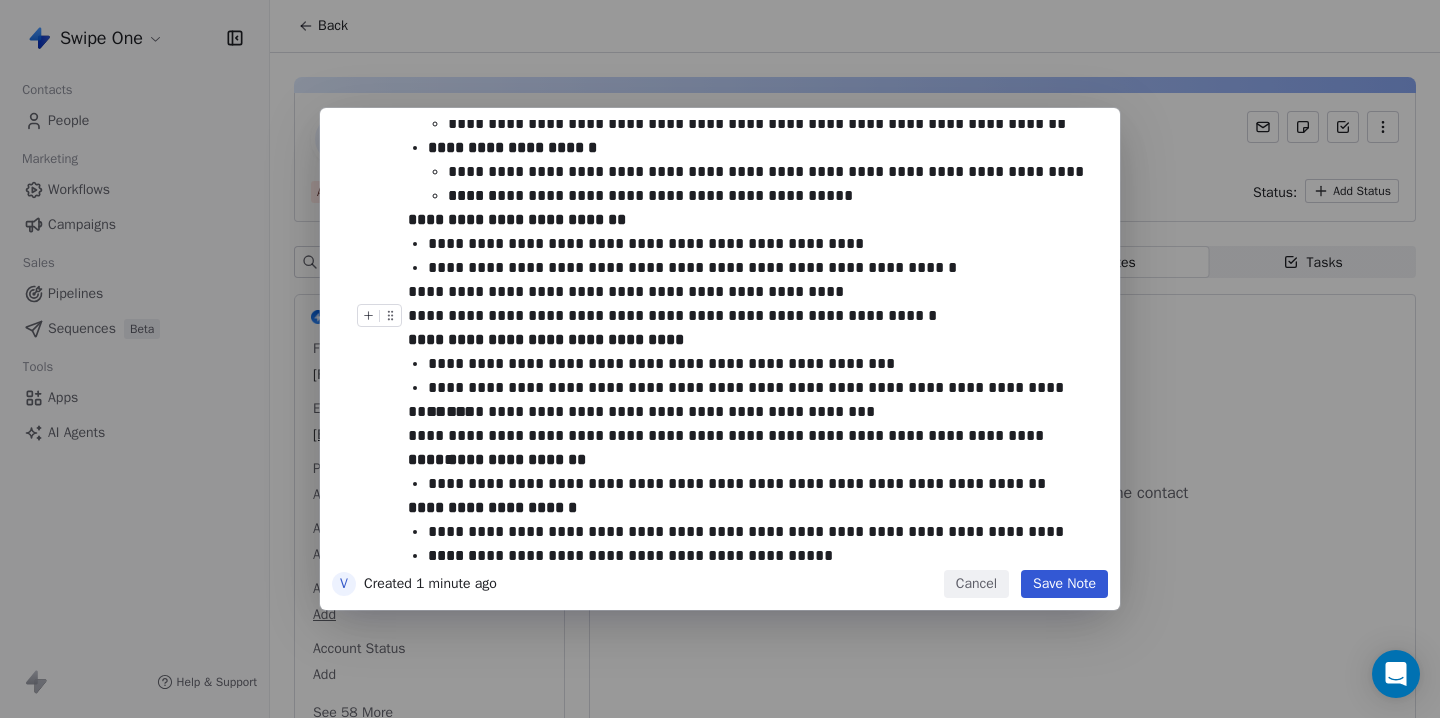 scroll, scrollTop: 623, scrollLeft: 0, axis: vertical 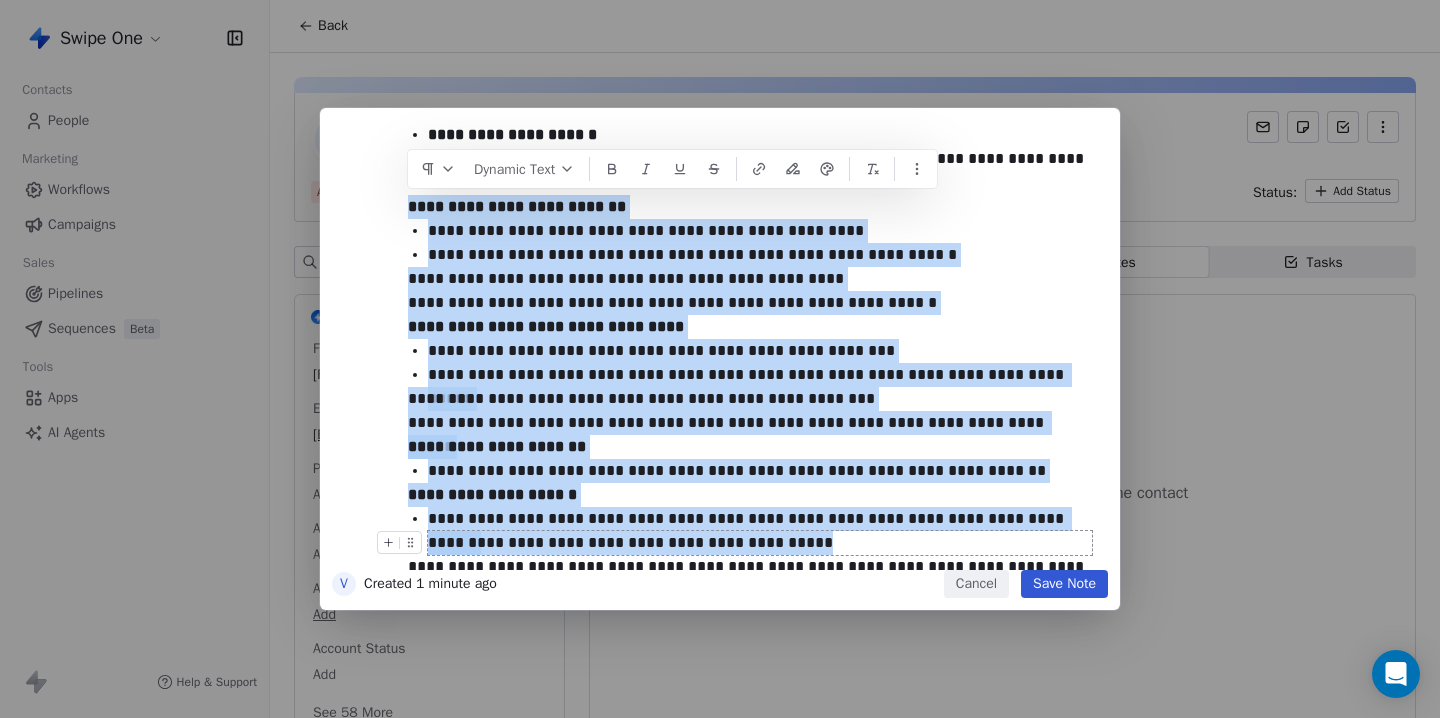 drag, startPoint x: 411, startPoint y: 210, endPoint x: 777, endPoint y: 549, distance: 498.87573 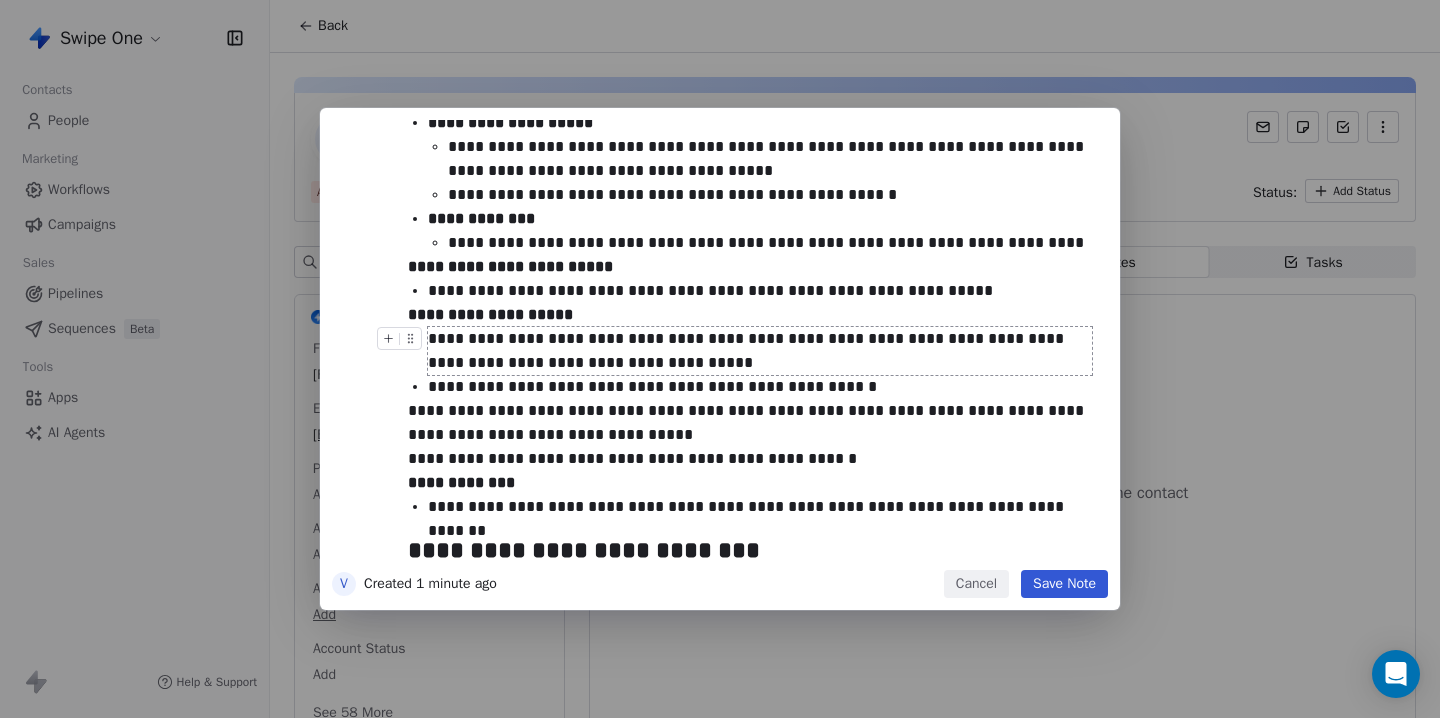 scroll, scrollTop: 843, scrollLeft: 0, axis: vertical 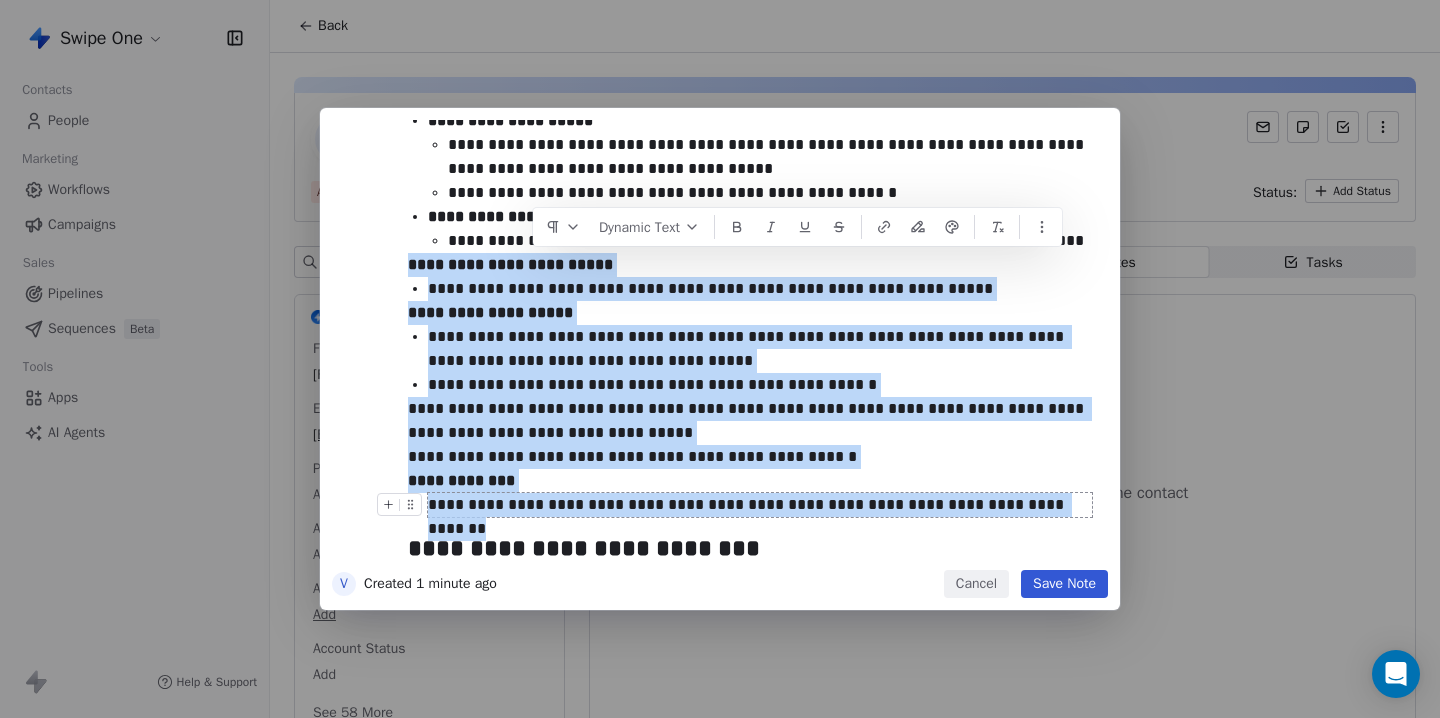drag, startPoint x: 412, startPoint y: 269, endPoint x: 1060, endPoint y: 504, distance: 689.296 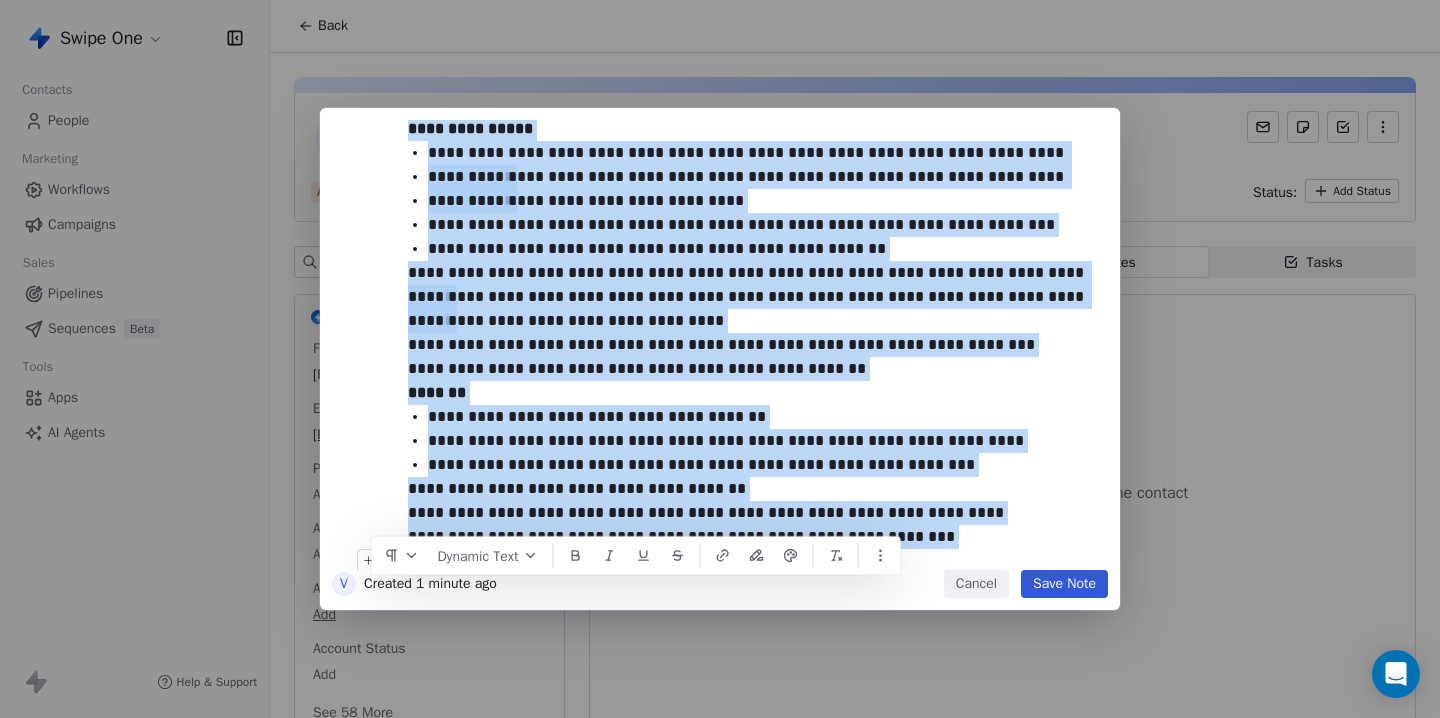 scroll, scrollTop: 1355, scrollLeft: 0, axis: vertical 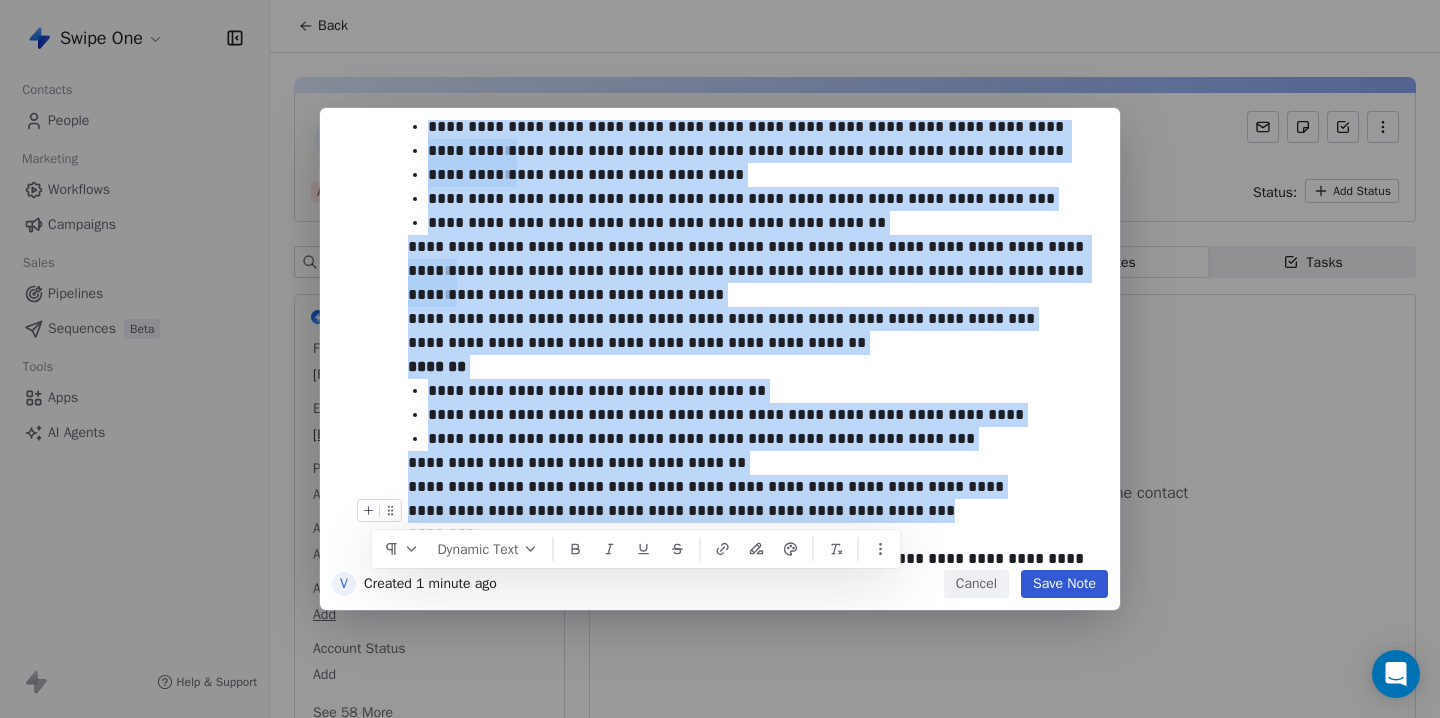 drag, startPoint x: 411, startPoint y: 222, endPoint x: 936, endPoint y: 517, distance: 602.2043 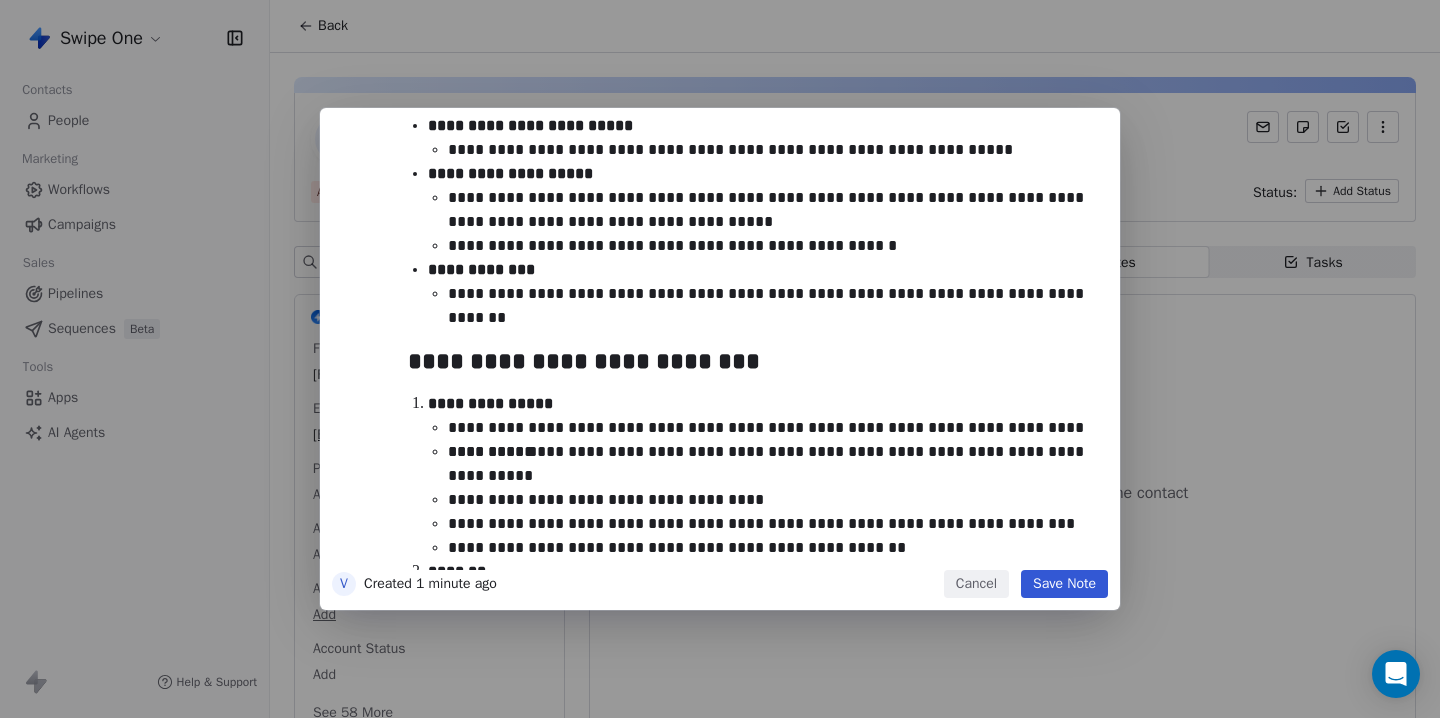 scroll, scrollTop: 786, scrollLeft: 0, axis: vertical 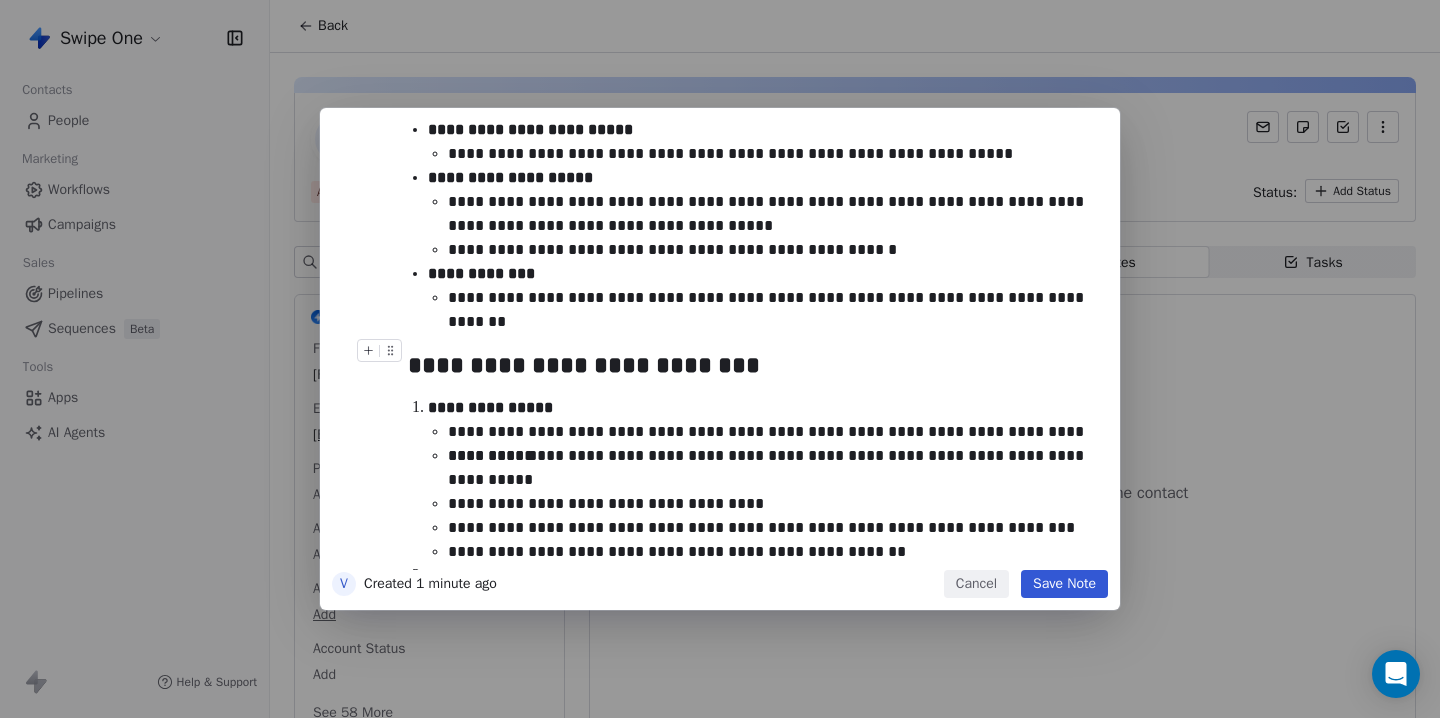 click on "**********" at bounding box center (750, 365) 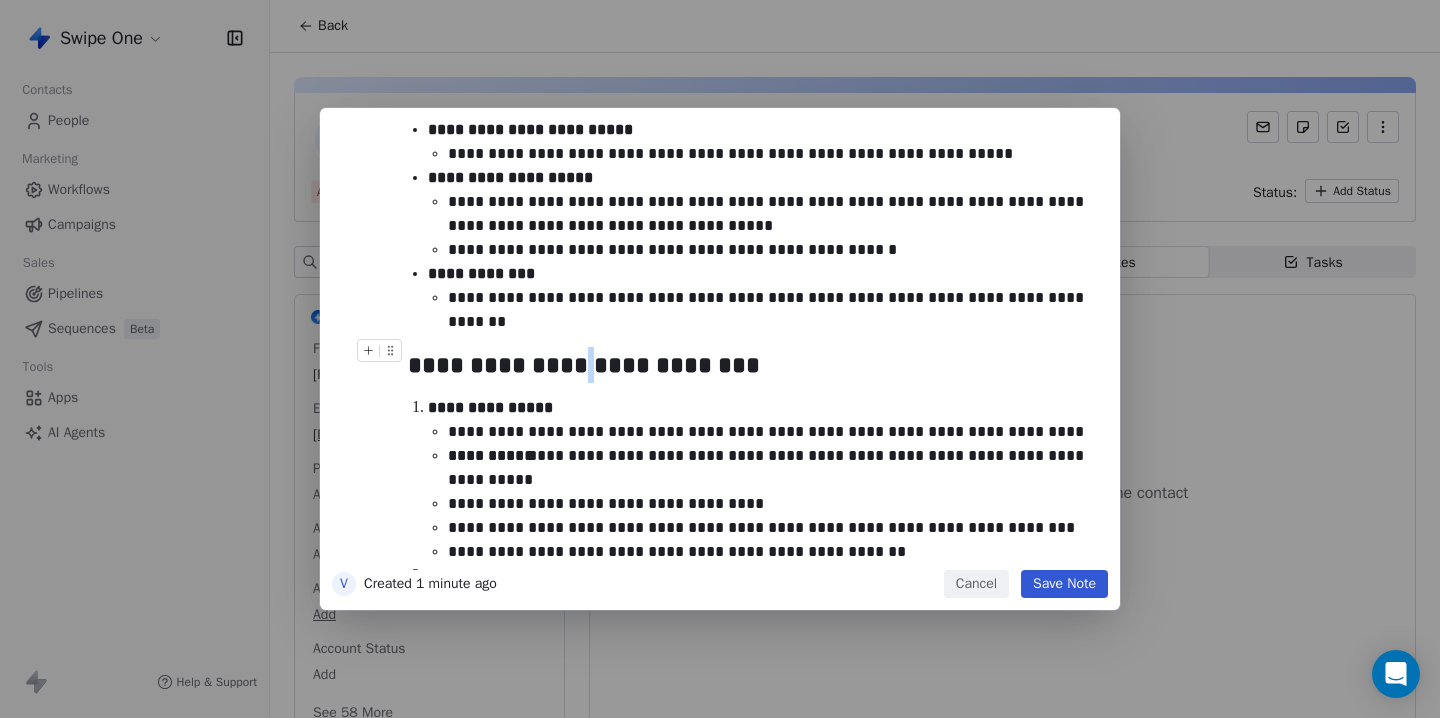 click on "**********" at bounding box center (750, 365) 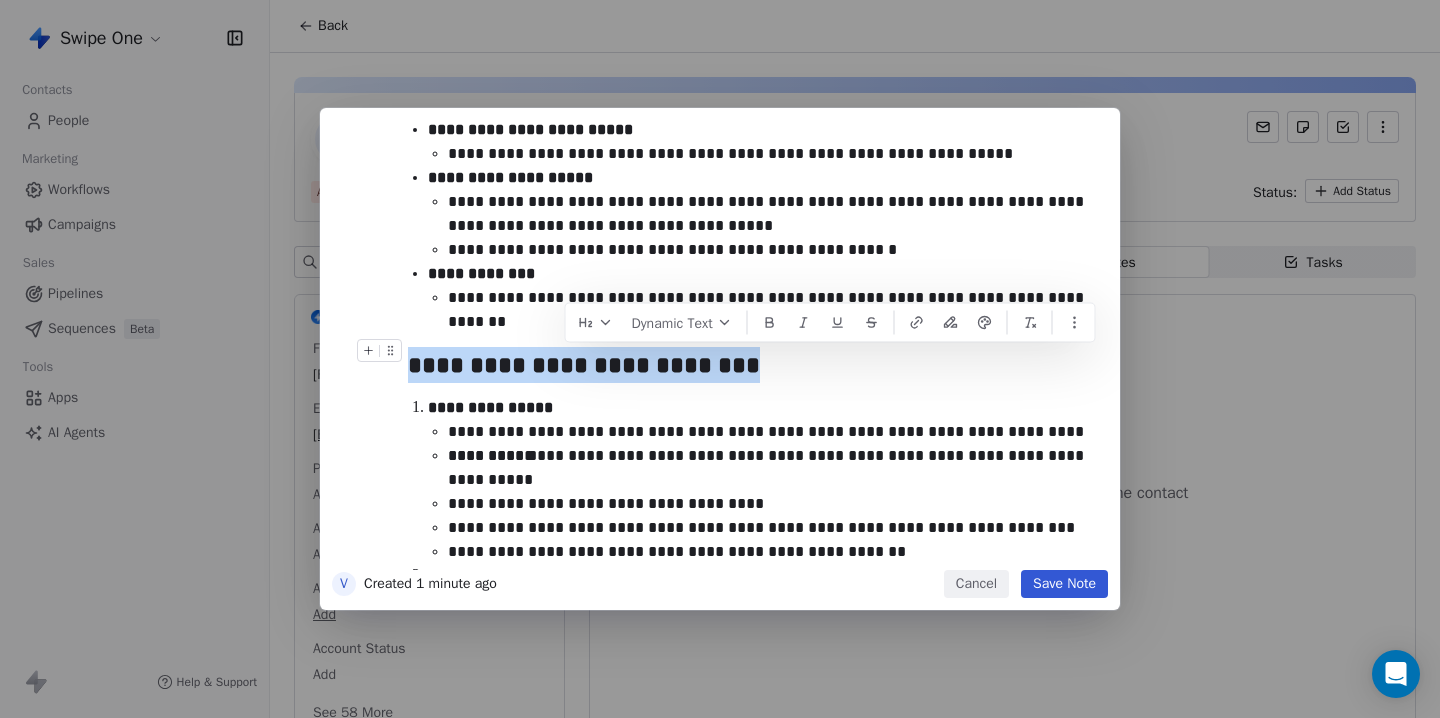click on "**********" at bounding box center [750, 365] 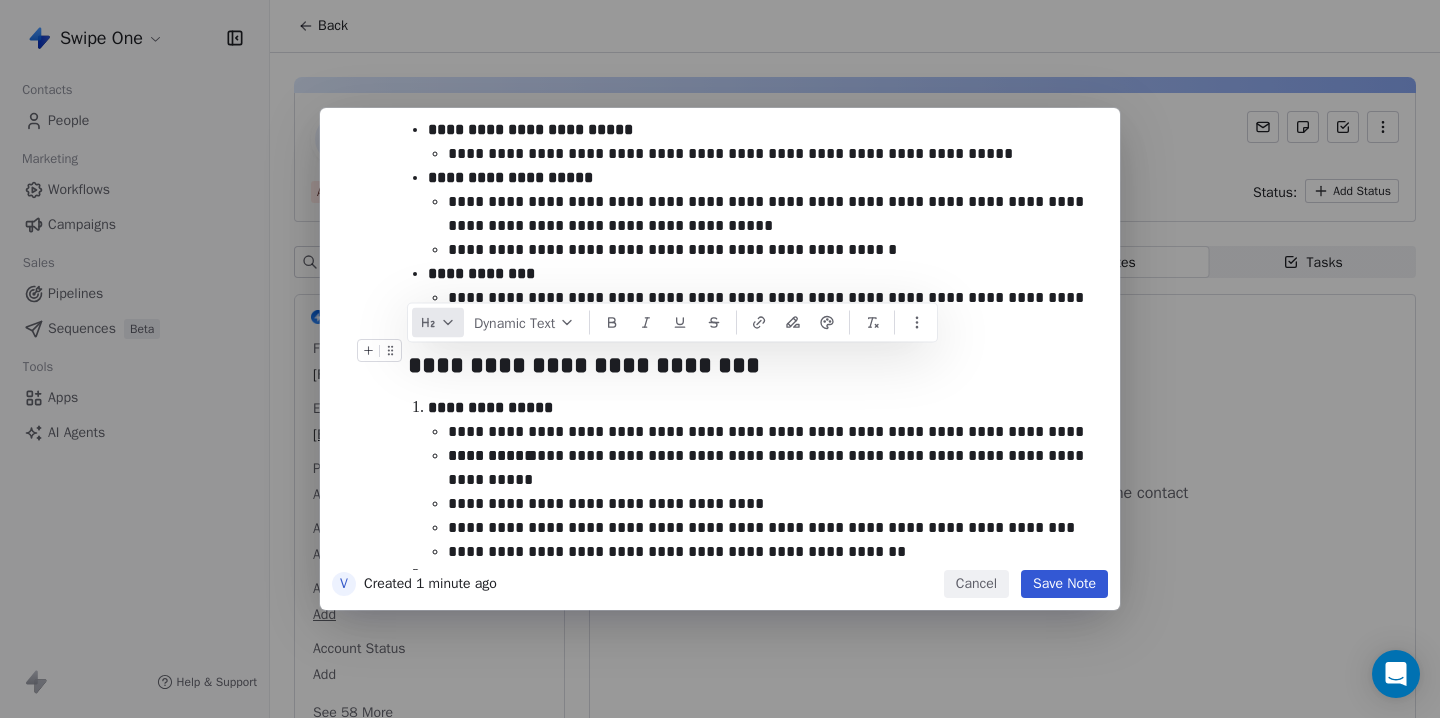 click 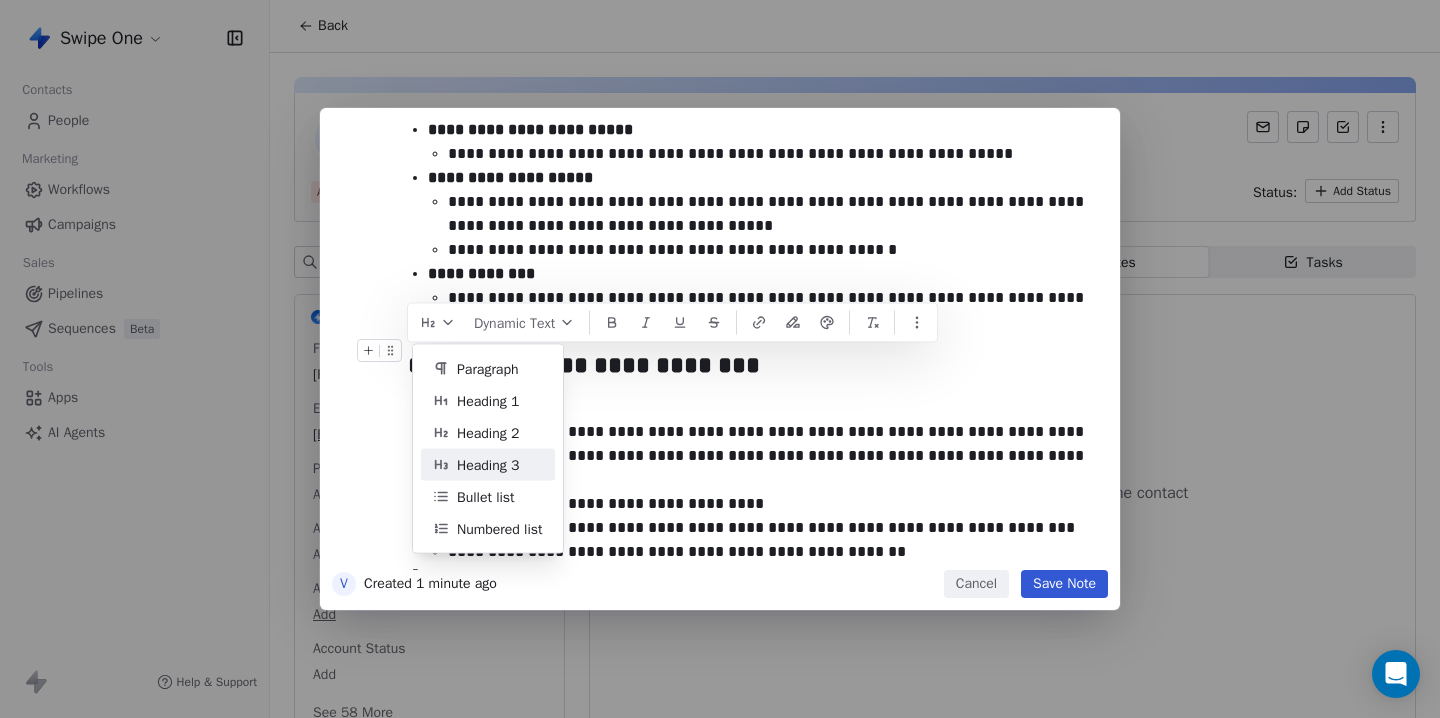 click on "Heading 3" at bounding box center [476, 465] 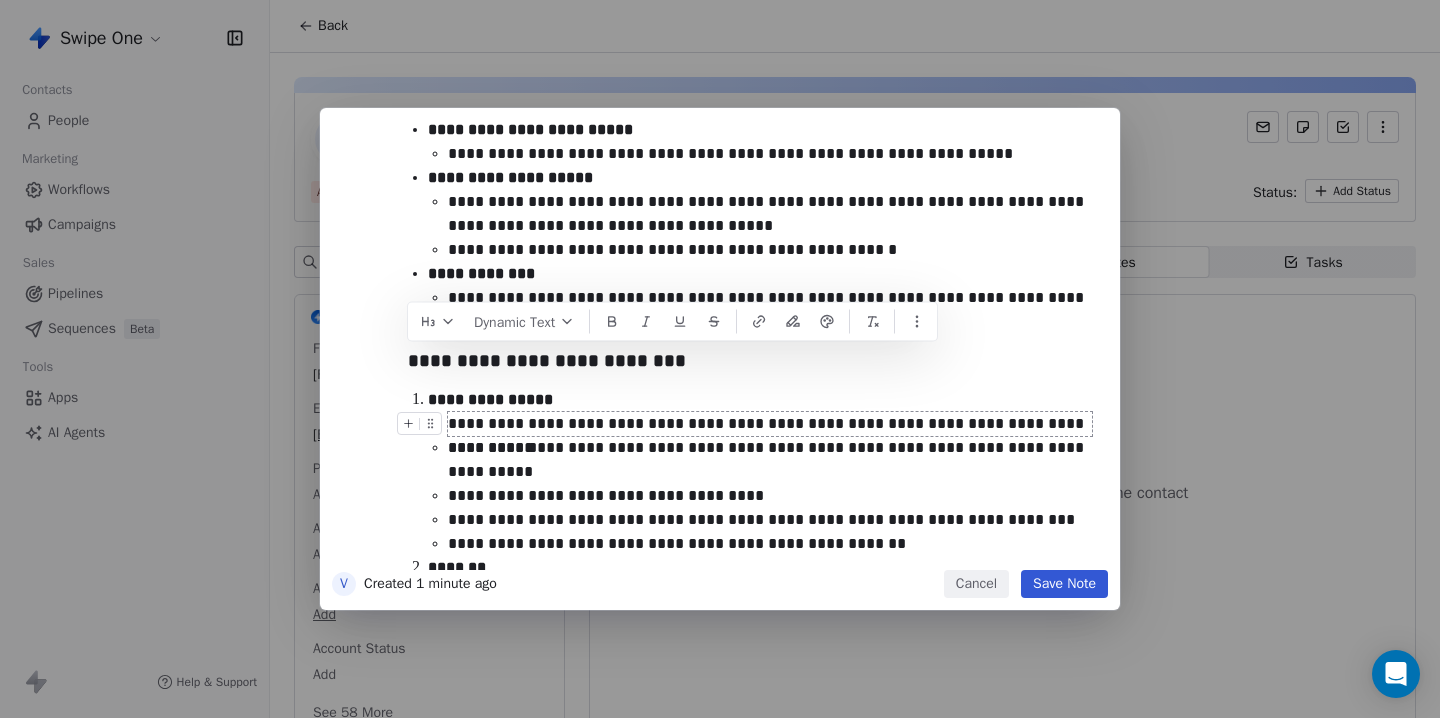 click on "**********" at bounding box center [770, 424] 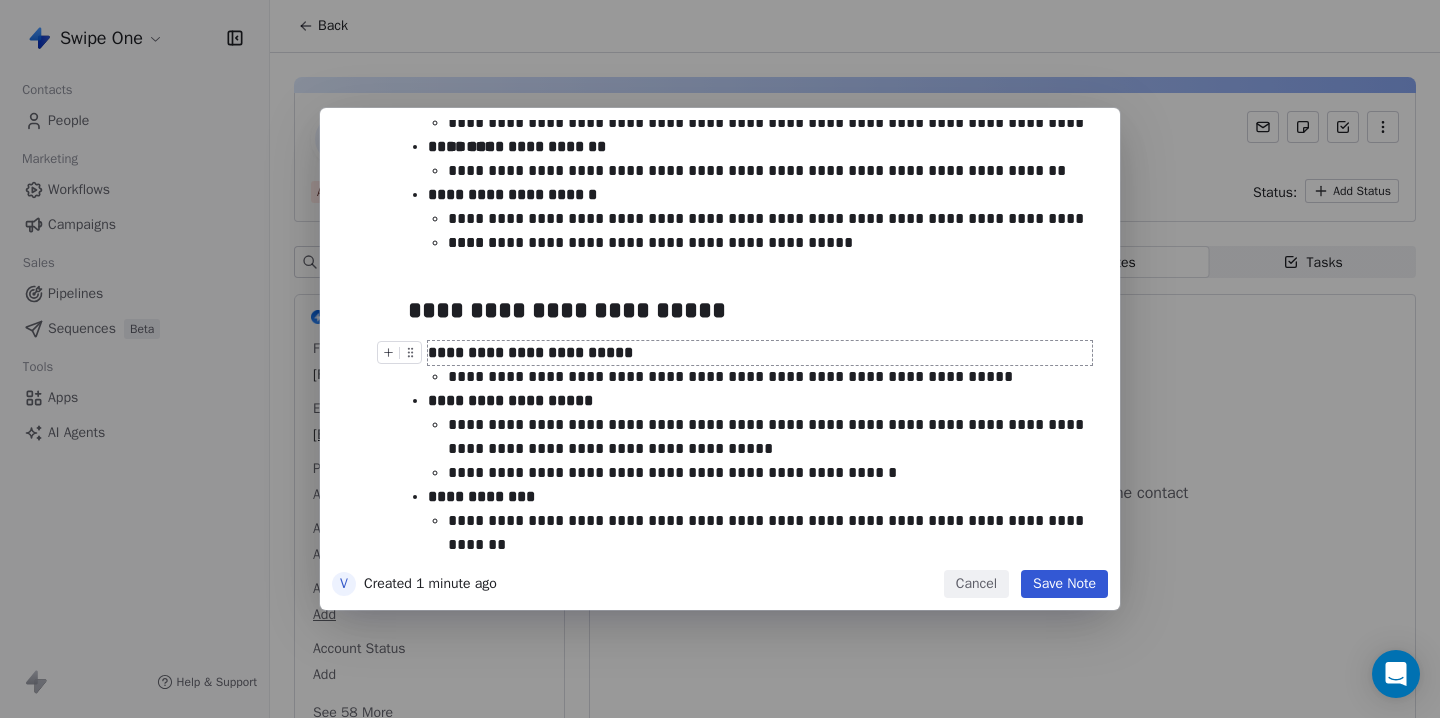 scroll, scrollTop: 506, scrollLeft: 0, axis: vertical 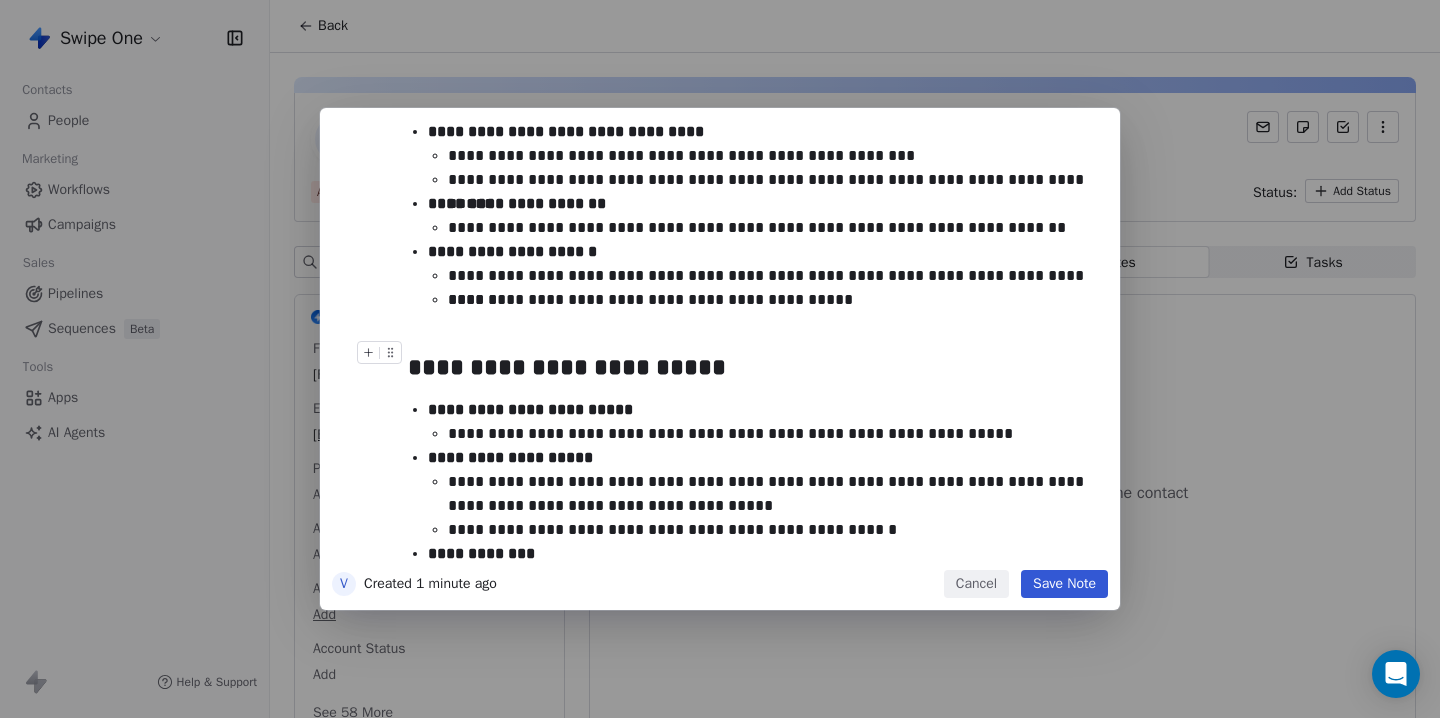 click on "**********" at bounding box center (750, 367) 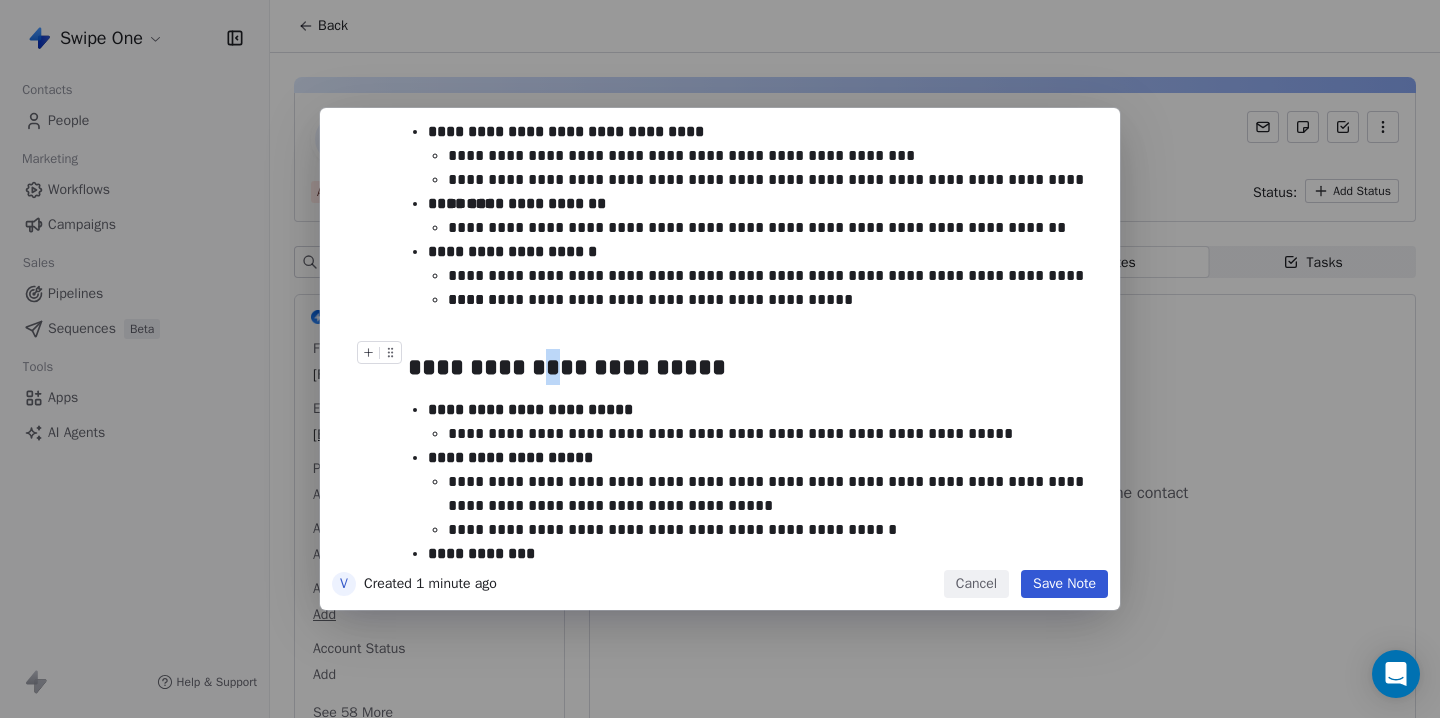 click on "**********" at bounding box center (750, 367) 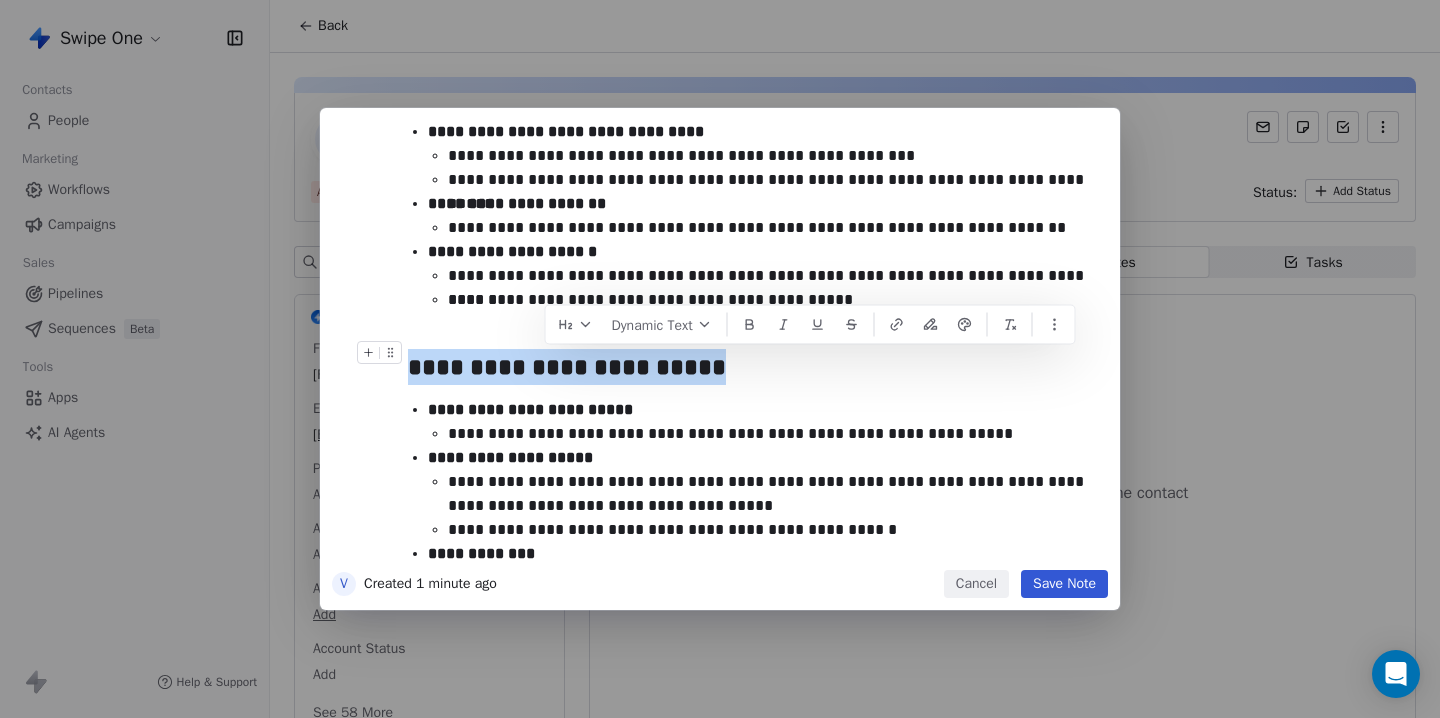 click on "**********" at bounding box center [750, 367] 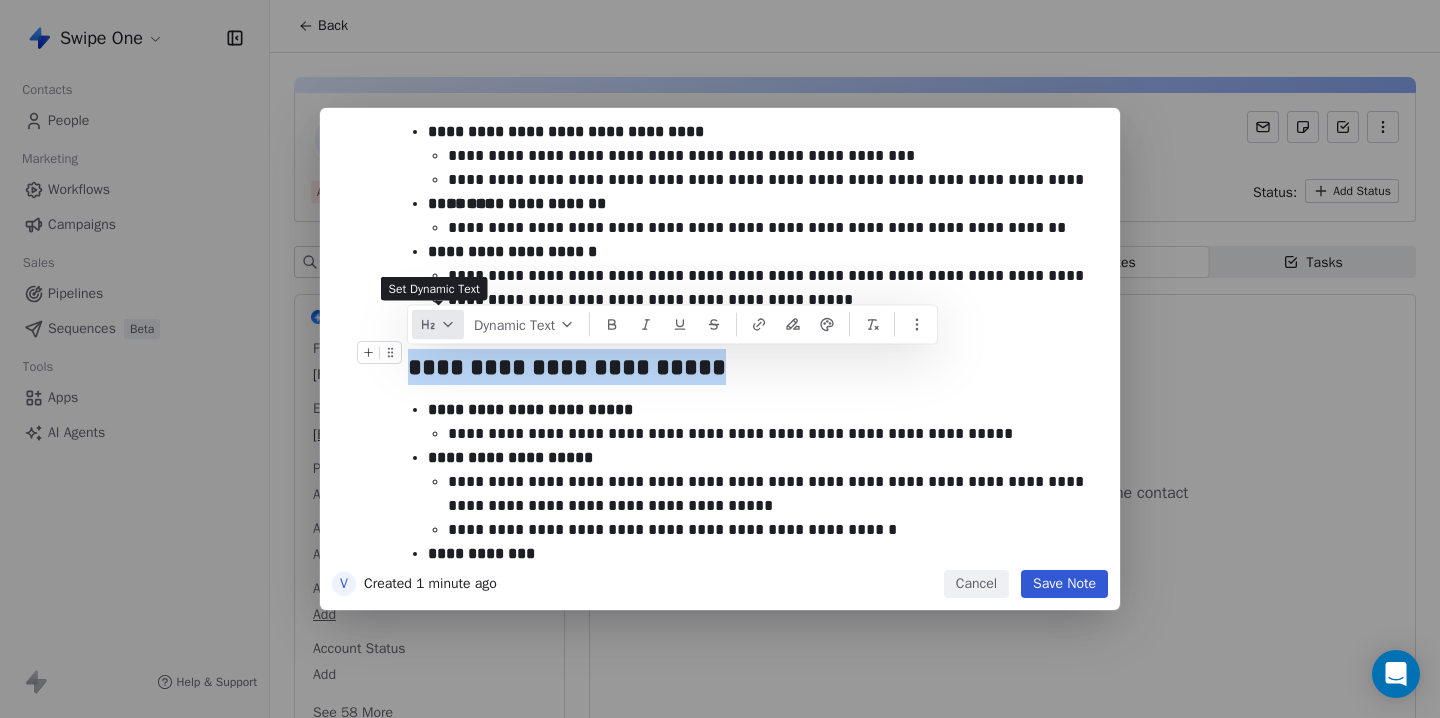 click 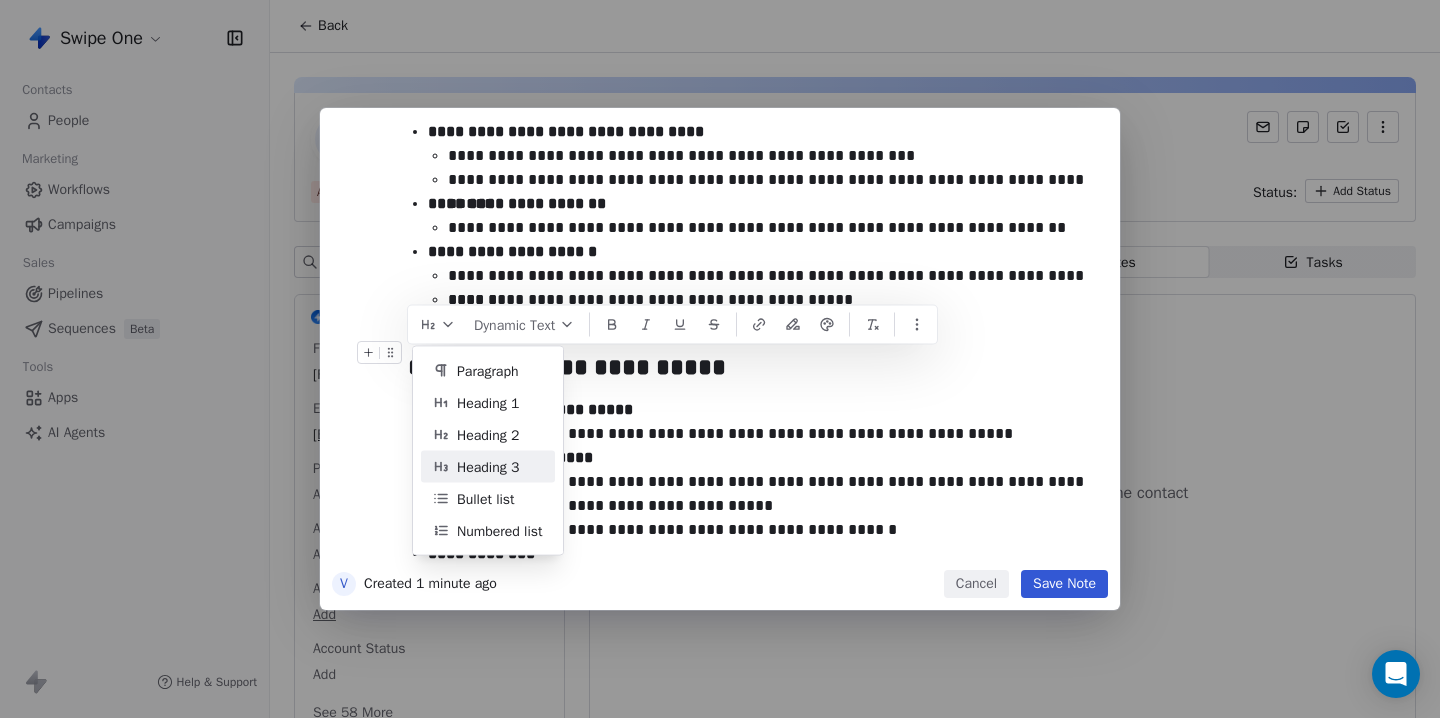click on "Heading 3" at bounding box center (488, 466) 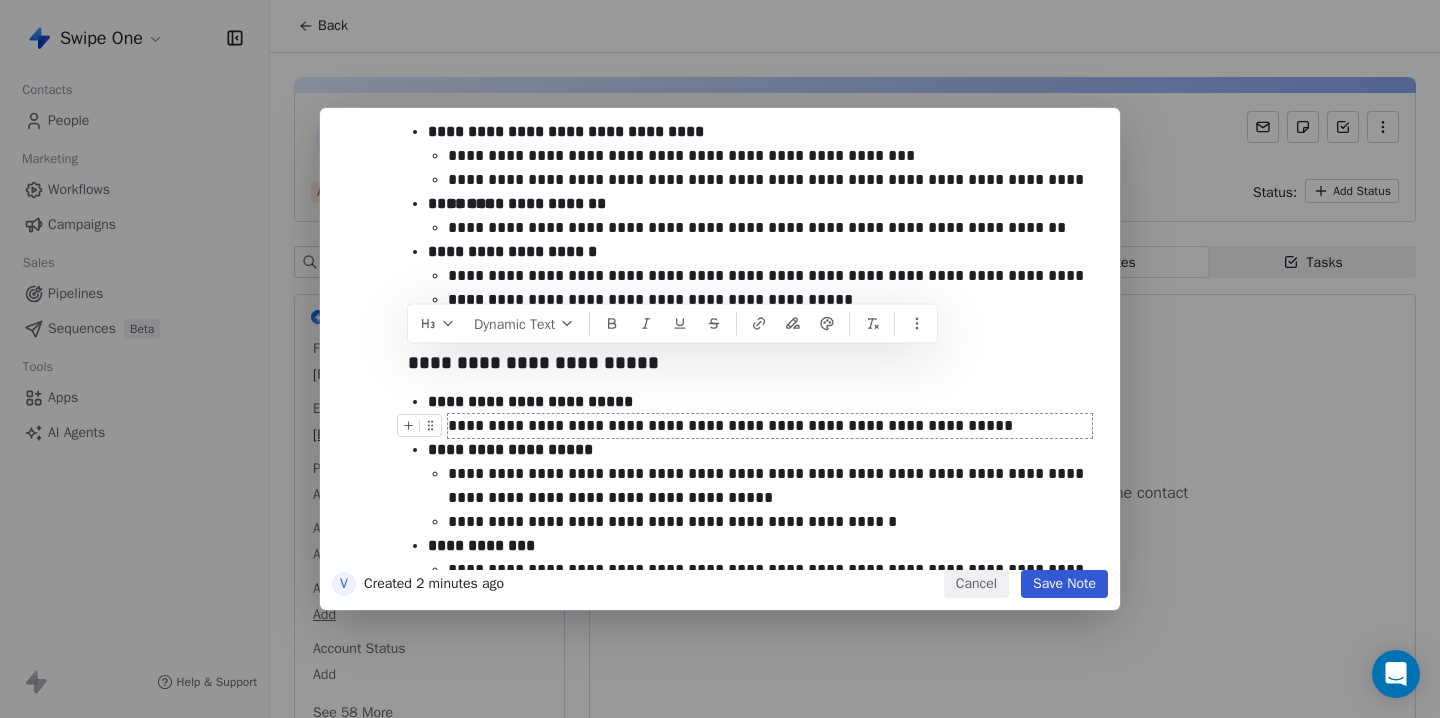 click on "**********" at bounding box center (770, 426) 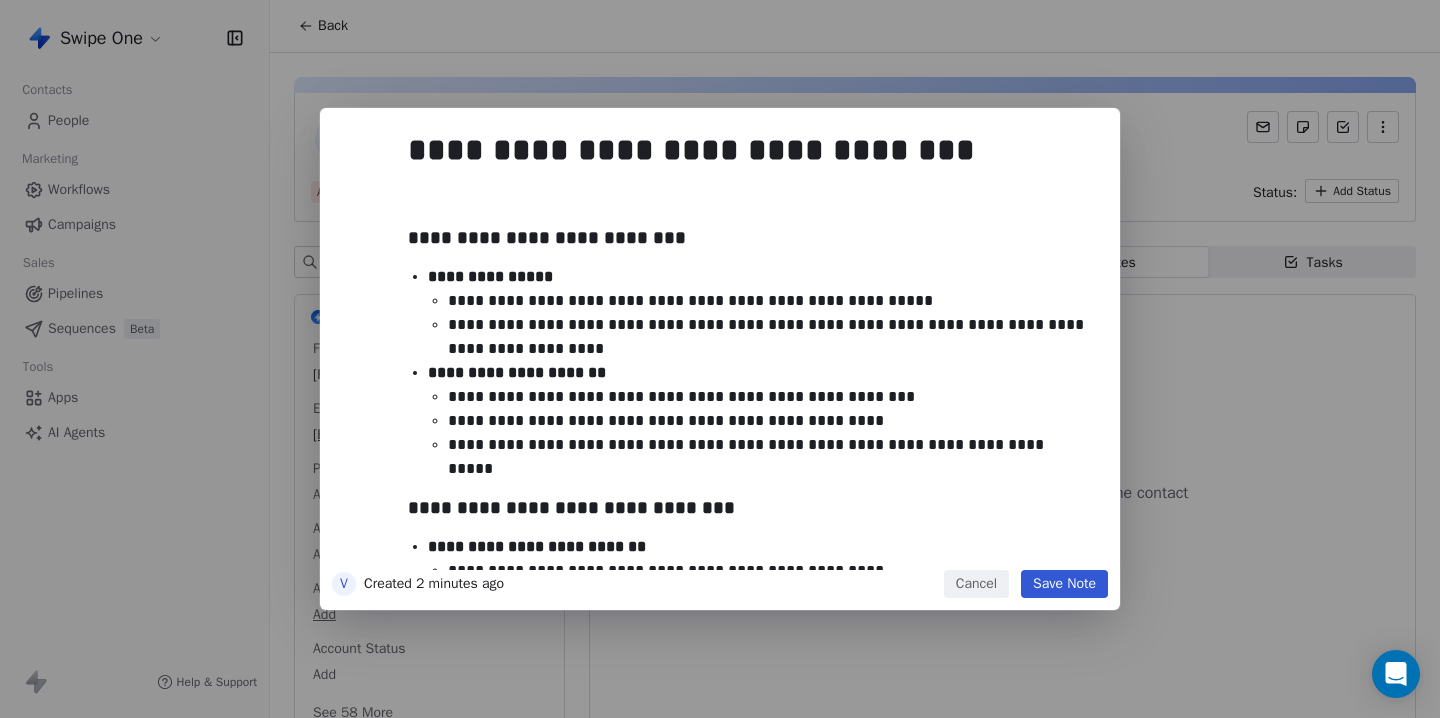 scroll, scrollTop: 0, scrollLeft: 0, axis: both 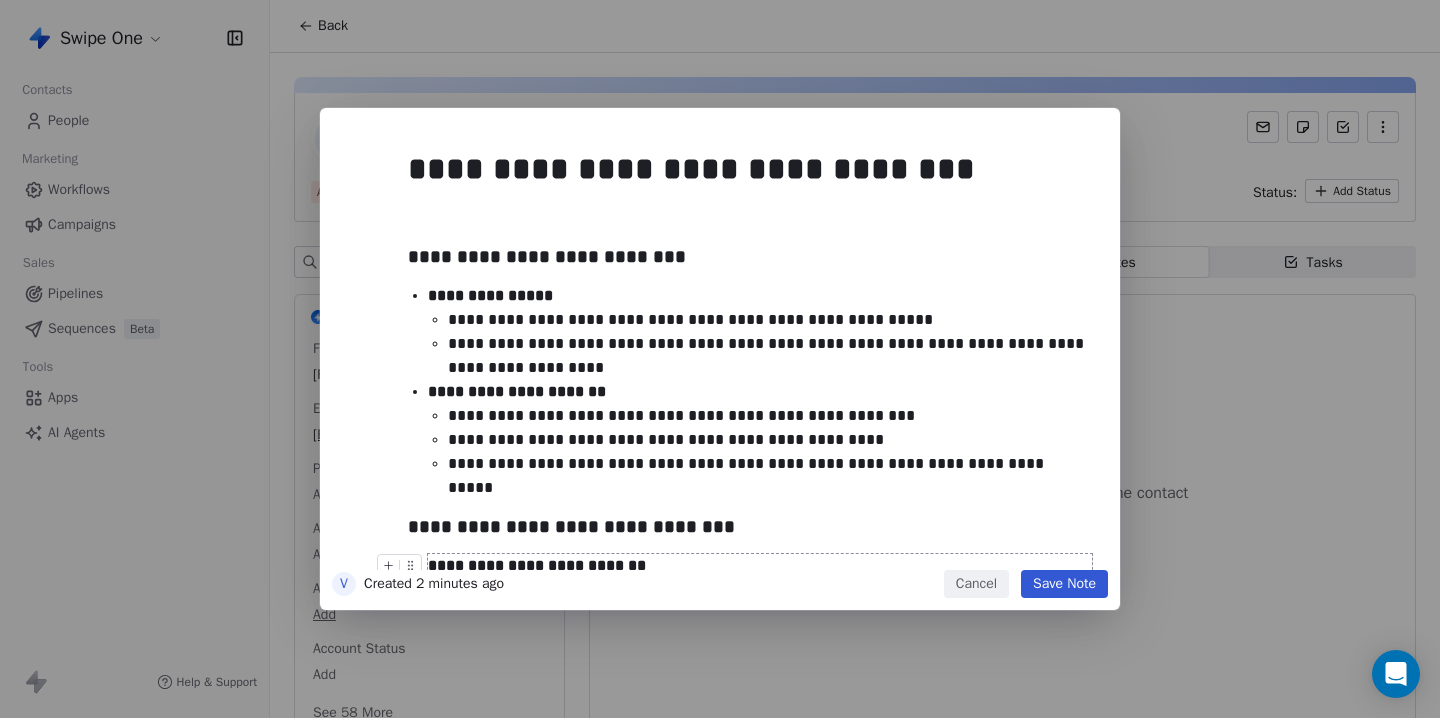 click on "Save Note" at bounding box center (1064, 584) 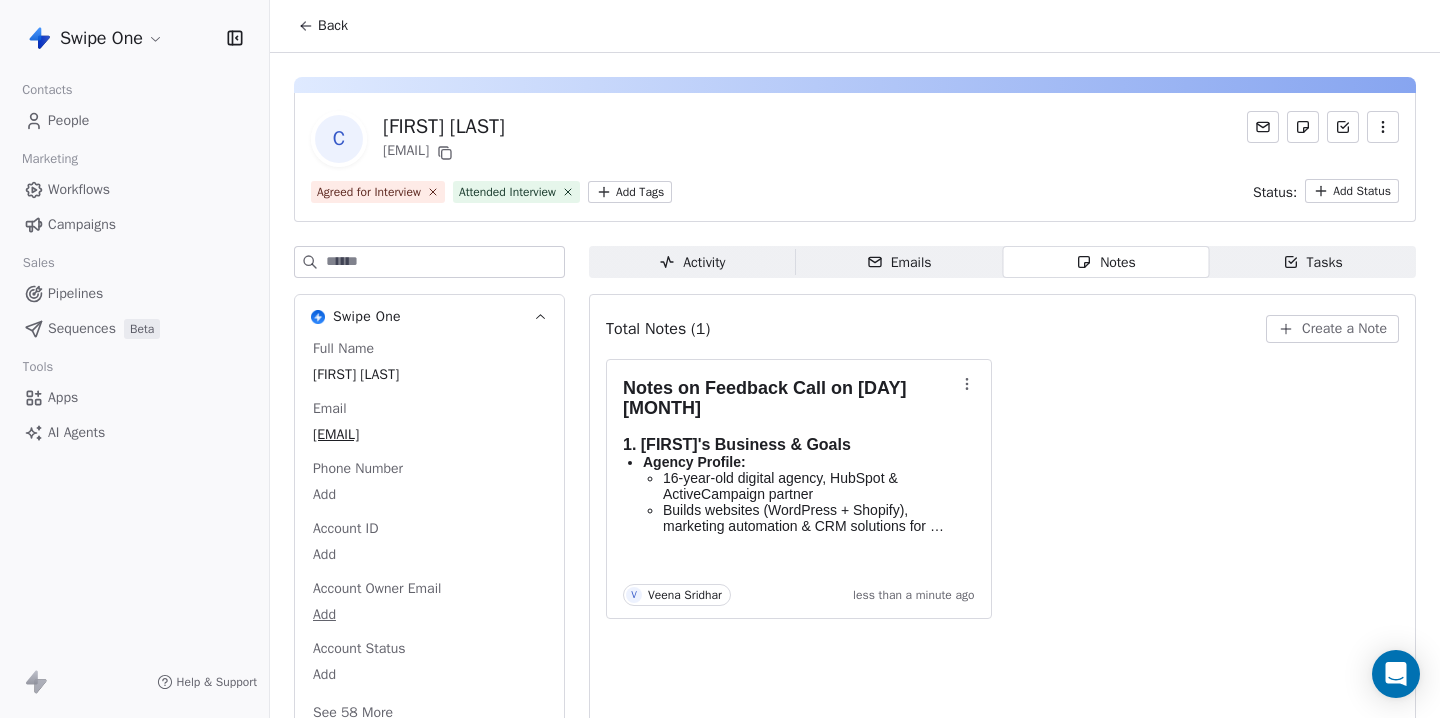 click 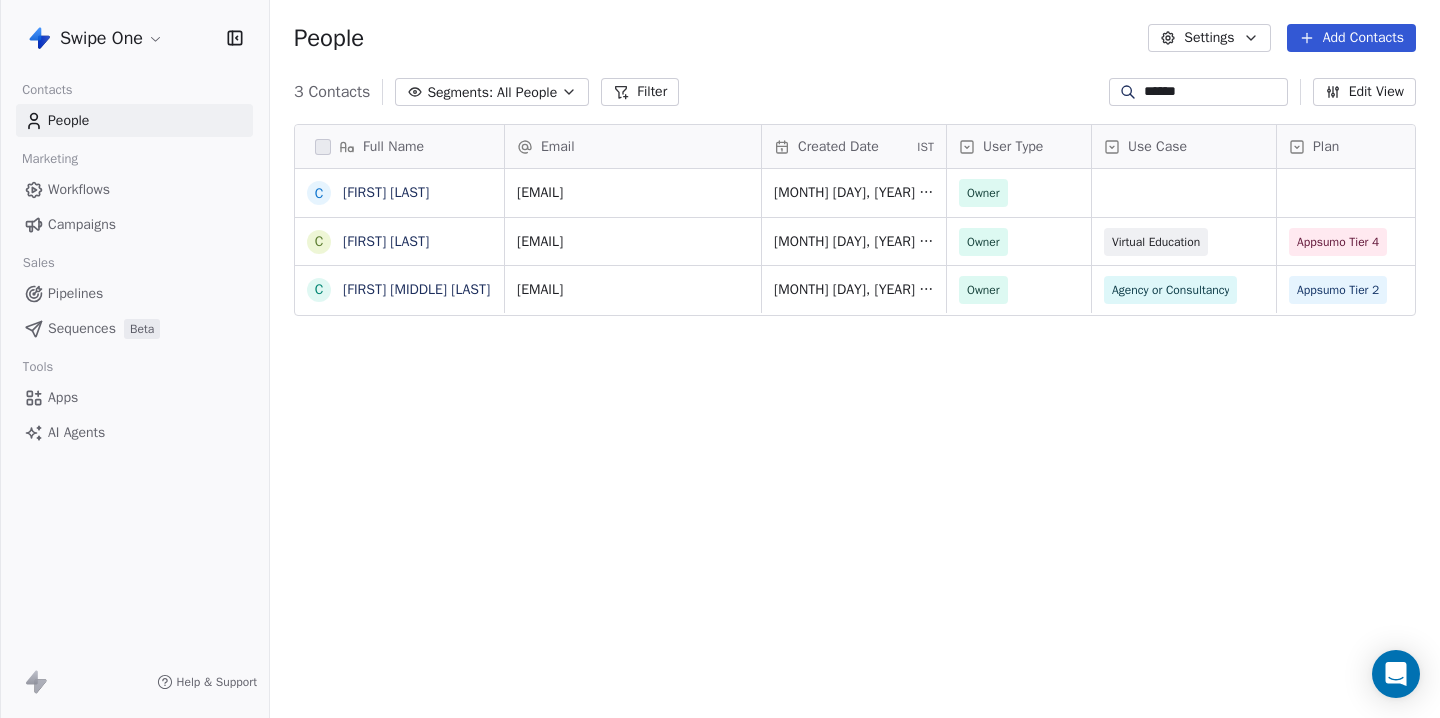 scroll, scrollTop: 1, scrollLeft: 1, axis: both 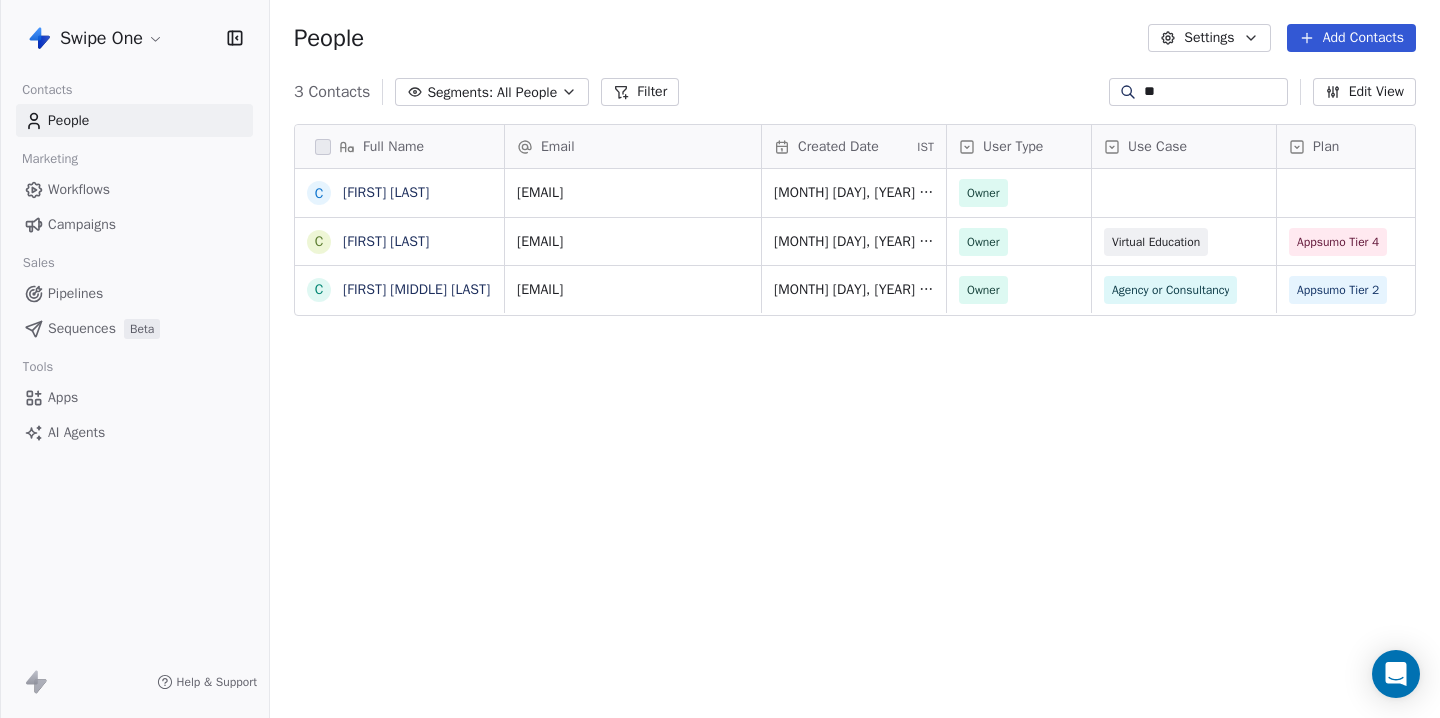 type on "*" 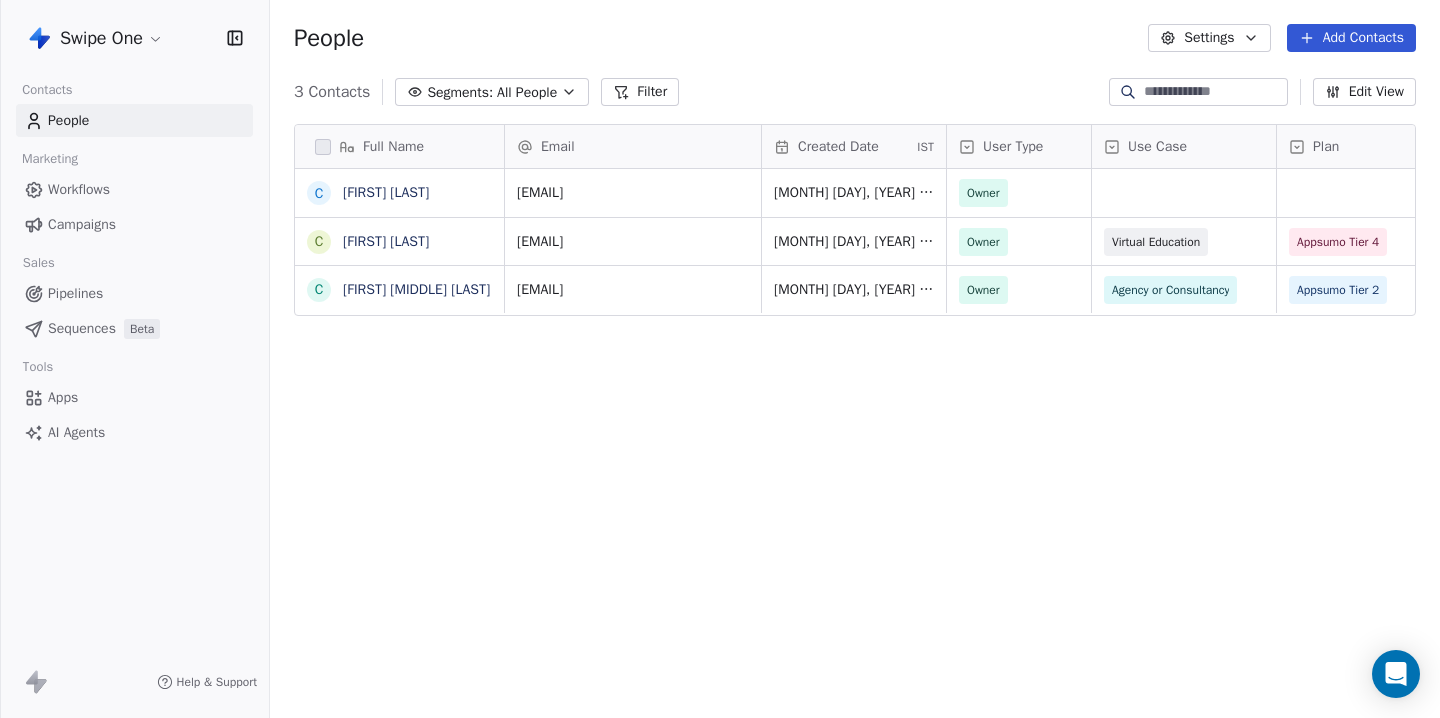 type on "*" 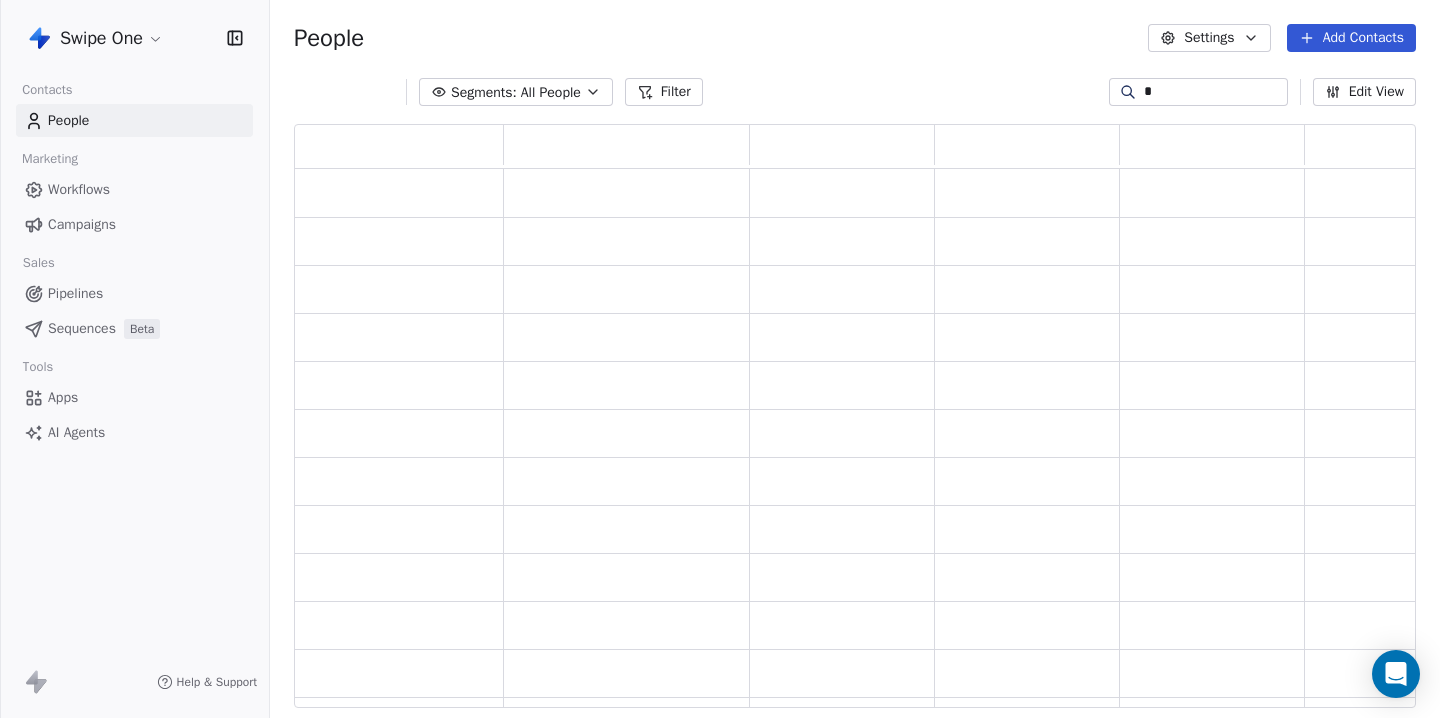 scroll, scrollTop: 1, scrollLeft: 1, axis: both 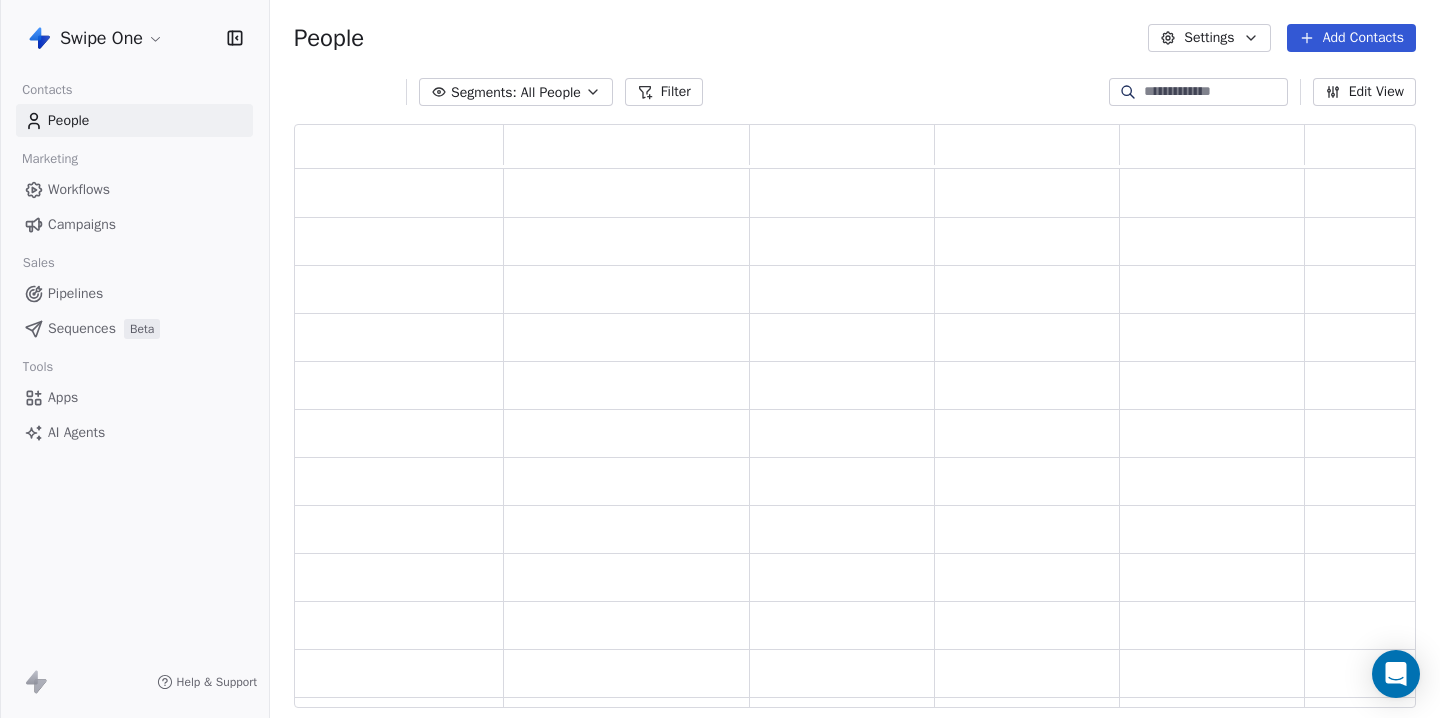 type on "*" 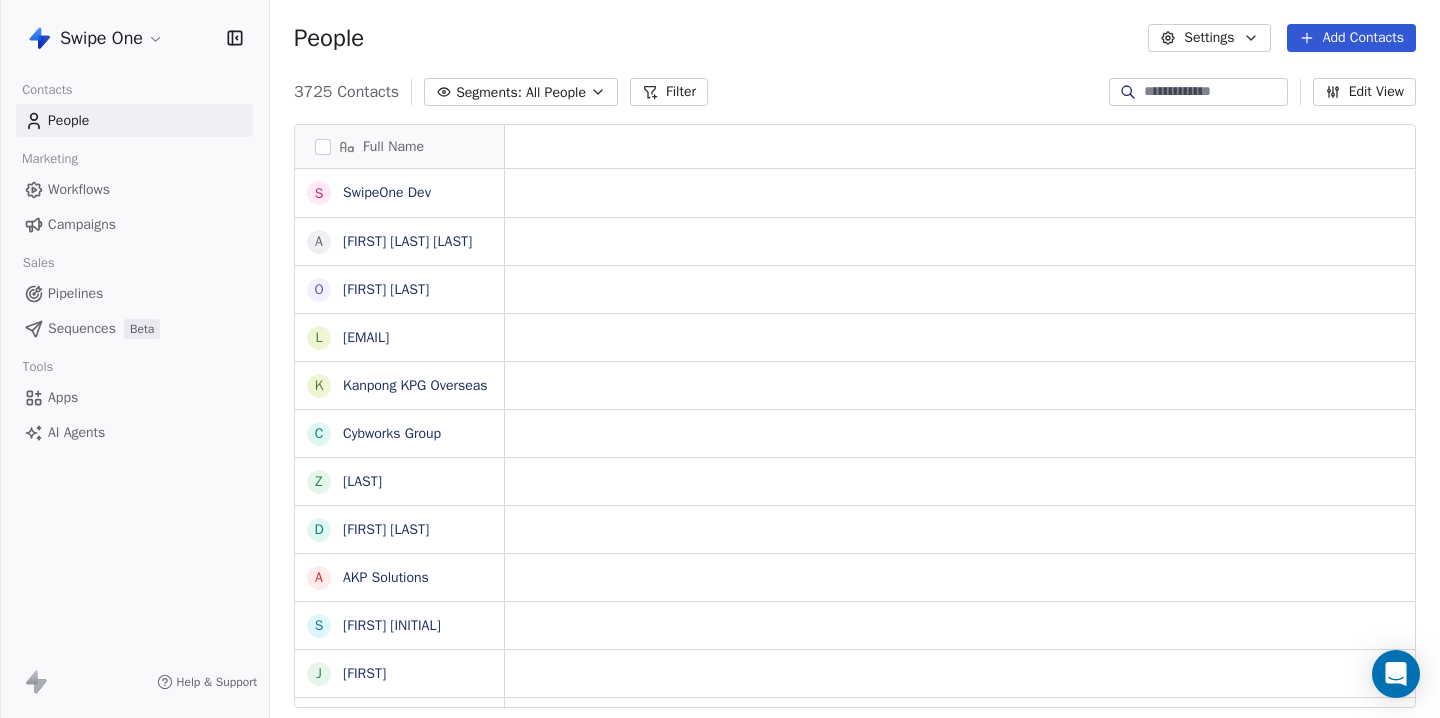 scroll, scrollTop: 1, scrollLeft: 1, axis: both 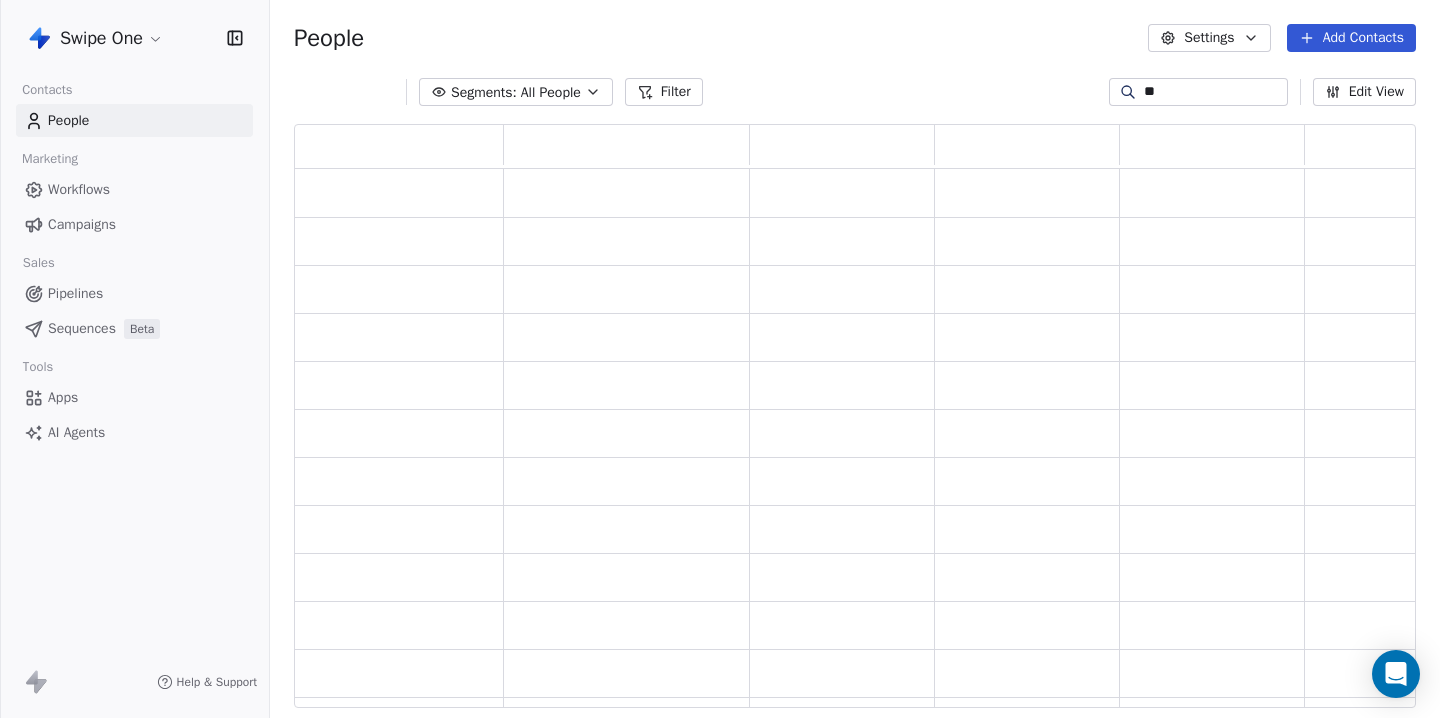 type on "*" 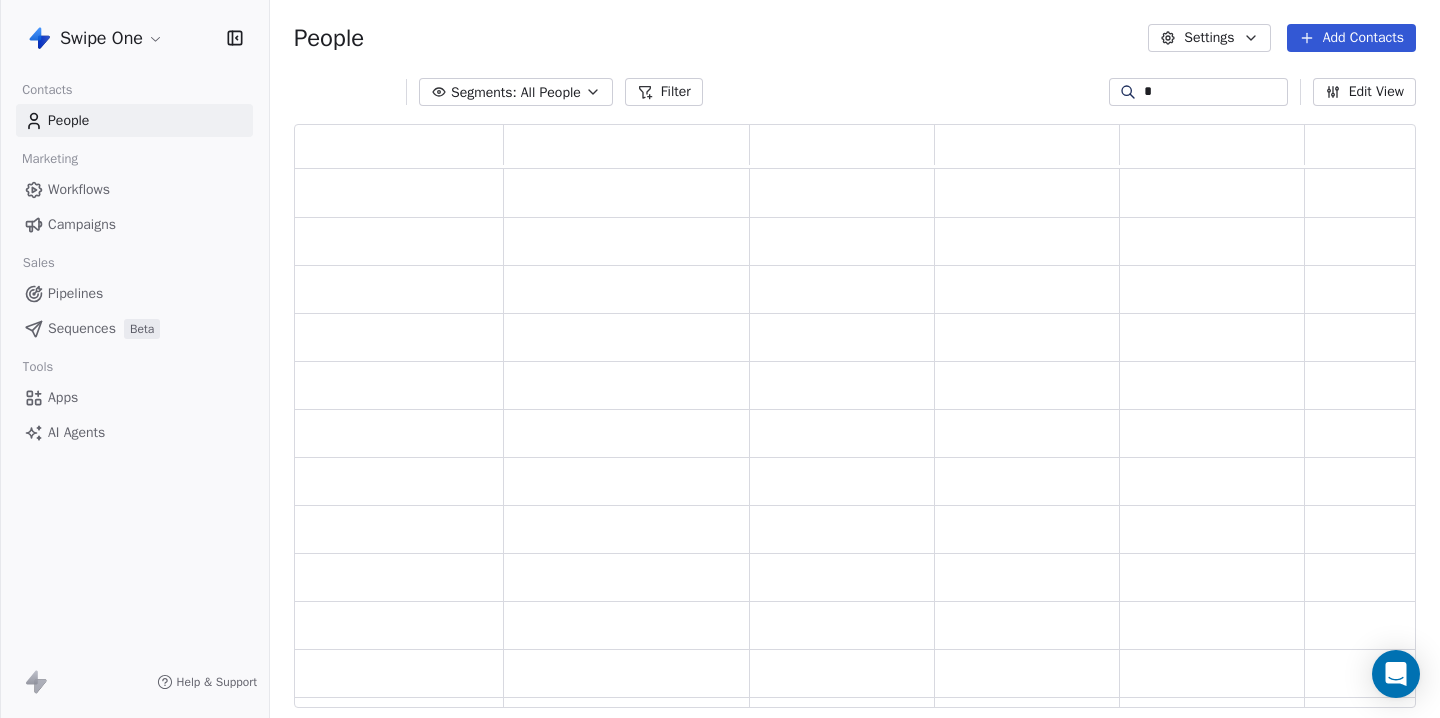 scroll, scrollTop: 1, scrollLeft: 1, axis: both 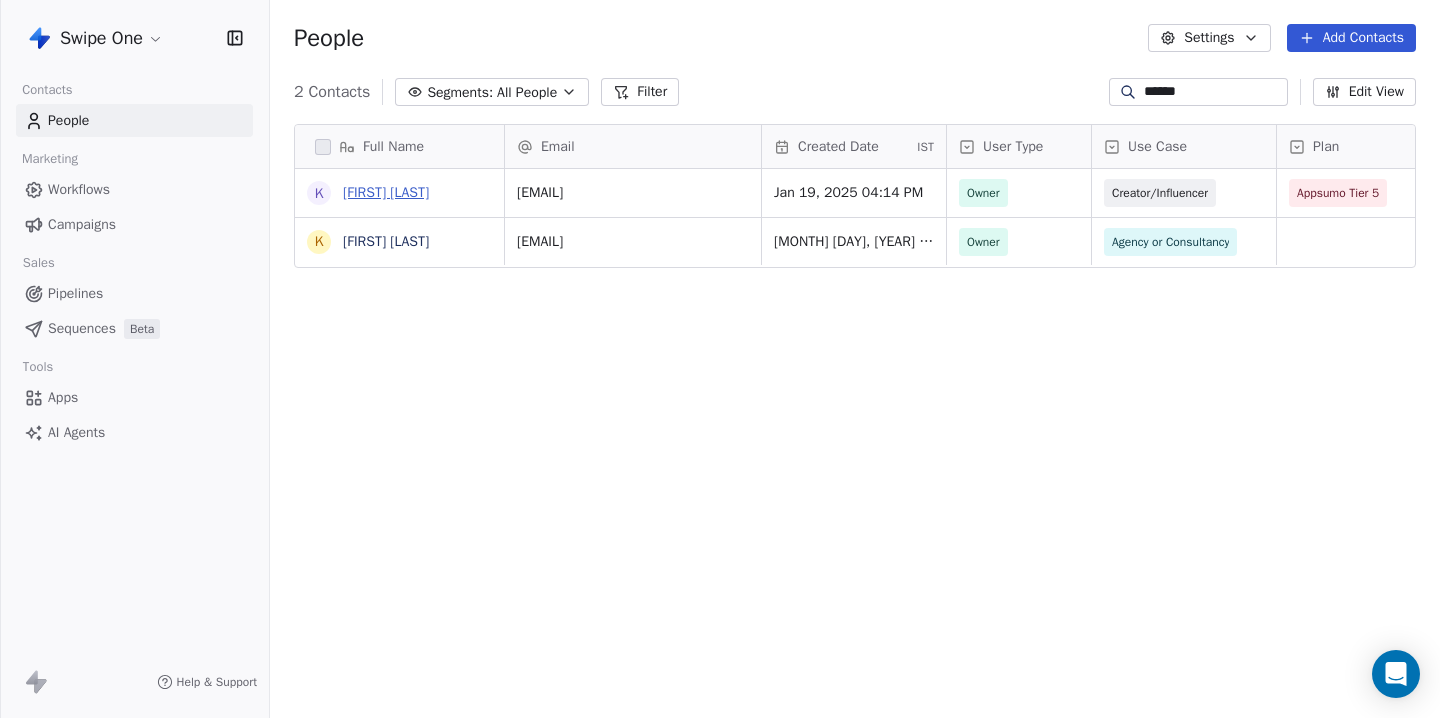 type on "******" 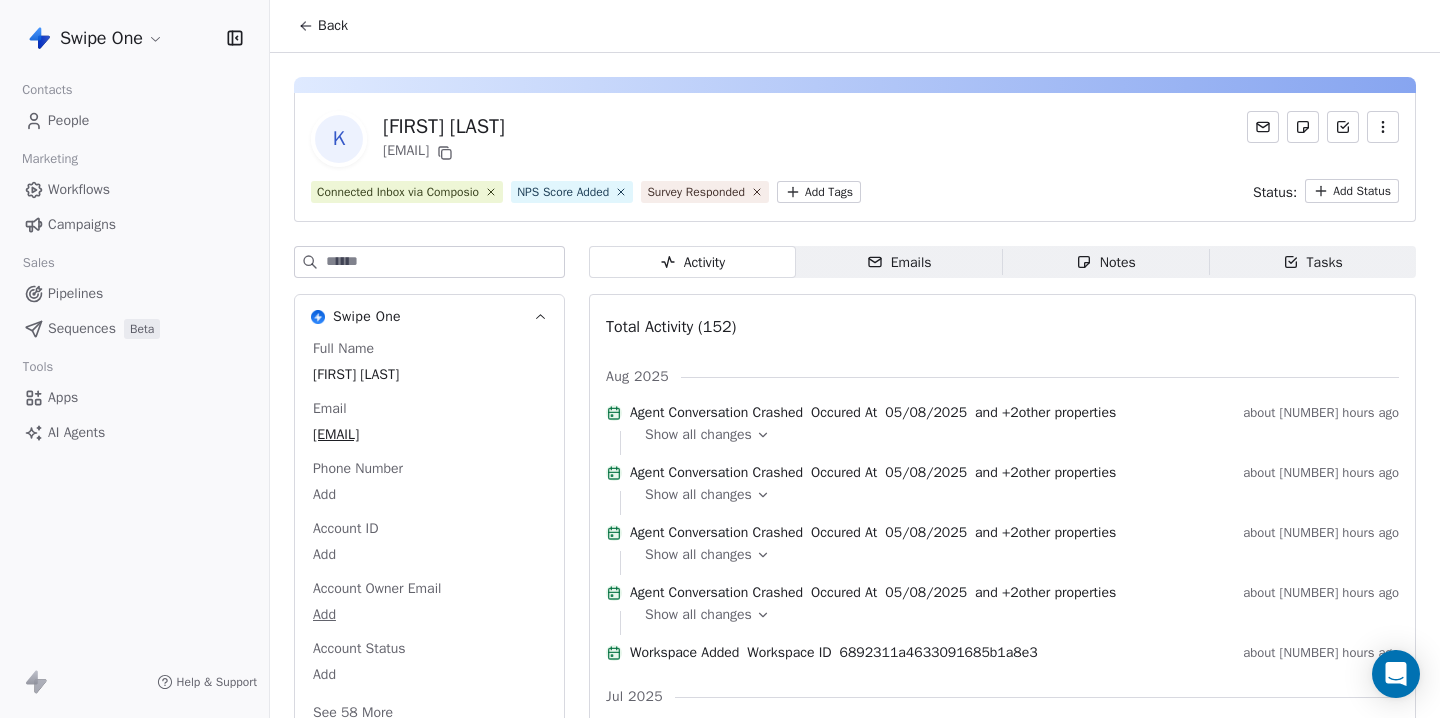 click on "Notes" at bounding box center [1106, 262] 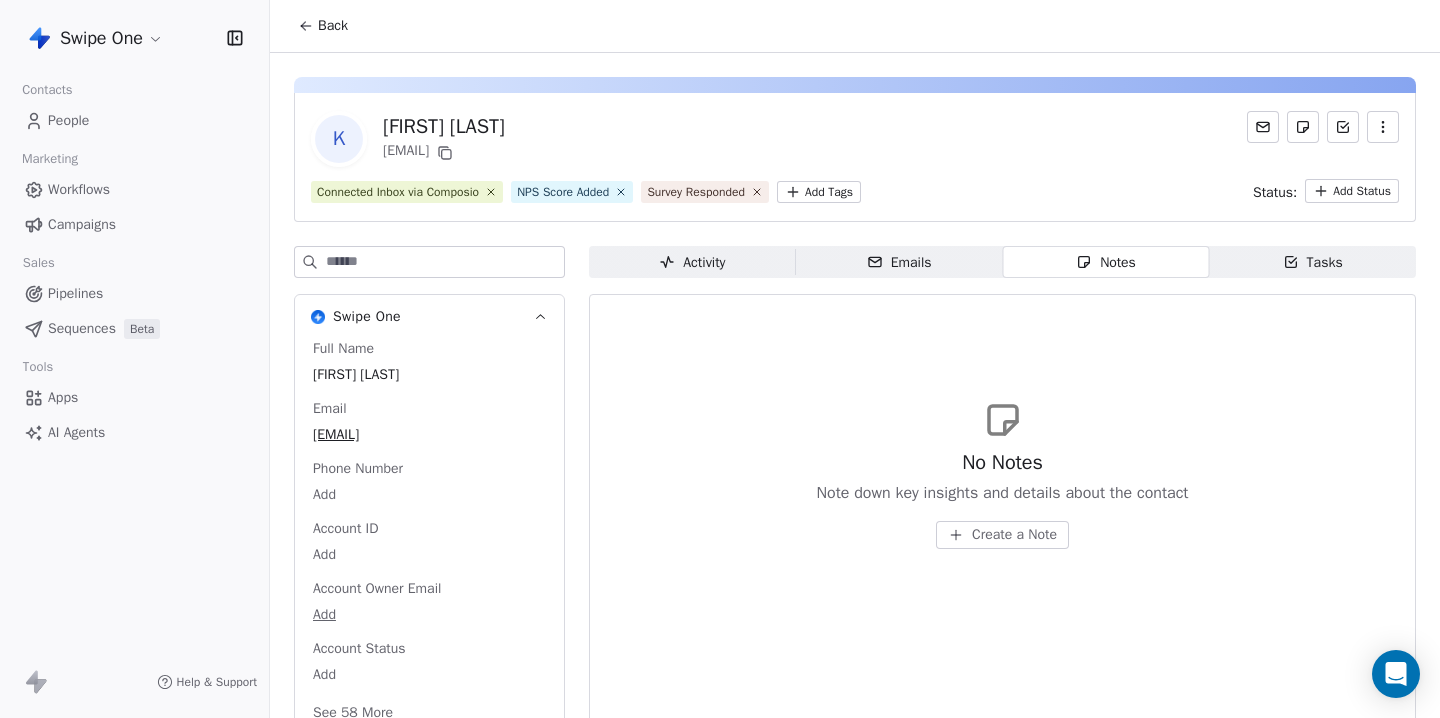 click on "Swipe One Contacts People Marketing Workflows Campaigns Sales Pipelines Sequences Beta Tools Apps AI Agents Help & Support Back K Keshav Maheshwari keshavsays@gmail.com Connected Inbox via Composio NPS Score Added Survey Responded  Add Tags Status:   Add Status Swipe One Full Name Keshav Maheshwari Email keshavsays@gmail.com Phone Number Add Account ID Add Account Owner Email Add Account Status Add See   58   More   Activity Activity Emails Emails   Notes   Notes Tasks Tasks No Notes Note down key insights and details about the contact   Create a Note" at bounding box center (720, 359) 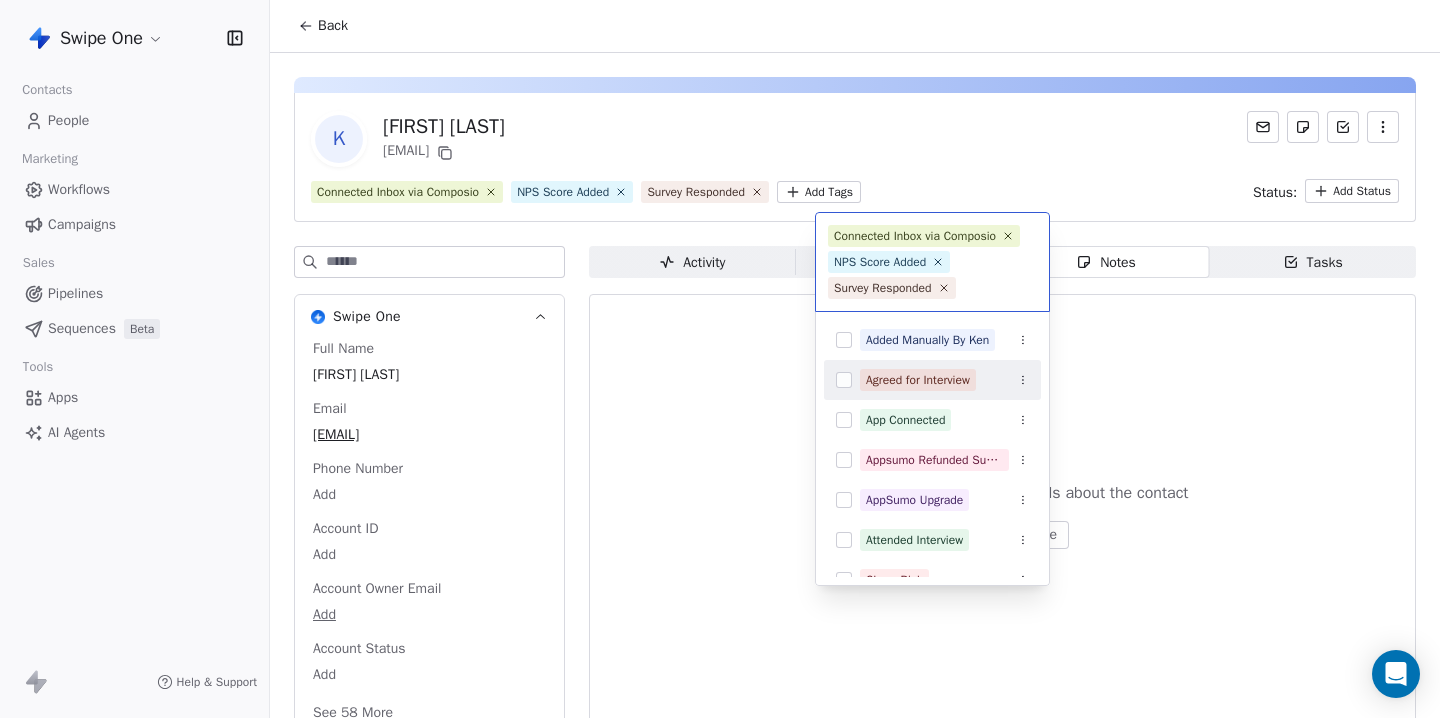 click on "Agreed for Interview" at bounding box center [918, 380] 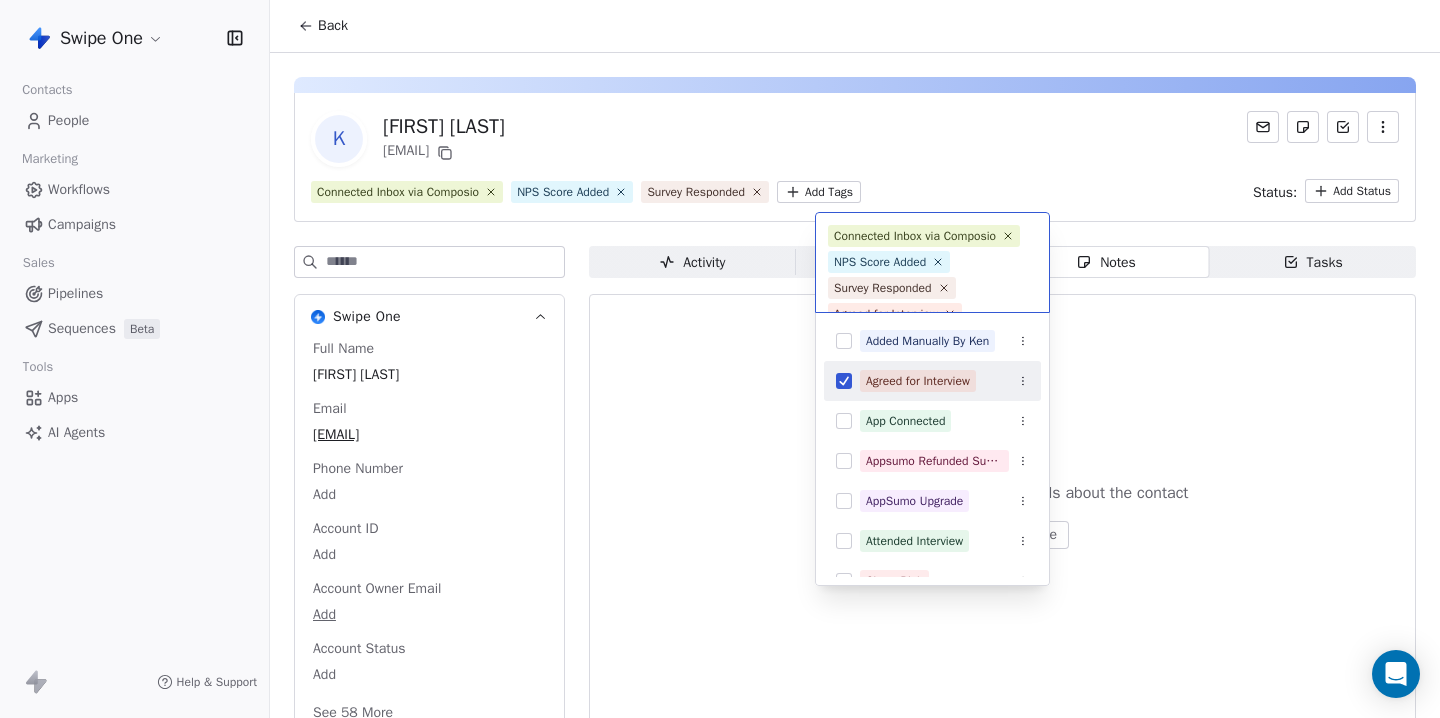 scroll, scrollTop: 51, scrollLeft: 0, axis: vertical 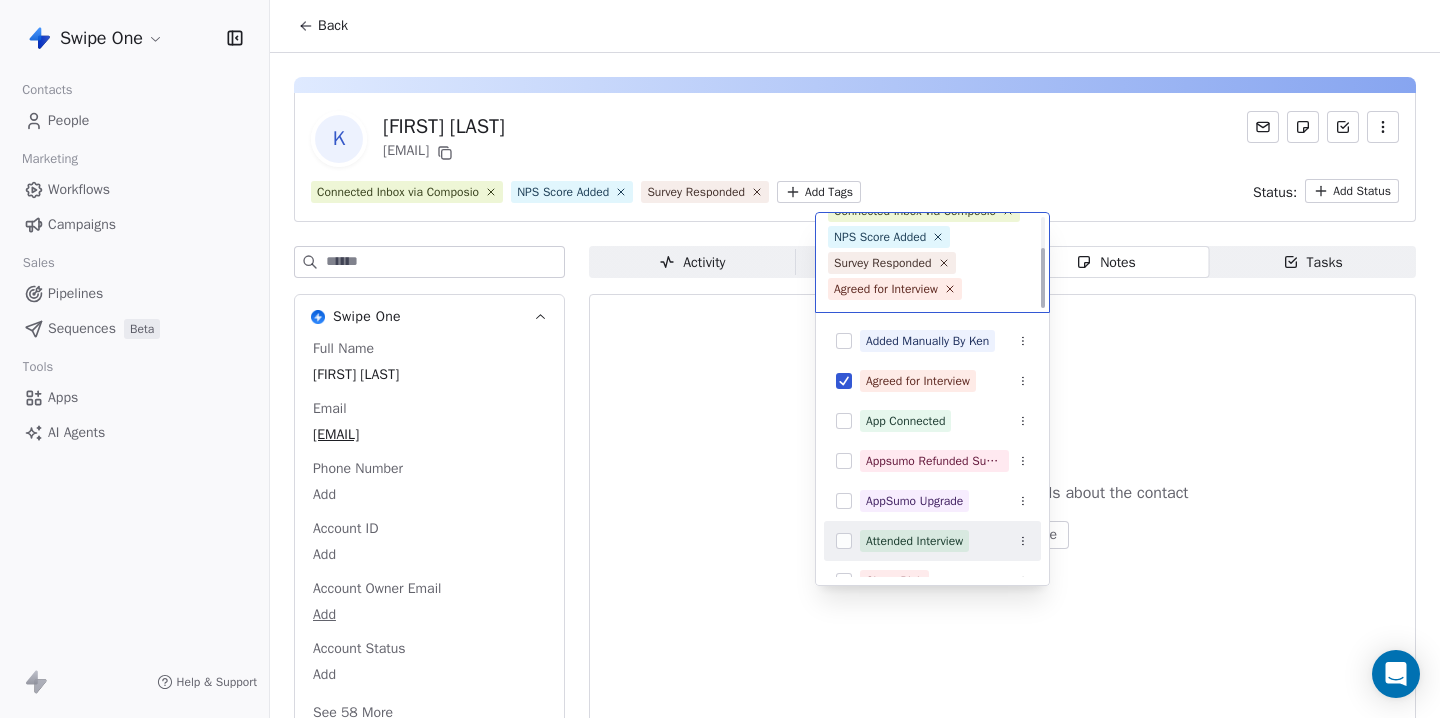 click on "Attended Interview" at bounding box center [914, 541] 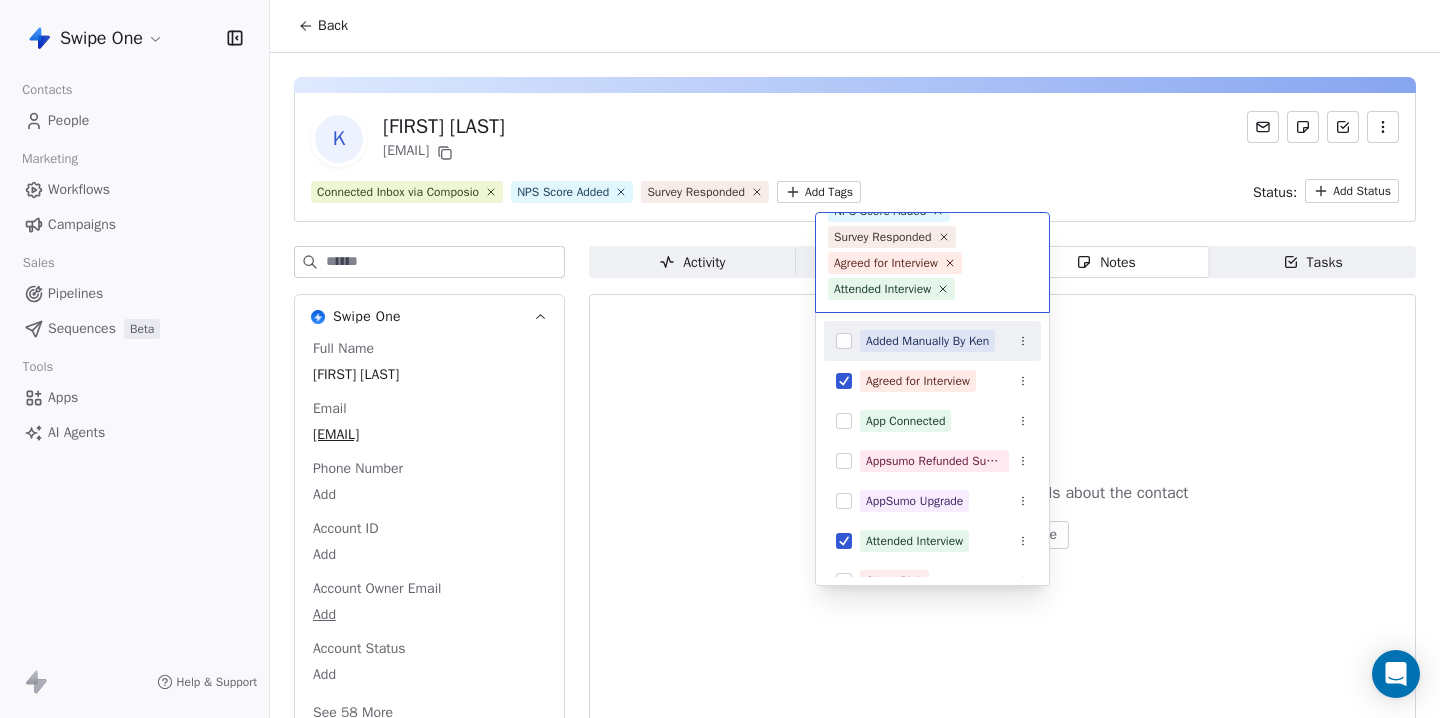 click on "Swipe One Contacts People Marketing Workflows Campaigns Sales Pipelines Sequences Beta Tools Apps AI Agents Help & Support Back K Keshav Maheshwari keshavsays@gmail.com Connected Inbox via Composio NPS Score Added Survey Responded  Add Tags Status:   Add Status Swipe One Full Name Keshav Maheshwari Email keshavsays@gmail.com Phone Number Add Account ID Add Account Owner Email Add Account Status Add See   58   More   Activity Activity Emails Emails   Notes   Notes Tasks Tasks No Notes Note down key insights and details about the contact   Create a Note
Connected Inbox via Composio NPS Score Added Survey Responded Agreed for Interview Attended Interview Added Manually By Ken Agreed for Interview App Connected Appsumo Refunded Sumolings AppSumo Upgrade Attended Interview Churn Risk Competitor Switch Connected Inbox via Composio Connected Inbox via Emailengine Customer Decision Maker" at bounding box center (720, 359) 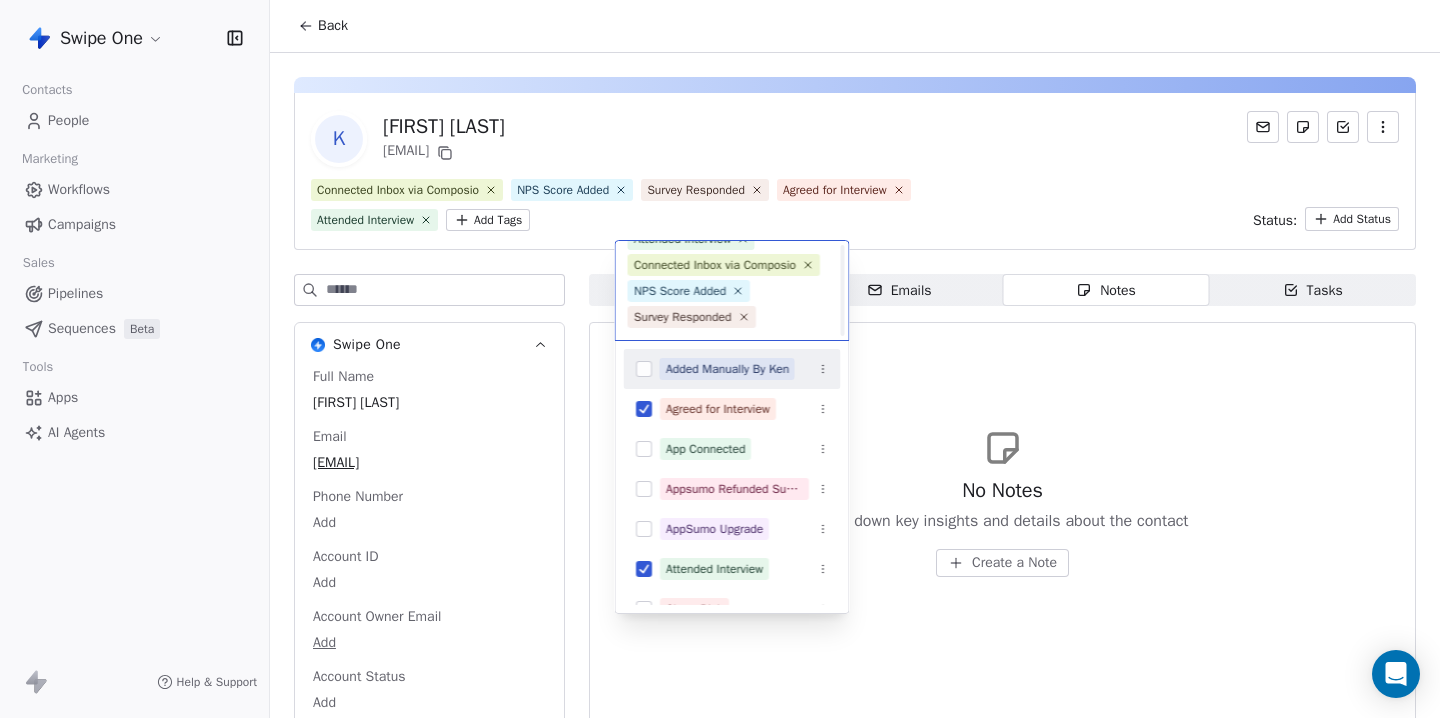 scroll, scrollTop: 0, scrollLeft: 0, axis: both 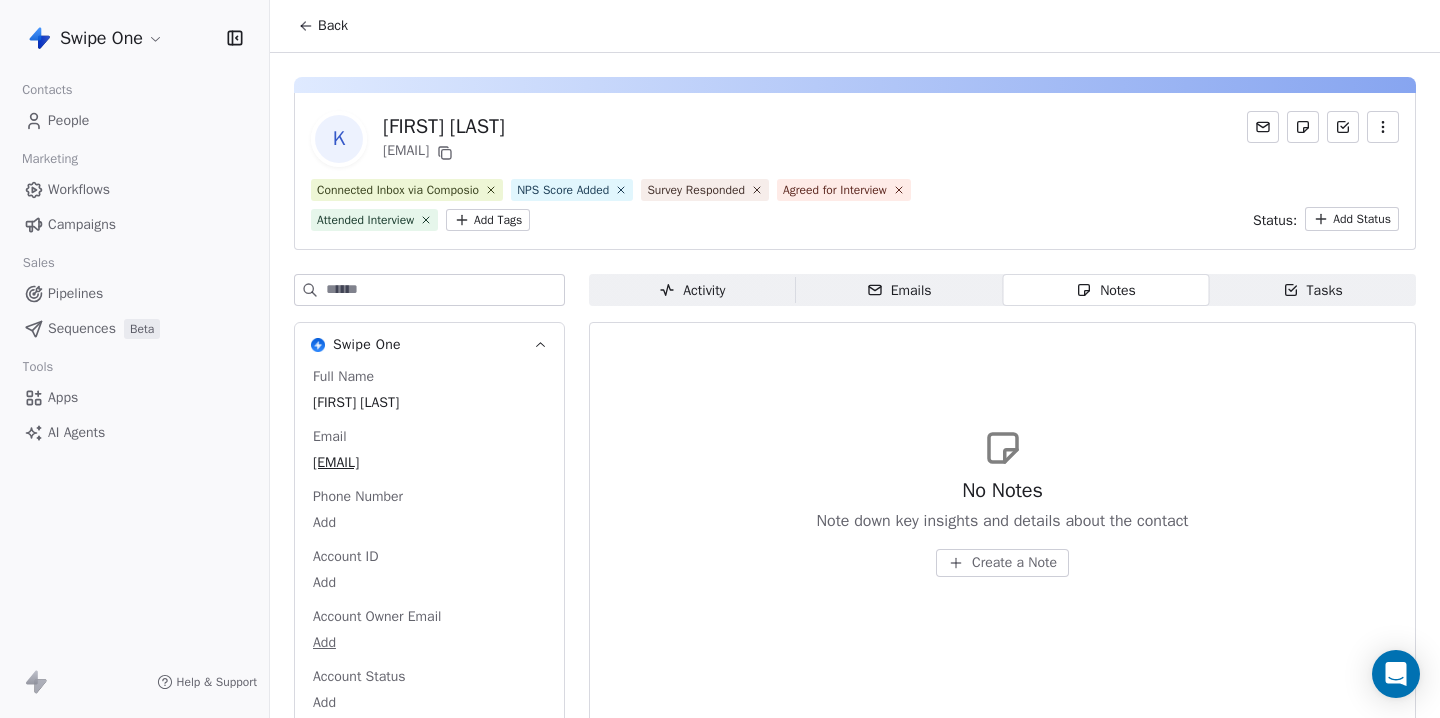 type 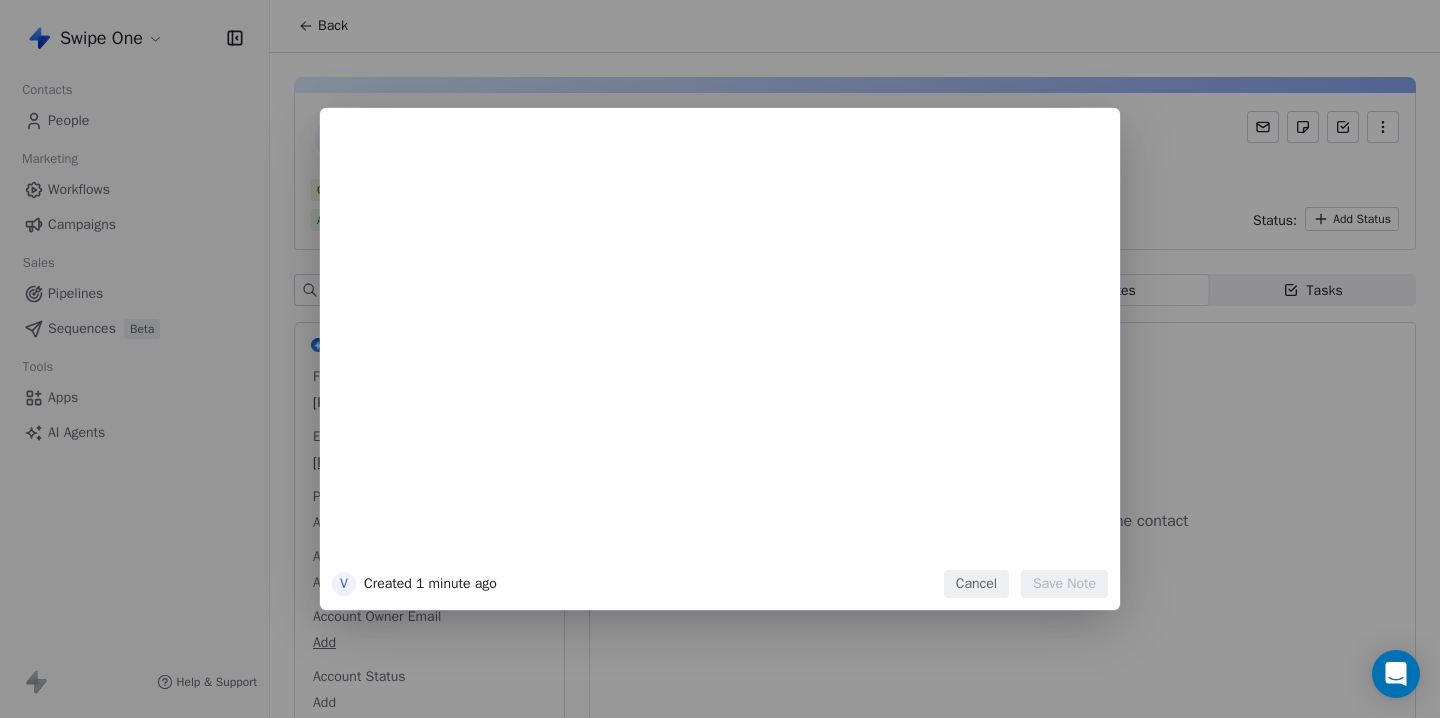 type 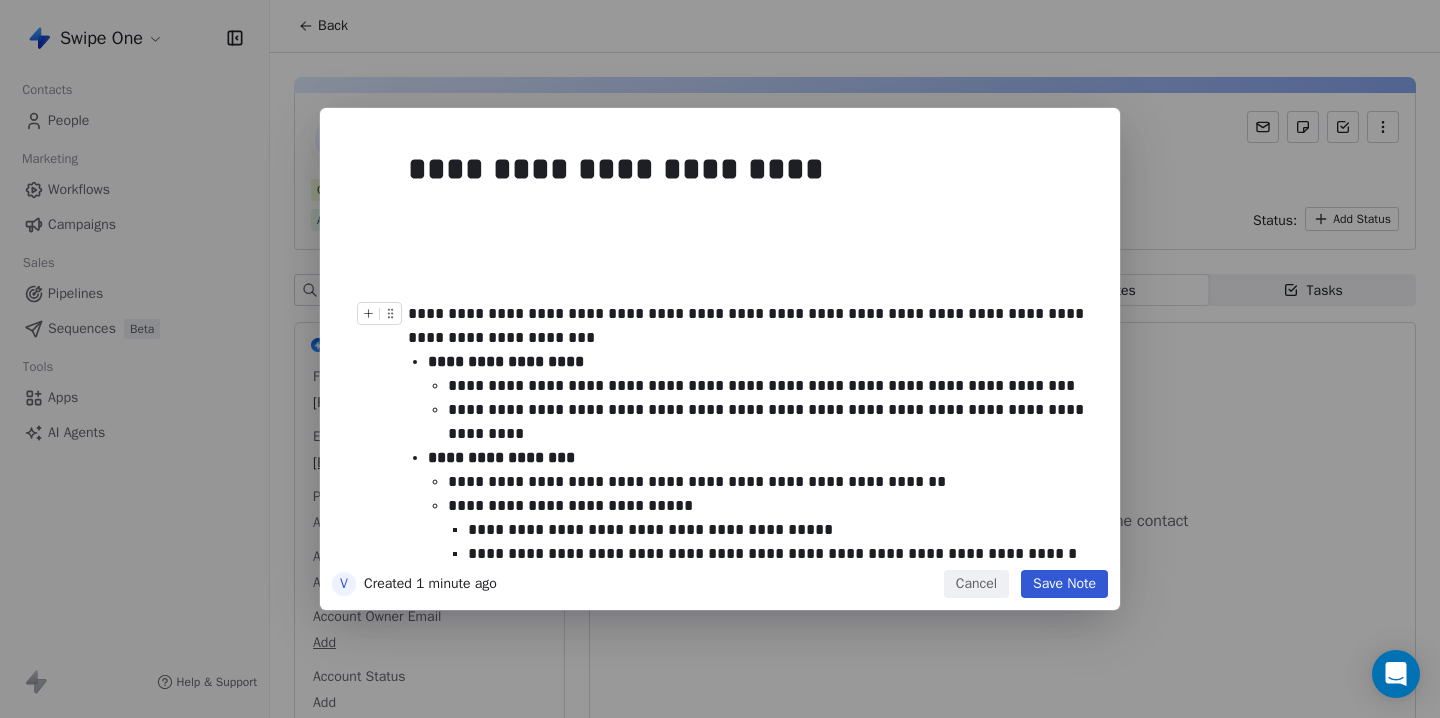 click on "**********" at bounding box center [750, 326] 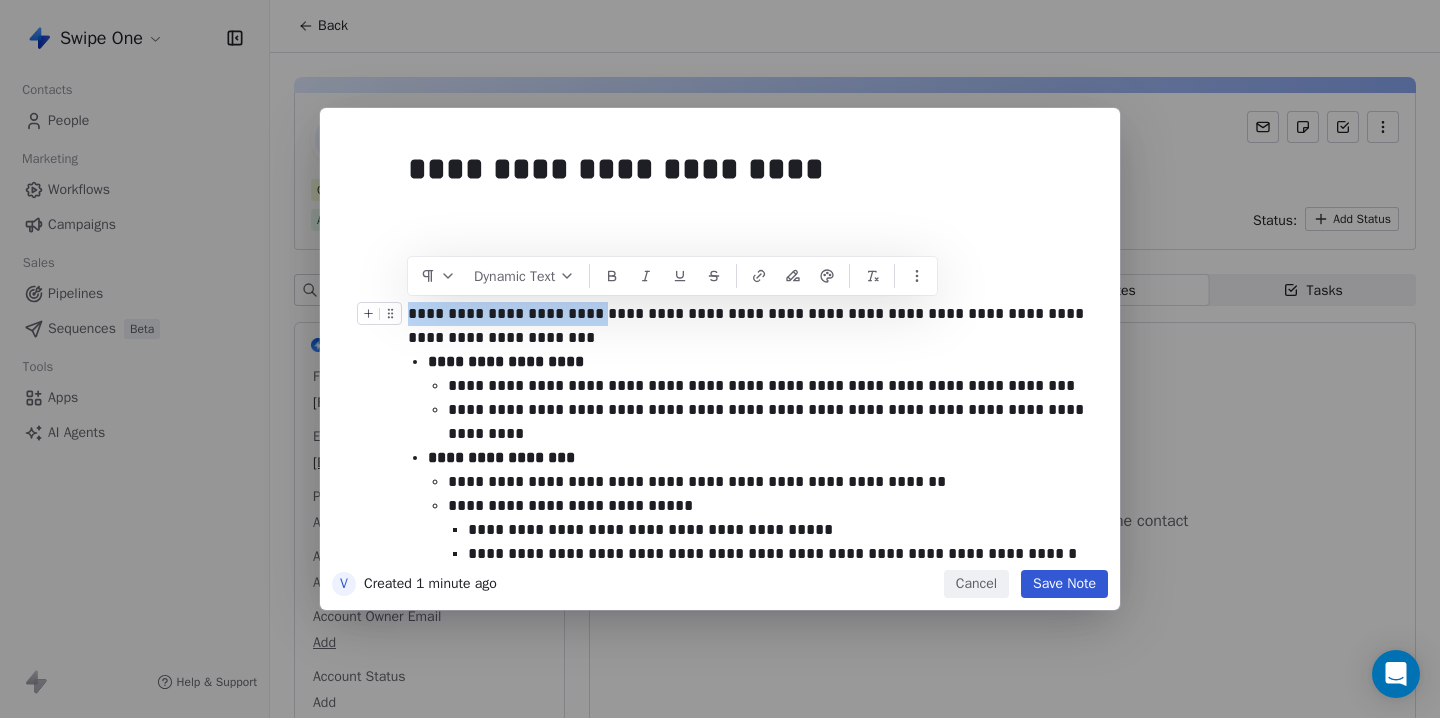 drag, startPoint x: 584, startPoint y: 319, endPoint x: 411, endPoint y: 315, distance: 173.04623 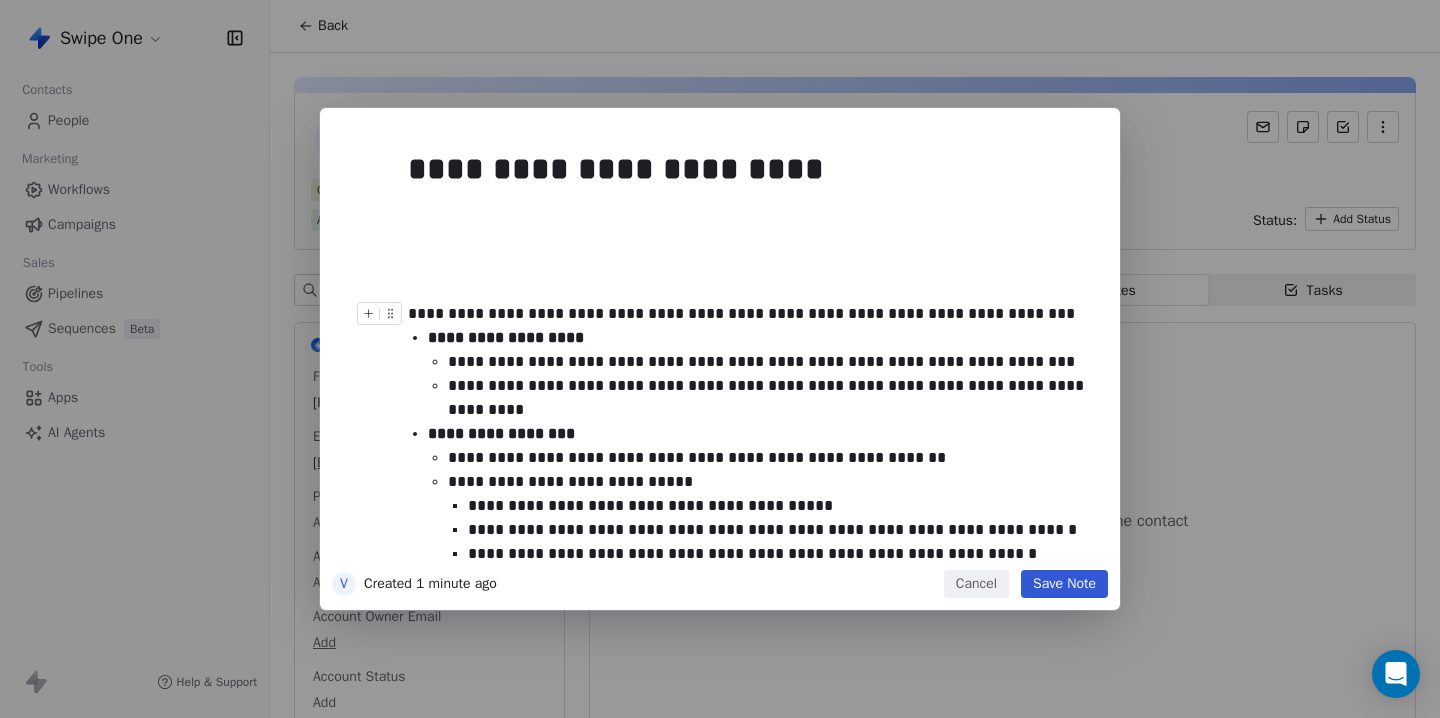 click on "**********" at bounding box center (750, 314) 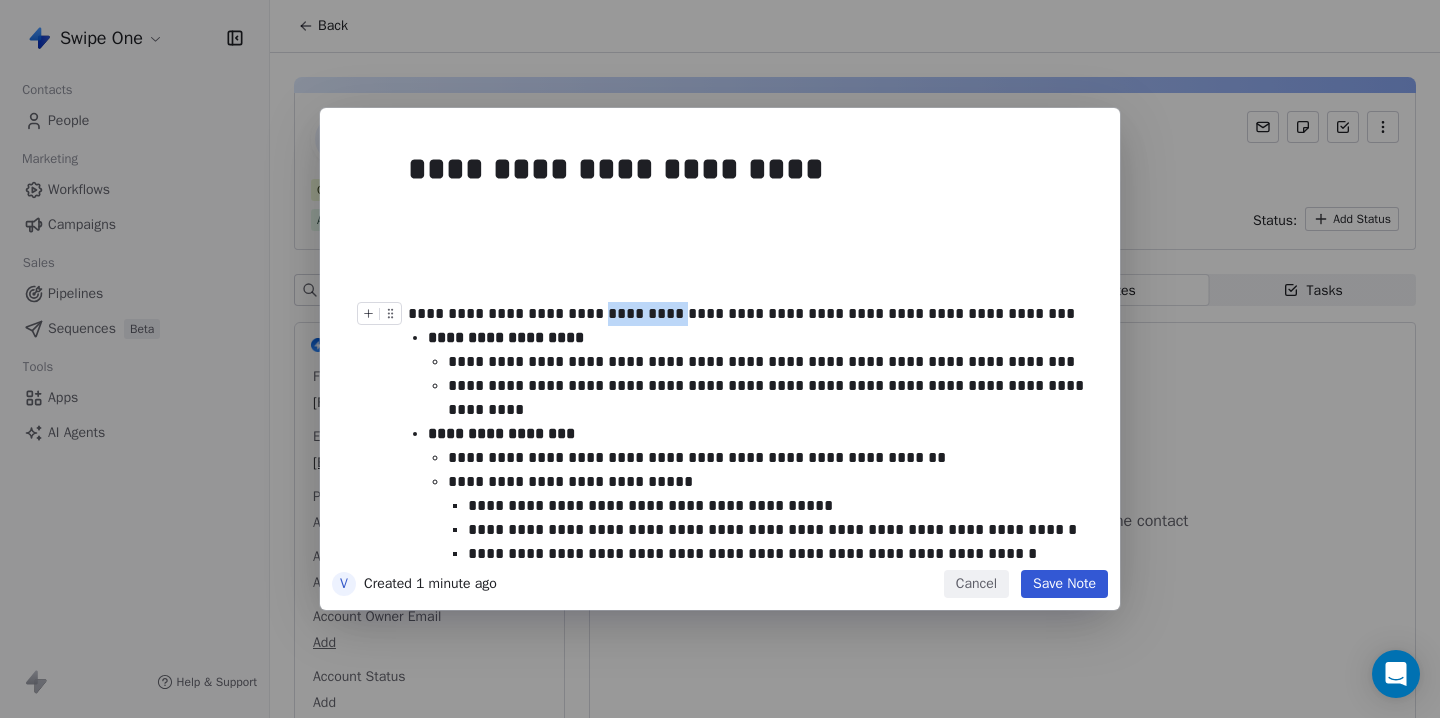 click on "**********" at bounding box center [750, 314] 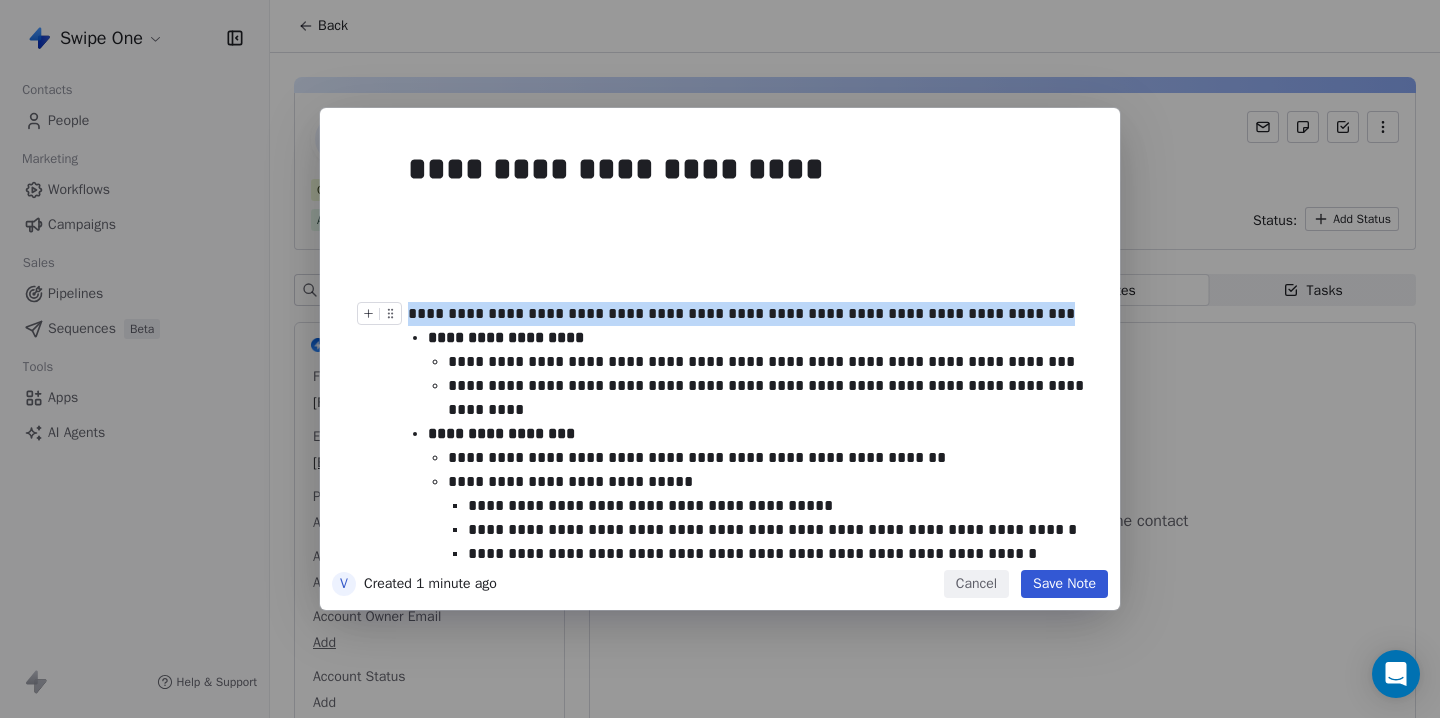 click on "**********" at bounding box center [750, 314] 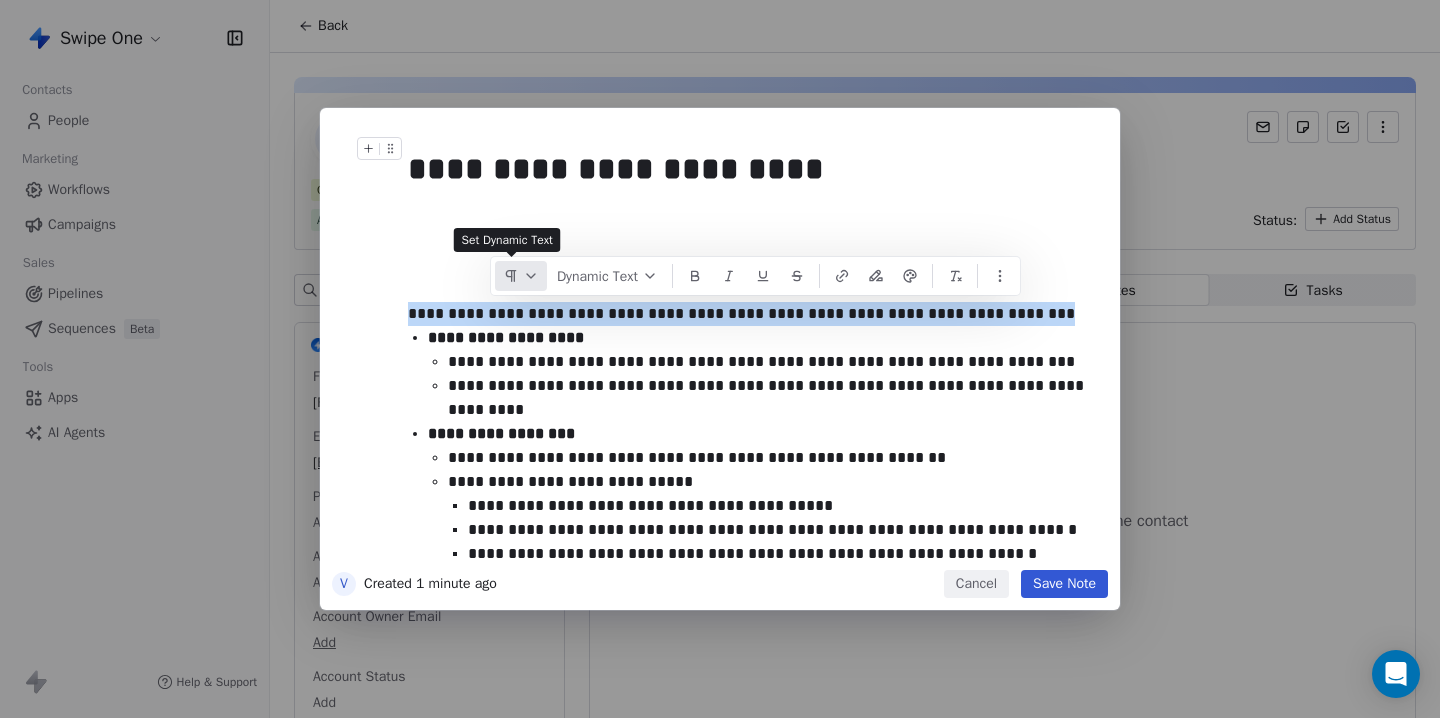 click 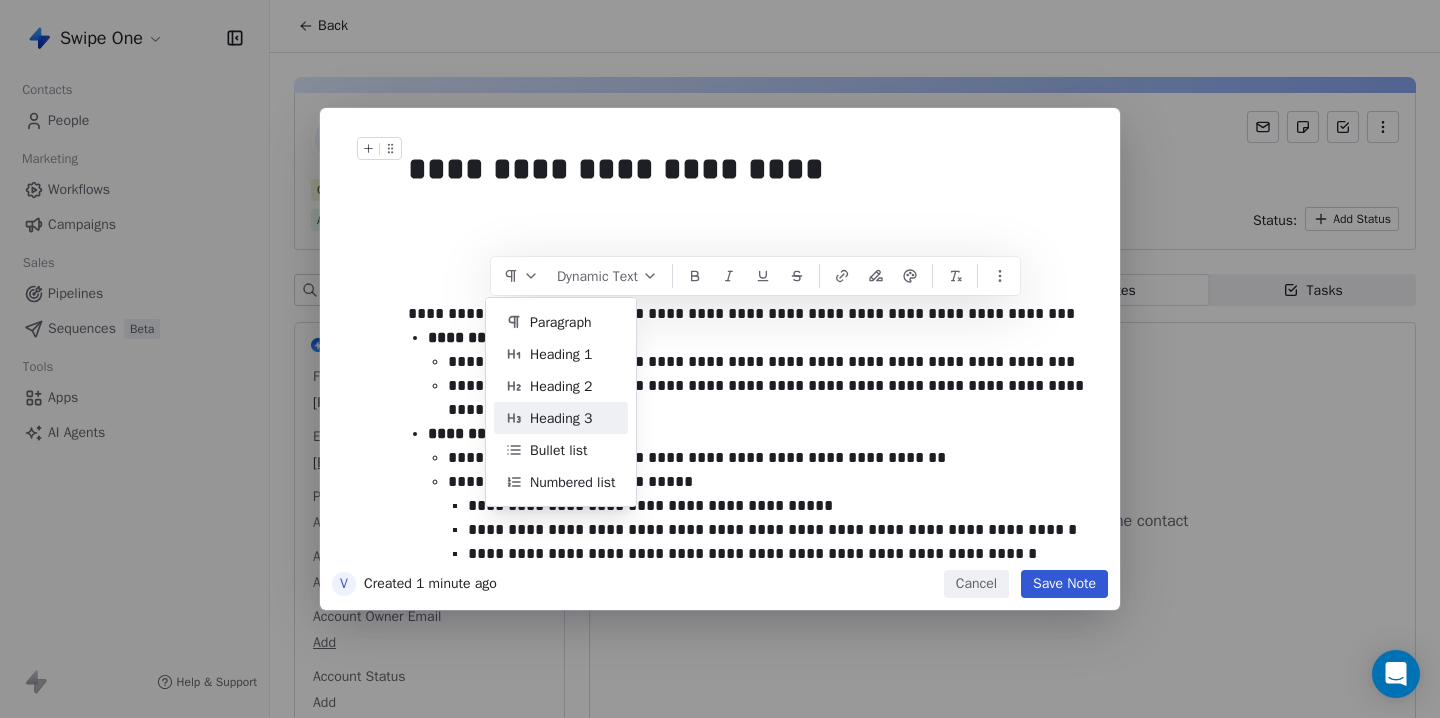 click on "Heading 3" at bounding box center (561, 418) 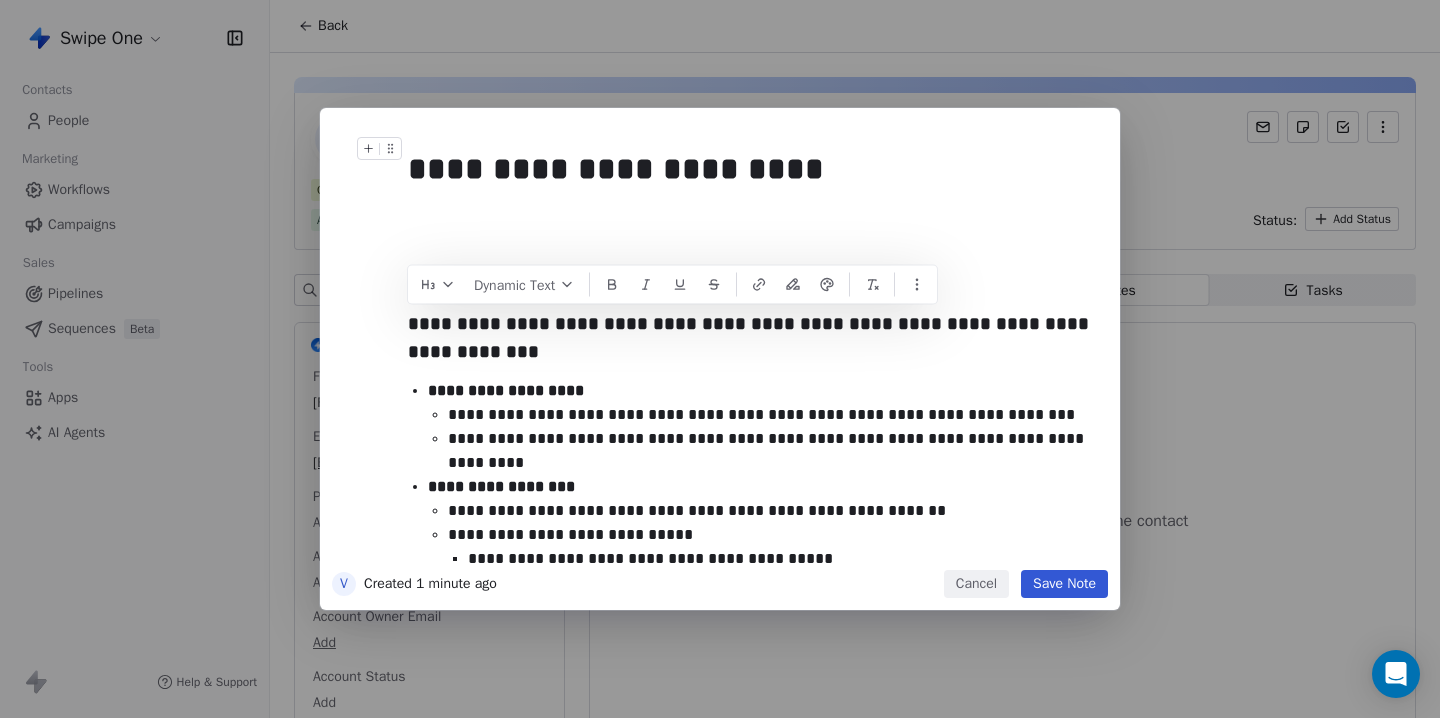 click on "**********" at bounding box center (750, 217) 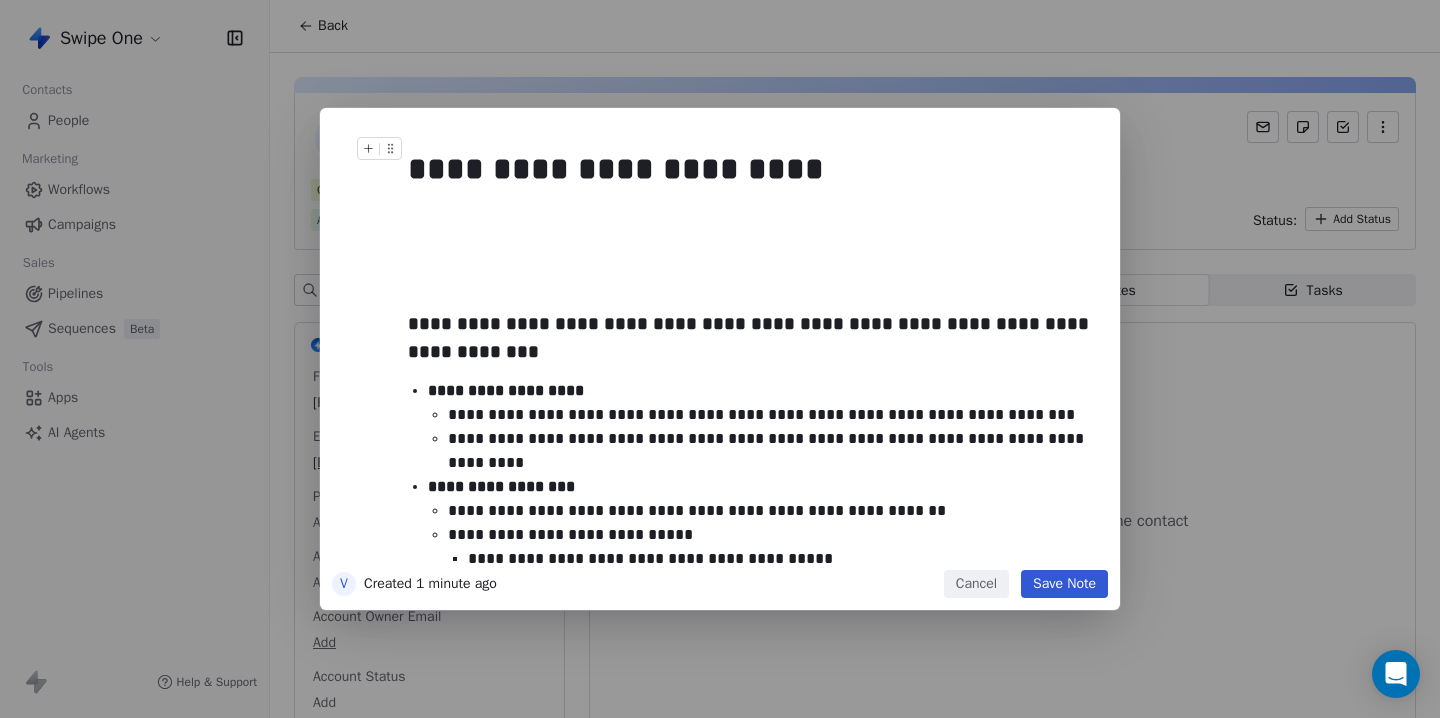 click on "**********" at bounding box center (750, 217) 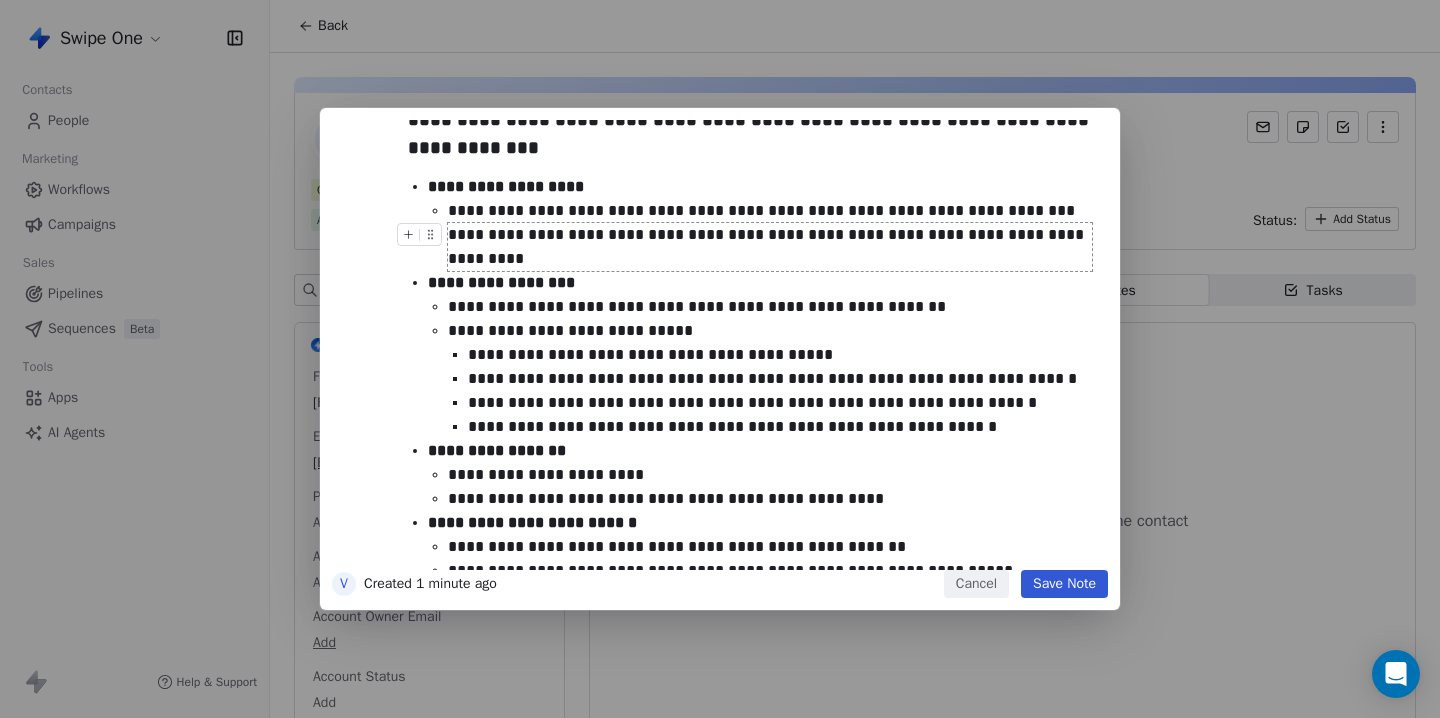 scroll, scrollTop: 189, scrollLeft: 0, axis: vertical 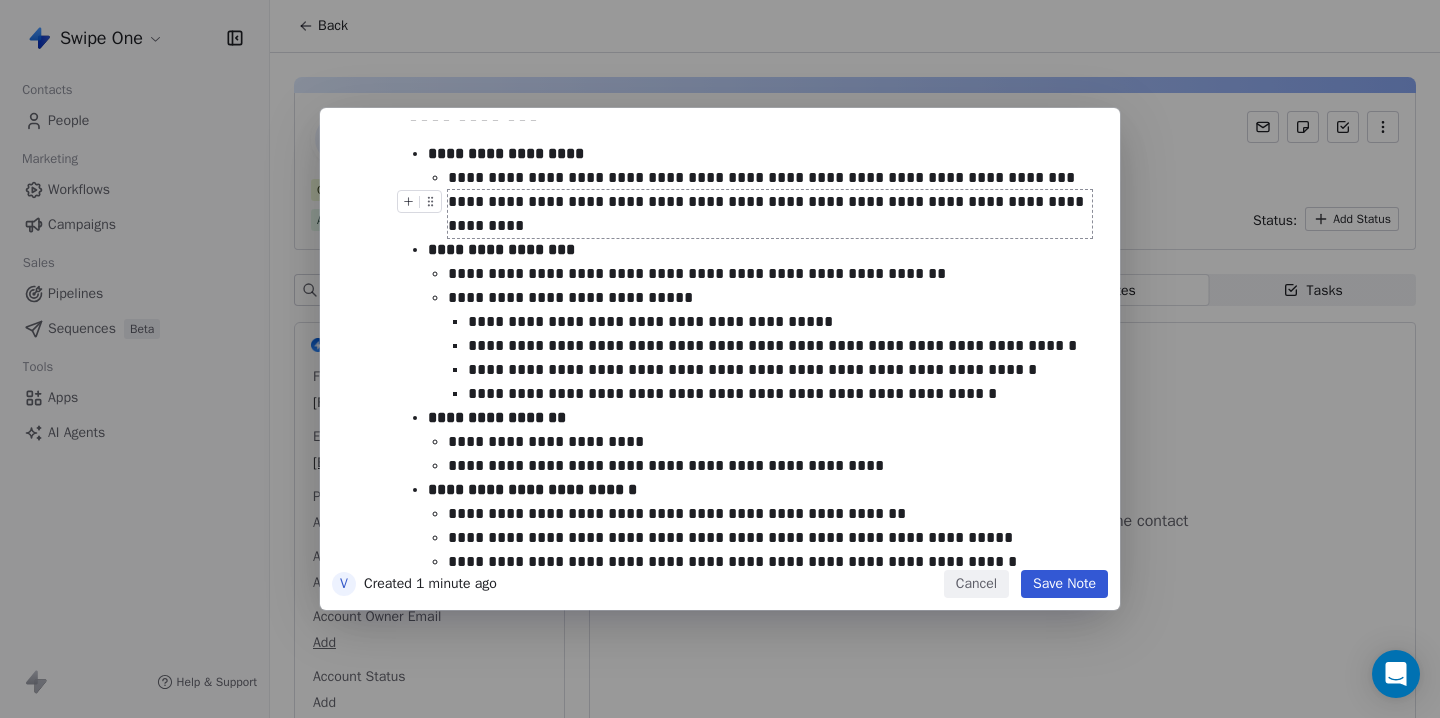click on "**********" at bounding box center (770, 214) 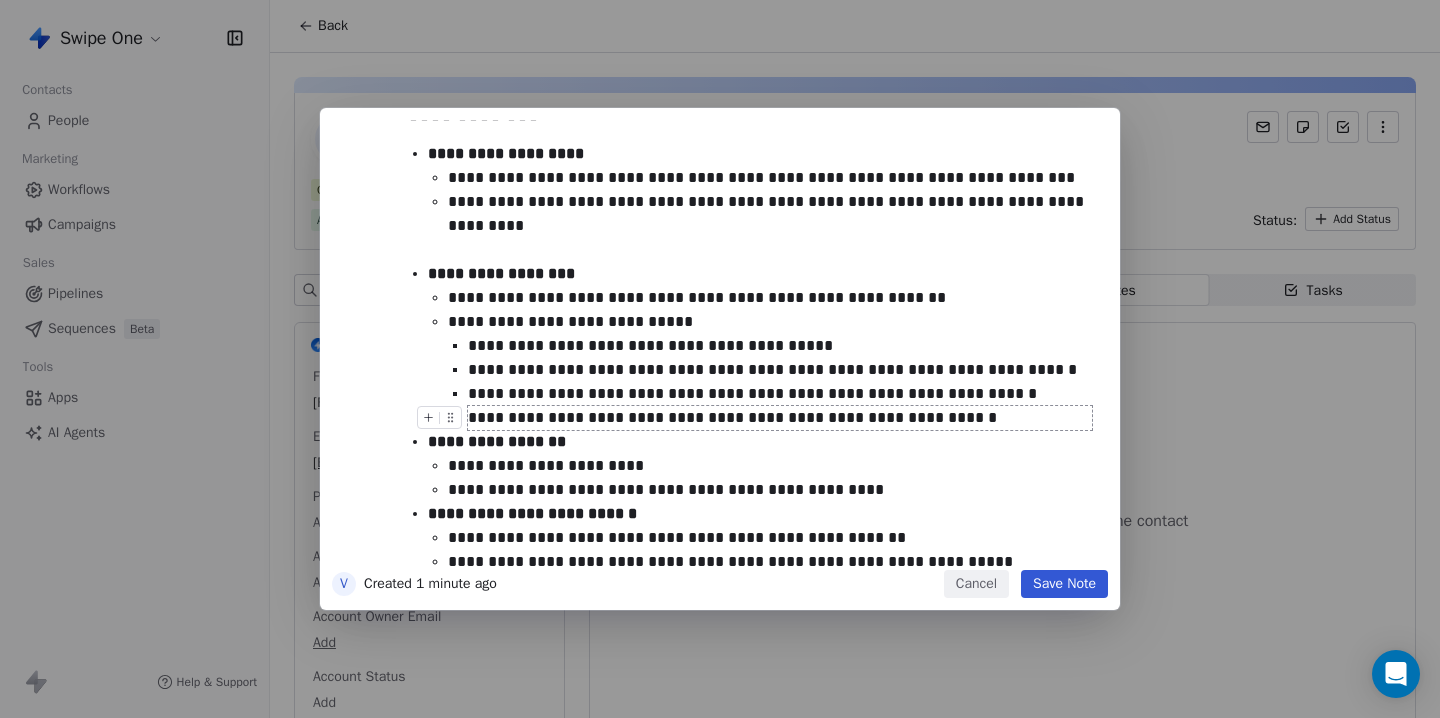 click on "**********" at bounding box center (780, 418) 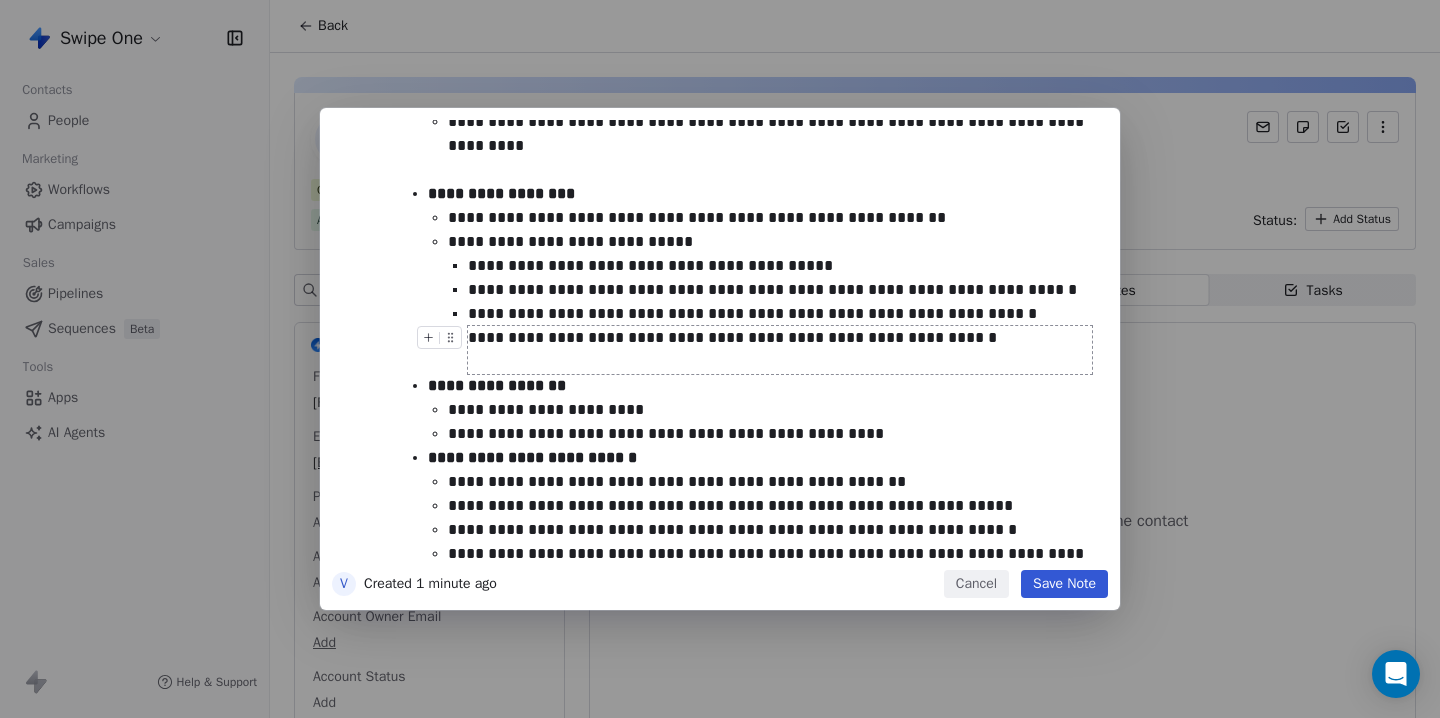 scroll, scrollTop: 281, scrollLeft: 0, axis: vertical 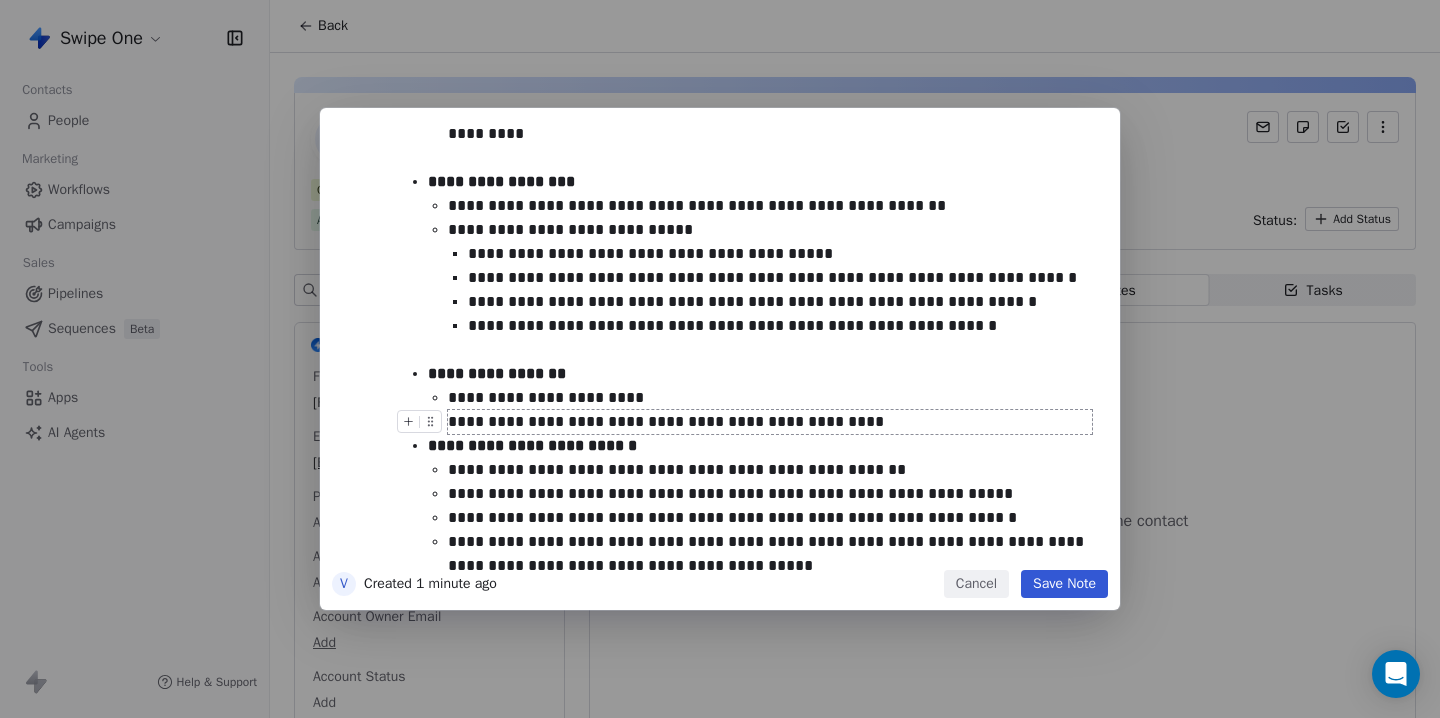 click on "**********" at bounding box center (770, 422) 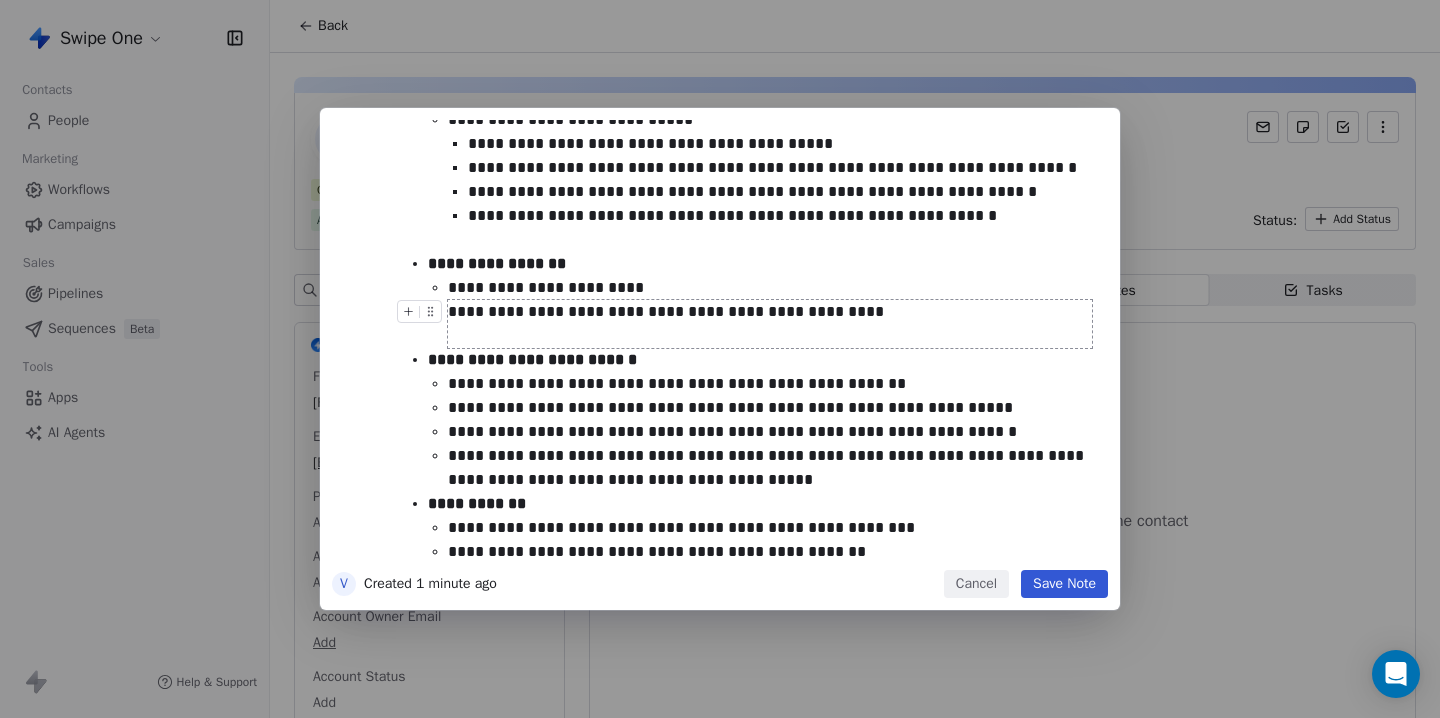 scroll, scrollTop: 445, scrollLeft: 0, axis: vertical 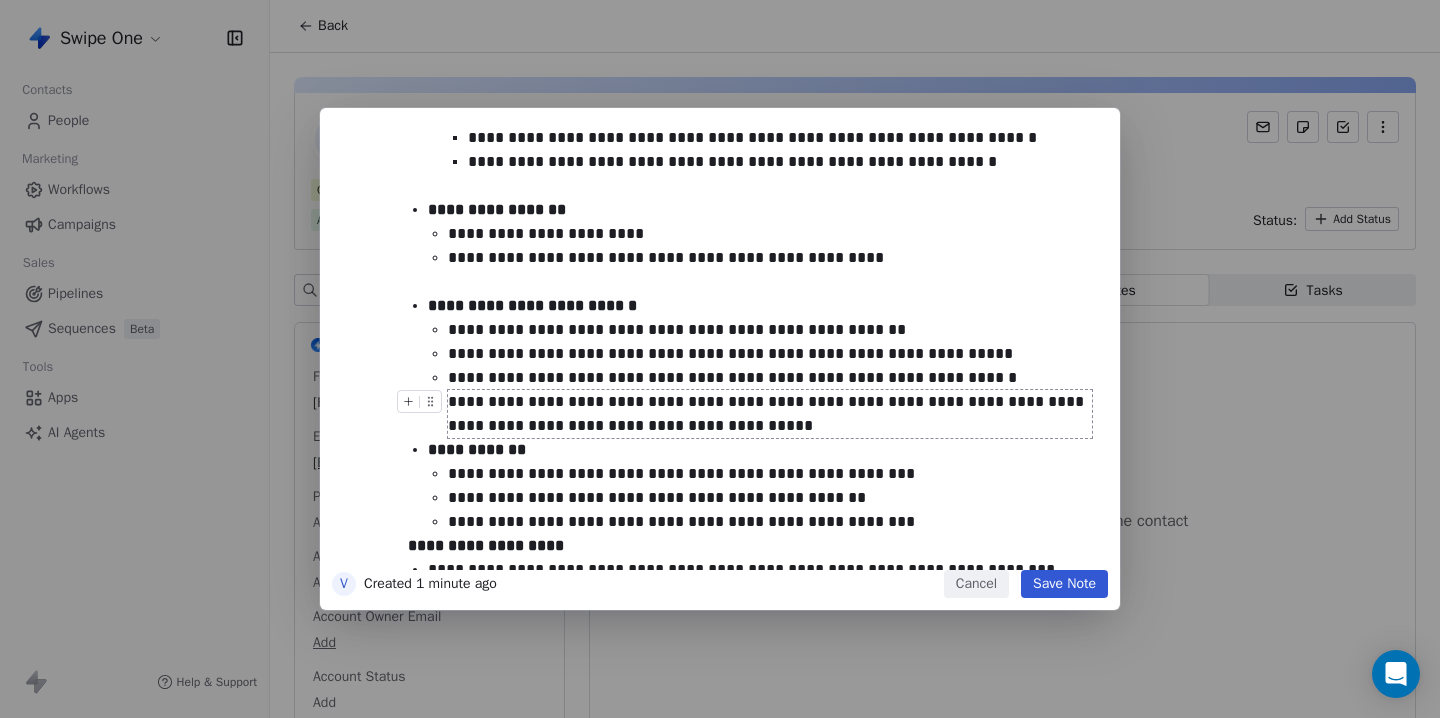 click on "**********" at bounding box center (770, 414) 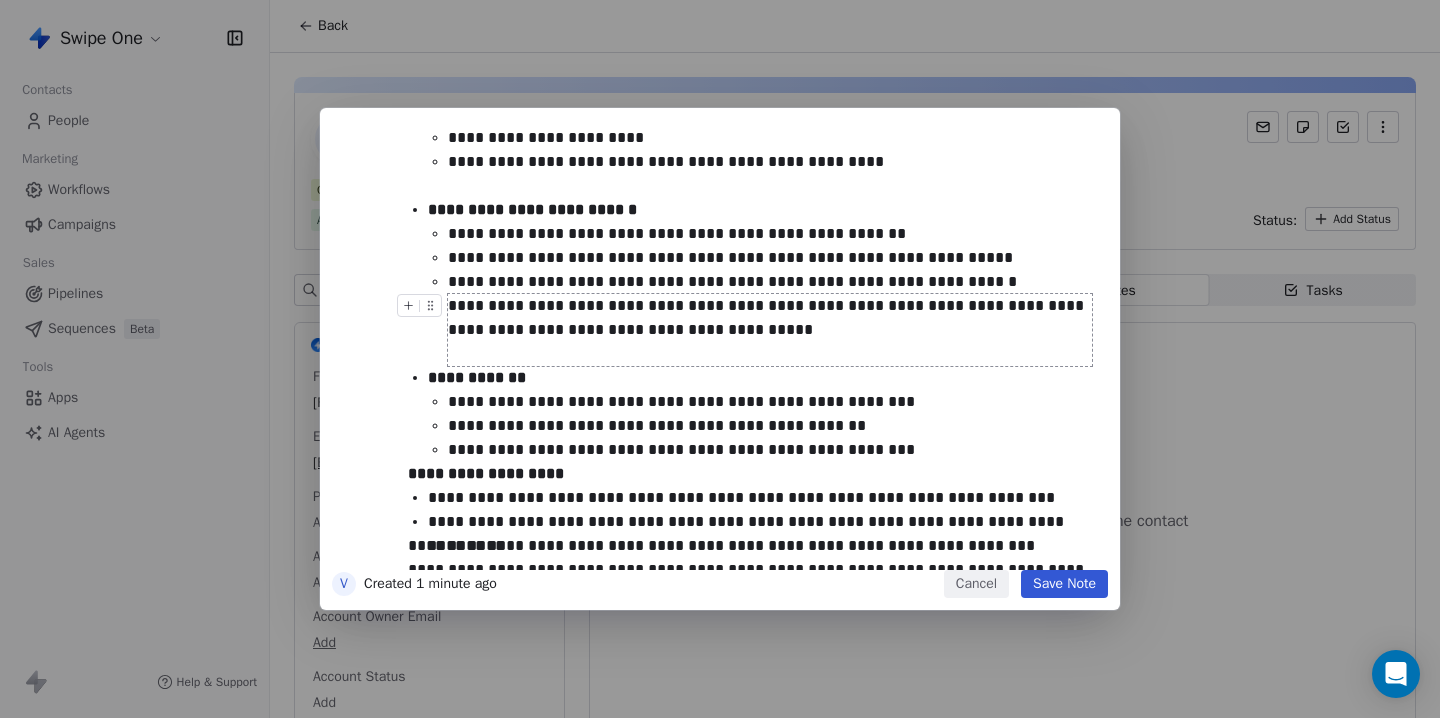 scroll, scrollTop: 670, scrollLeft: 0, axis: vertical 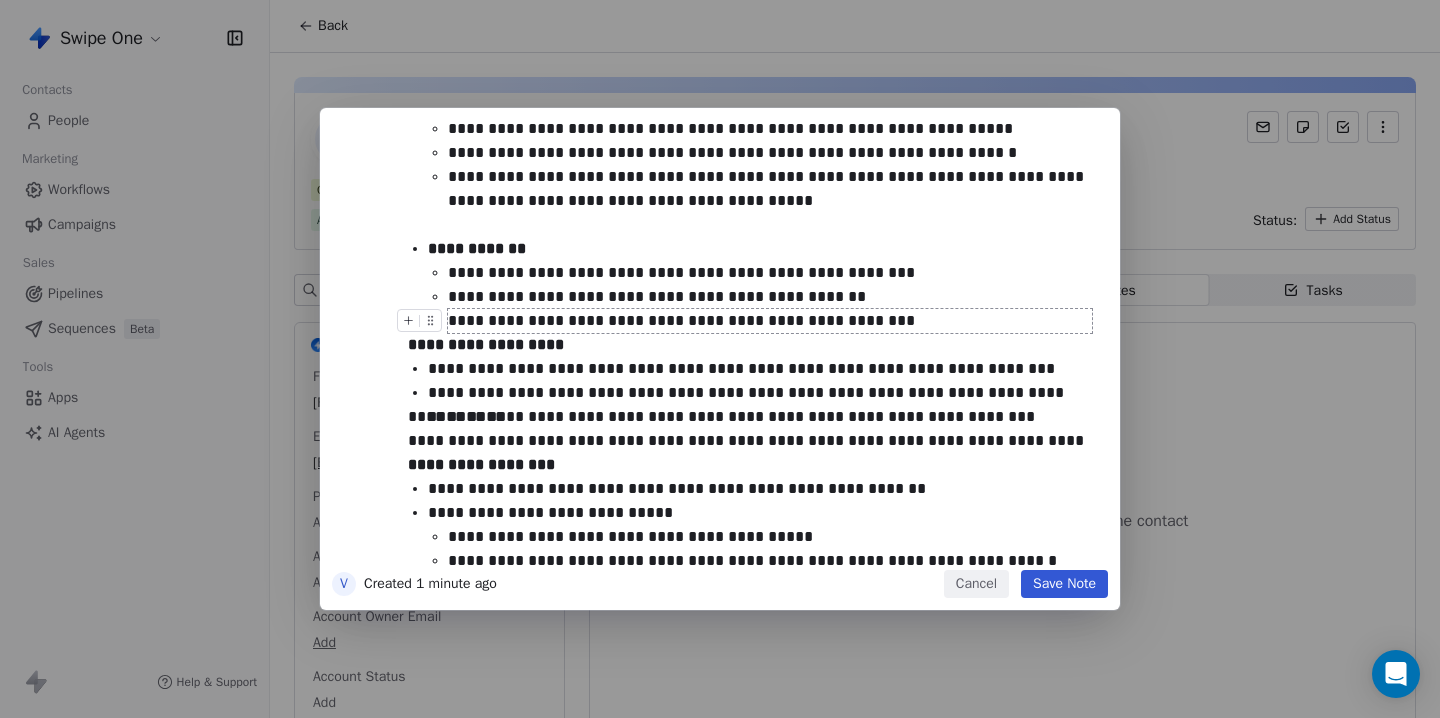 click on "**********" at bounding box center [770, 321] 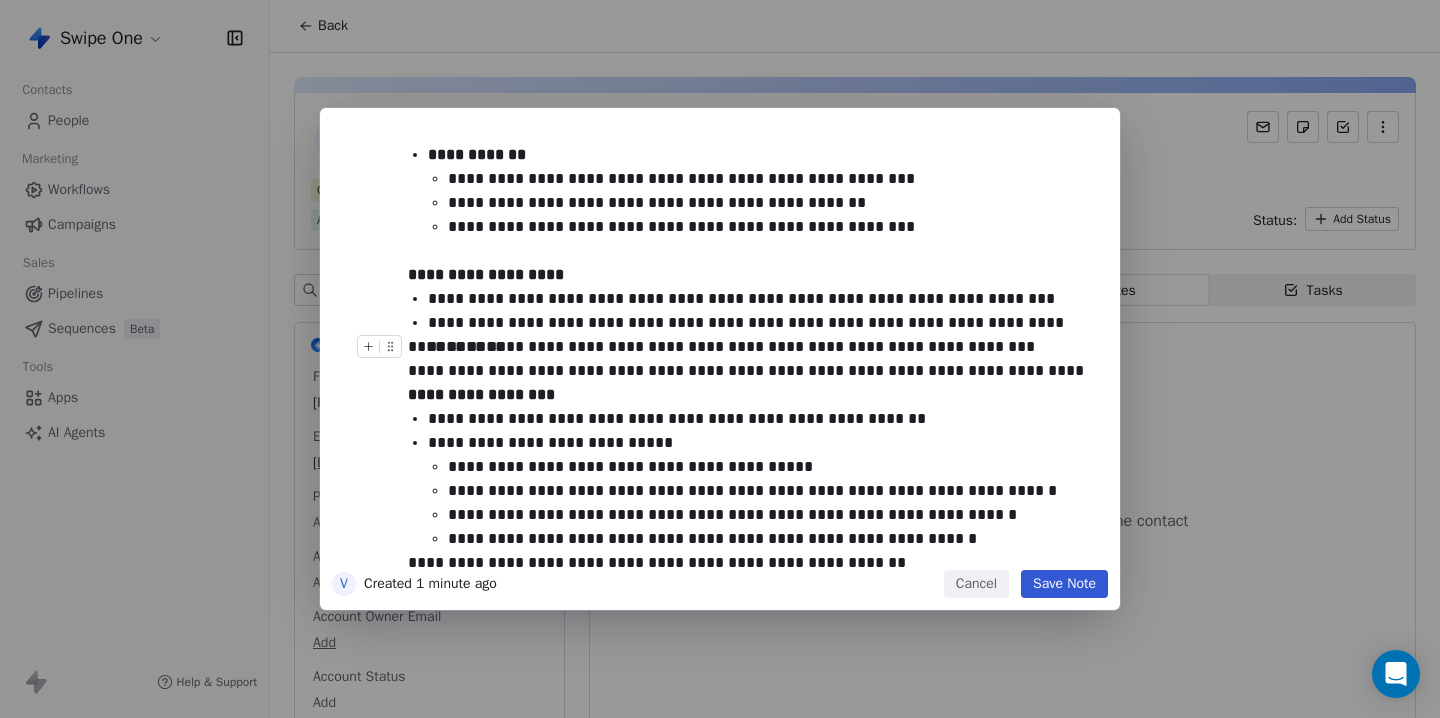 scroll, scrollTop: 765, scrollLeft: 0, axis: vertical 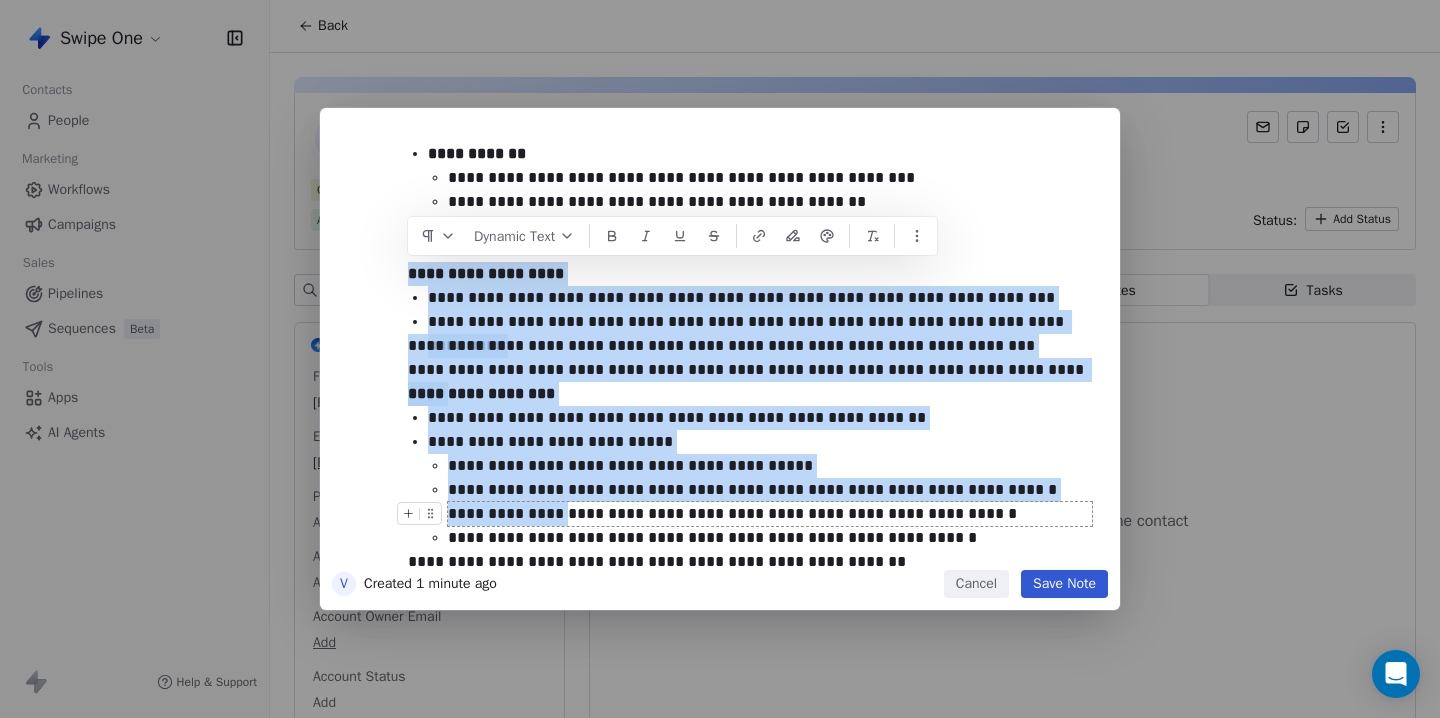 drag, startPoint x: 410, startPoint y: 278, endPoint x: 558, endPoint y: 525, distance: 287.94617 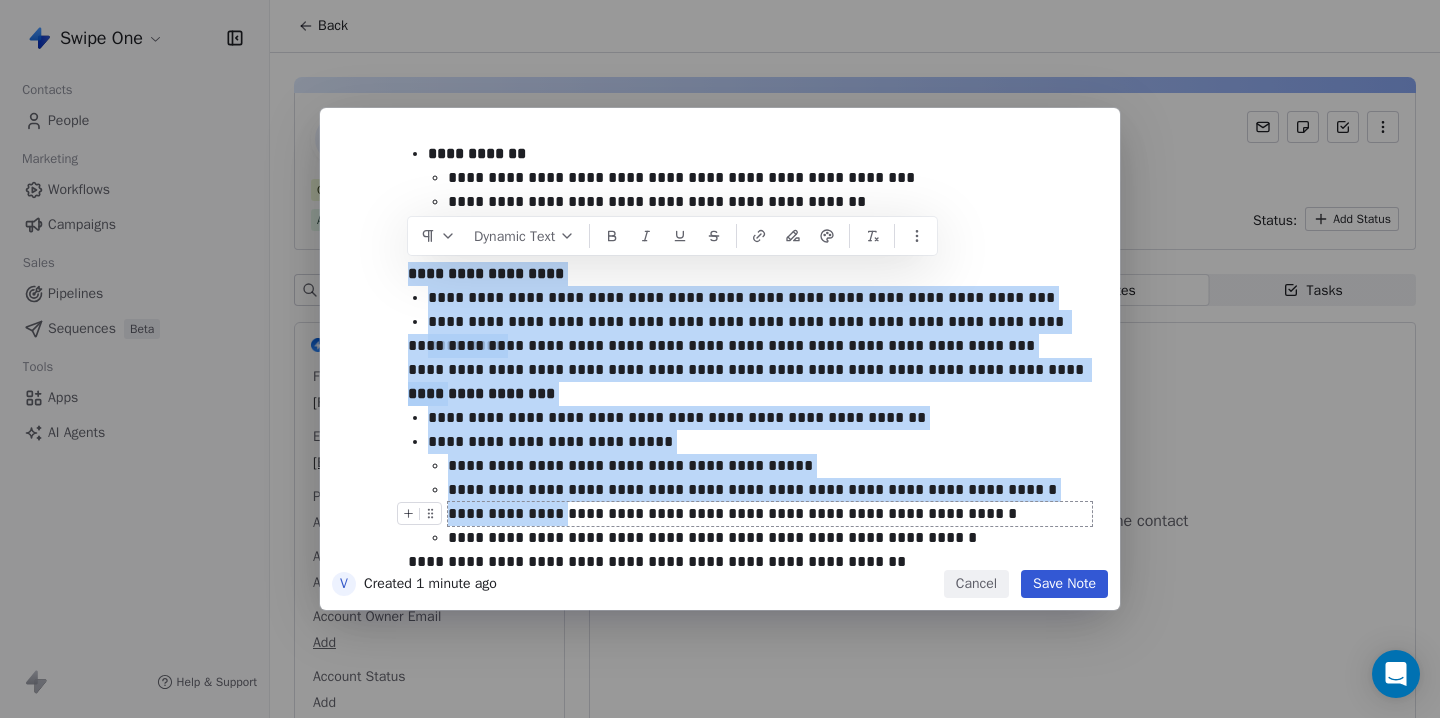 click on "**********" at bounding box center [750, 395] 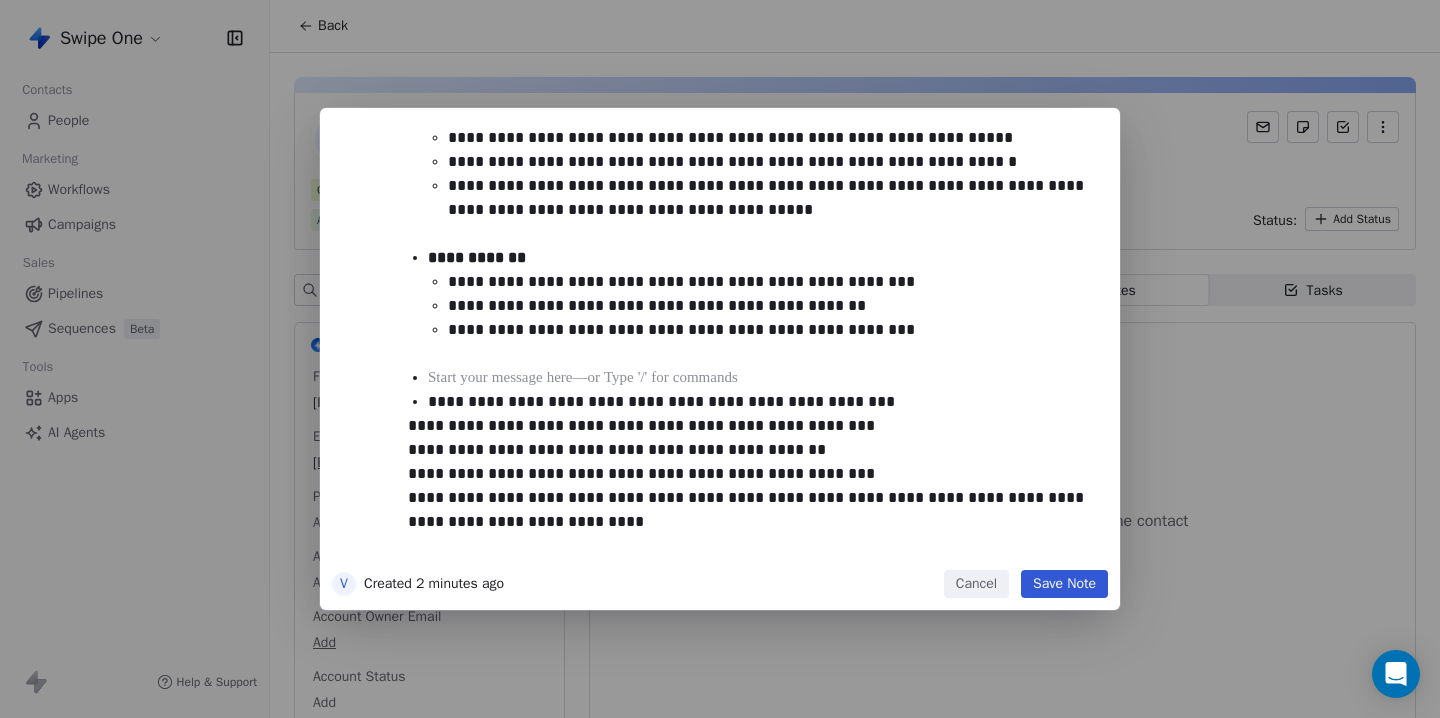 scroll, scrollTop: 661, scrollLeft: 0, axis: vertical 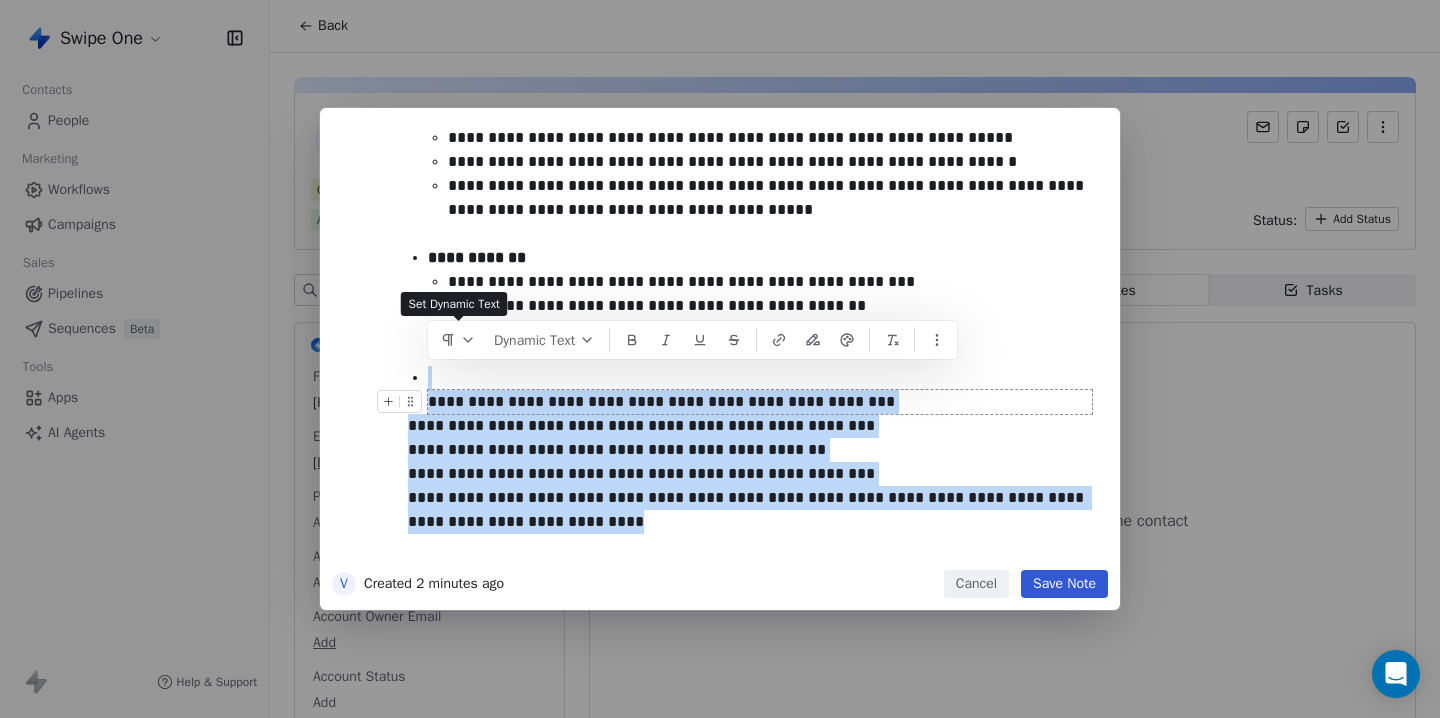 drag, startPoint x: 564, startPoint y: 527, endPoint x: 427, endPoint y: 389, distance: 194.45566 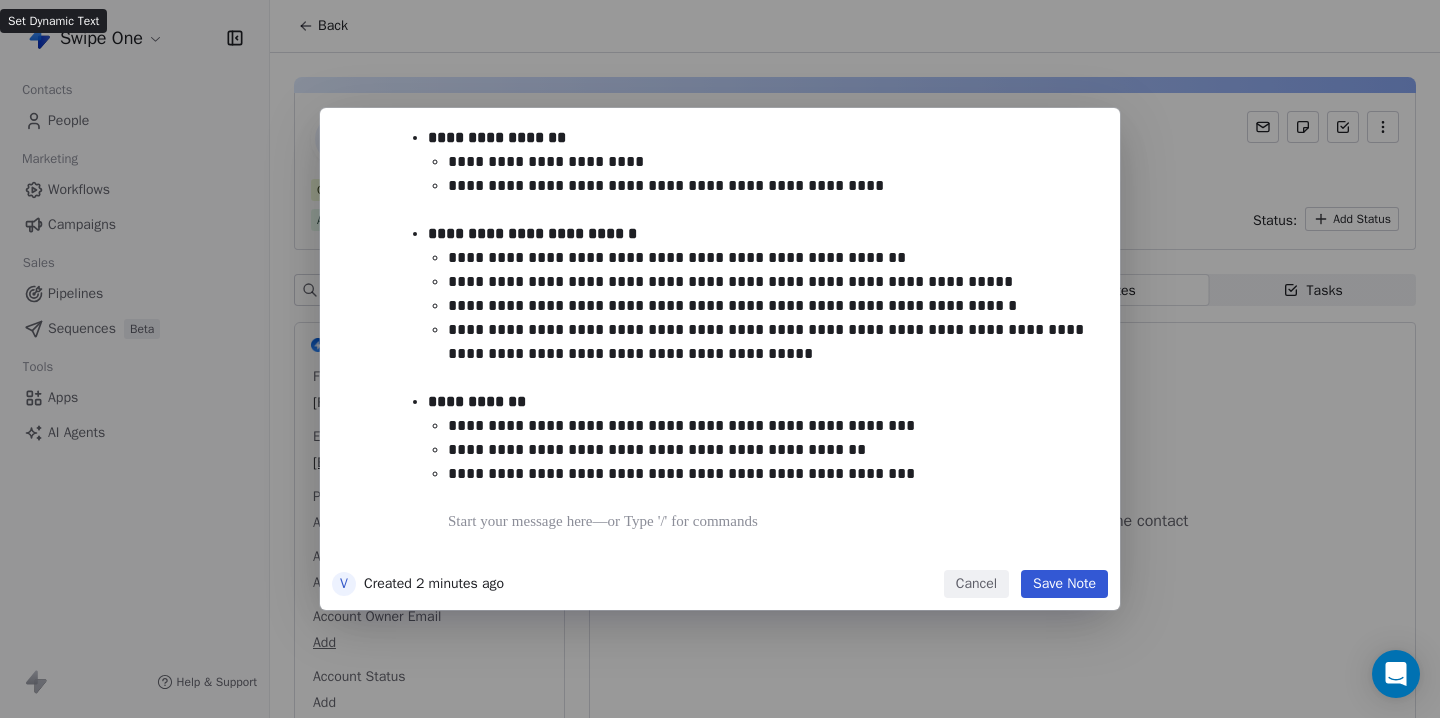 scroll, scrollTop: 493, scrollLeft: 0, axis: vertical 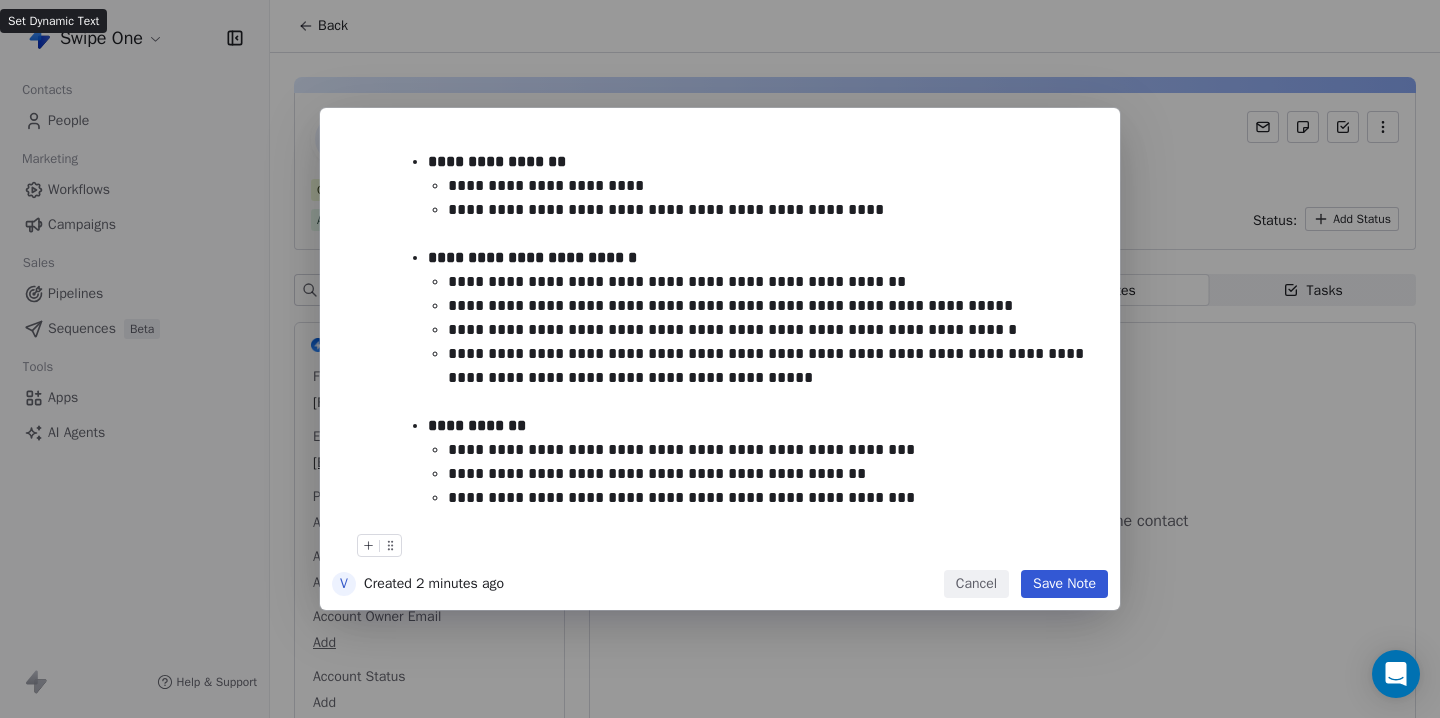 click on "Save Note" at bounding box center (1064, 584) 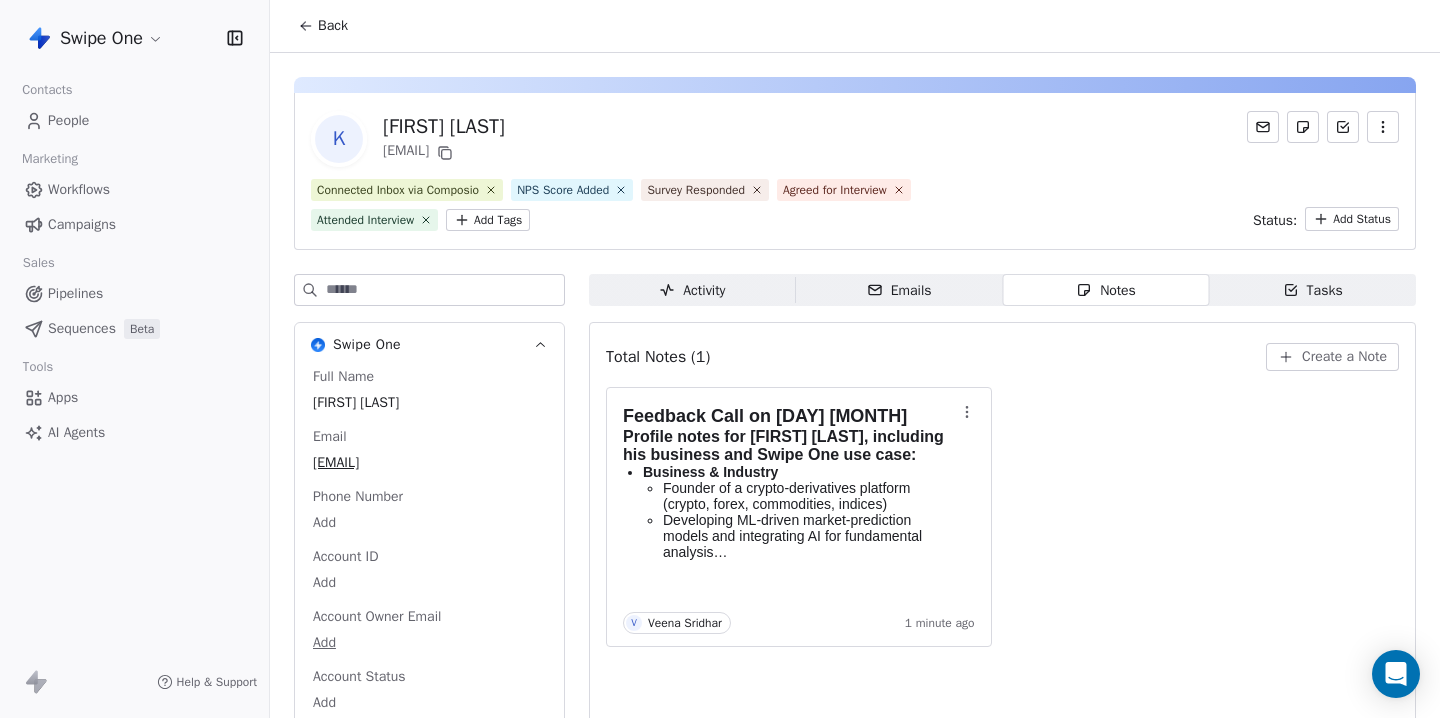 click 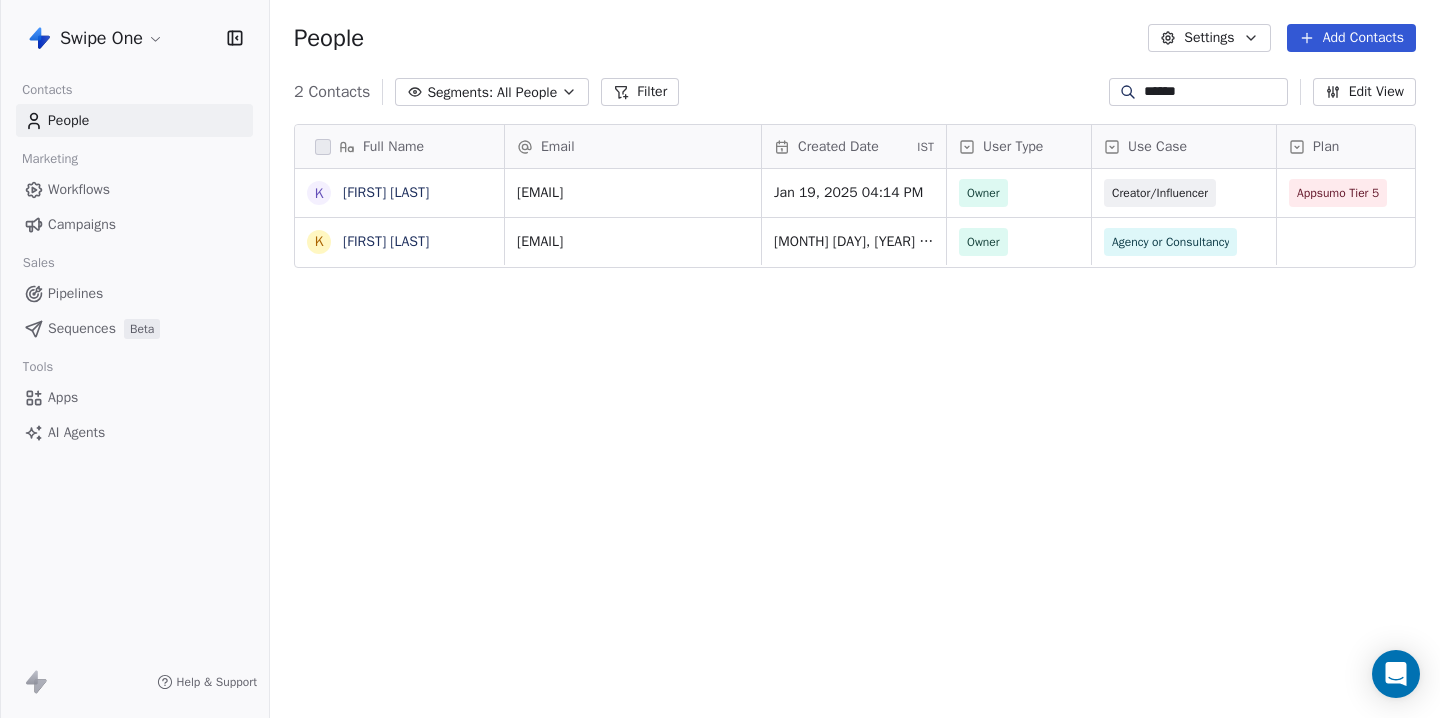scroll, scrollTop: 1, scrollLeft: 1, axis: both 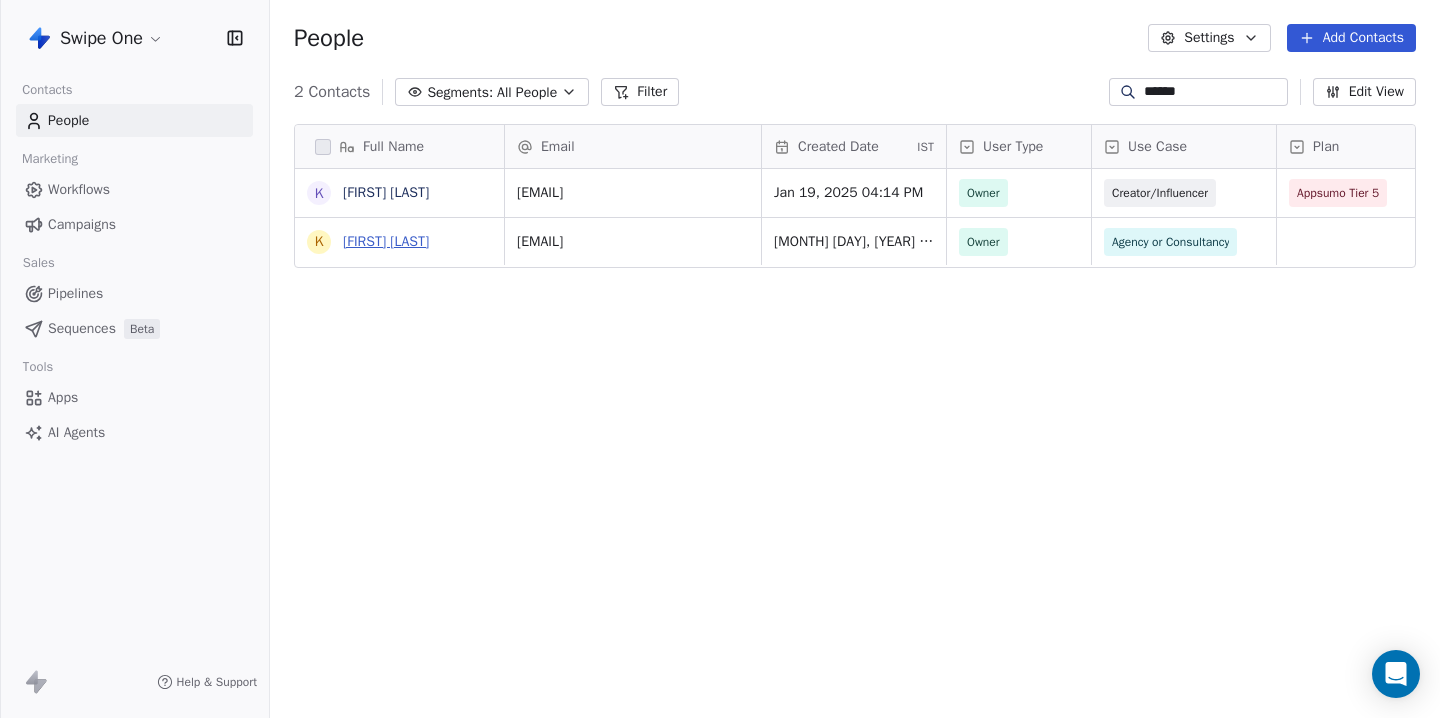 click on "Keshav Maheshwari" at bounding box center [386, 241] 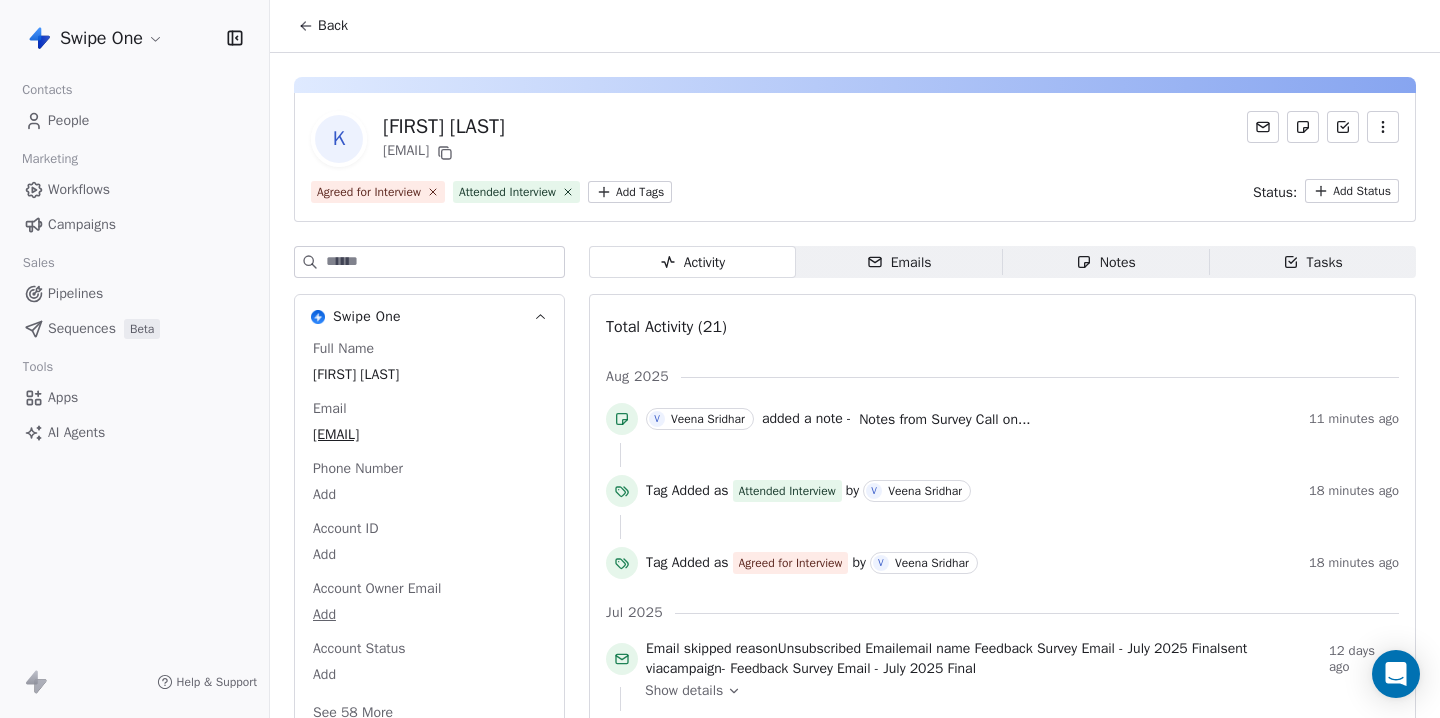 click 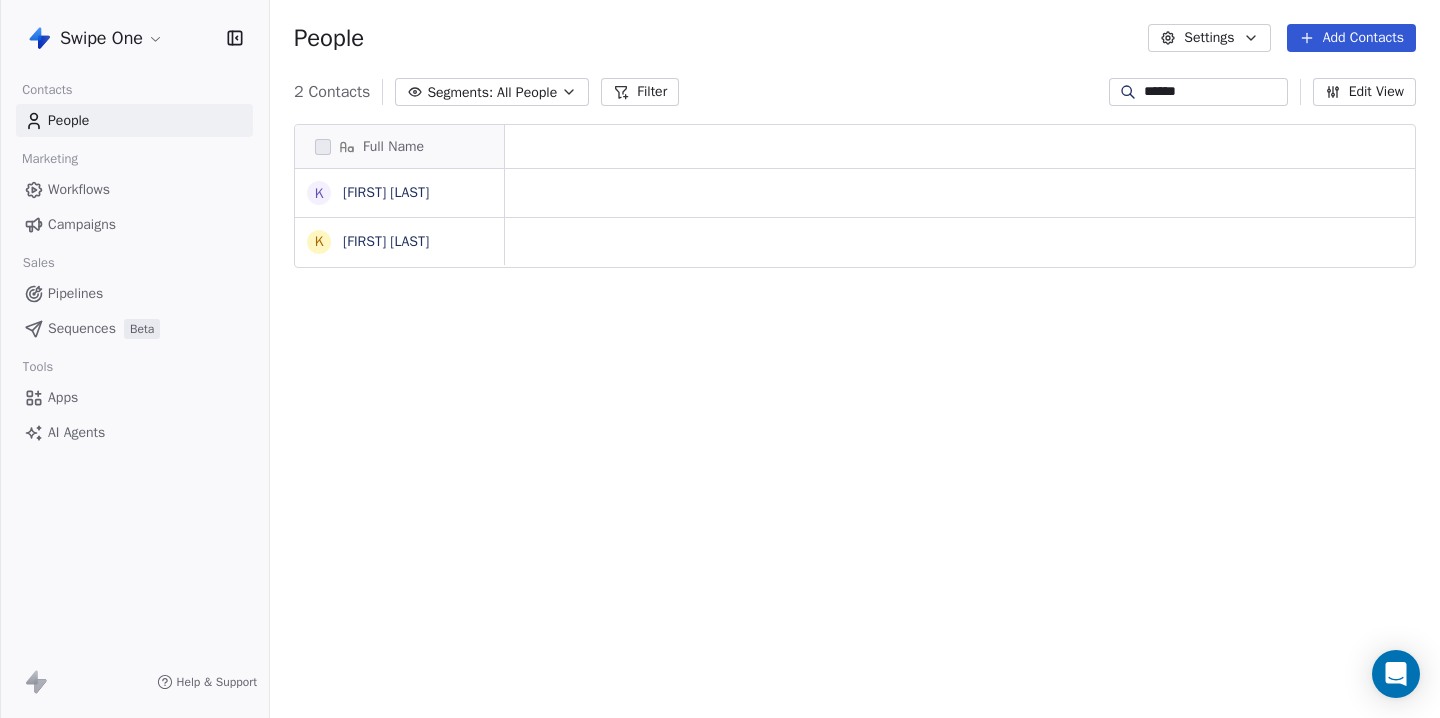 scroll, scrollTop: 631, scrollLeft: 1170, axis: both 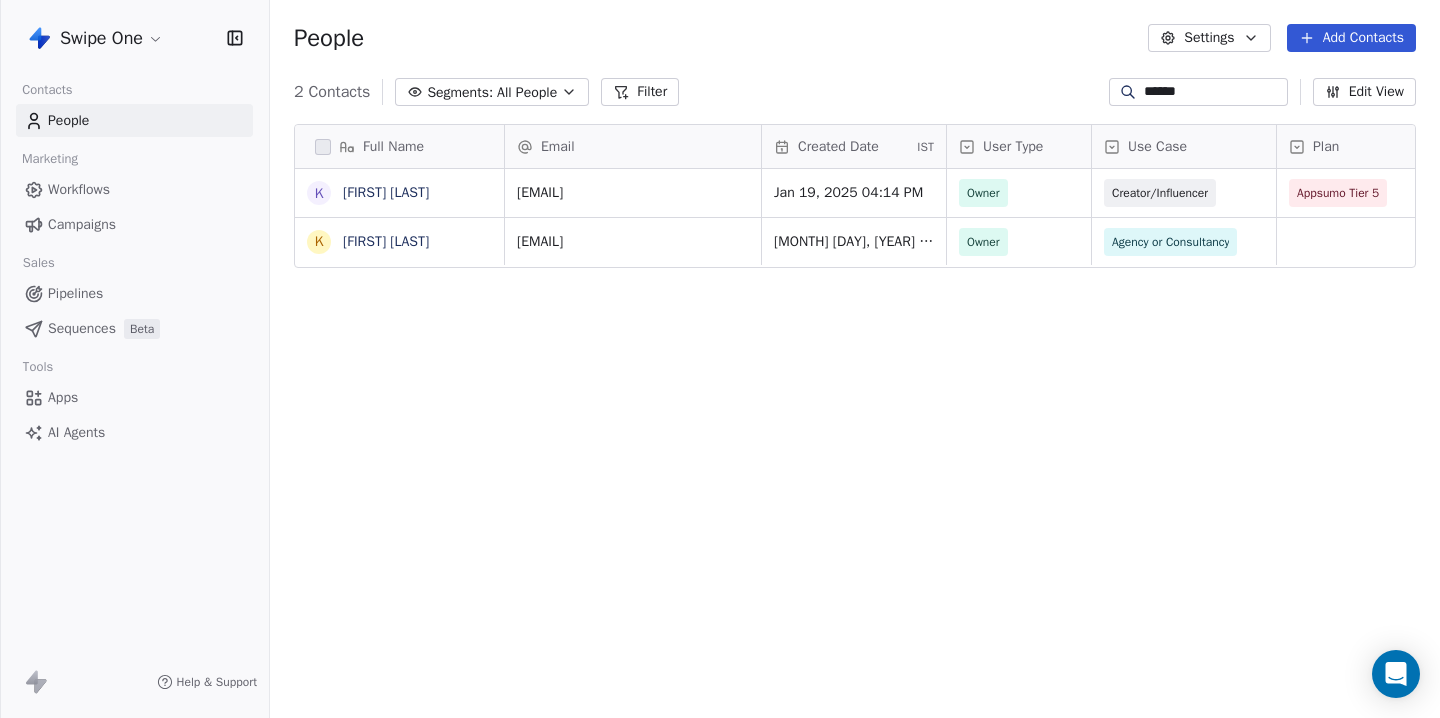 click on "******" at bounding box center [1198, 92] 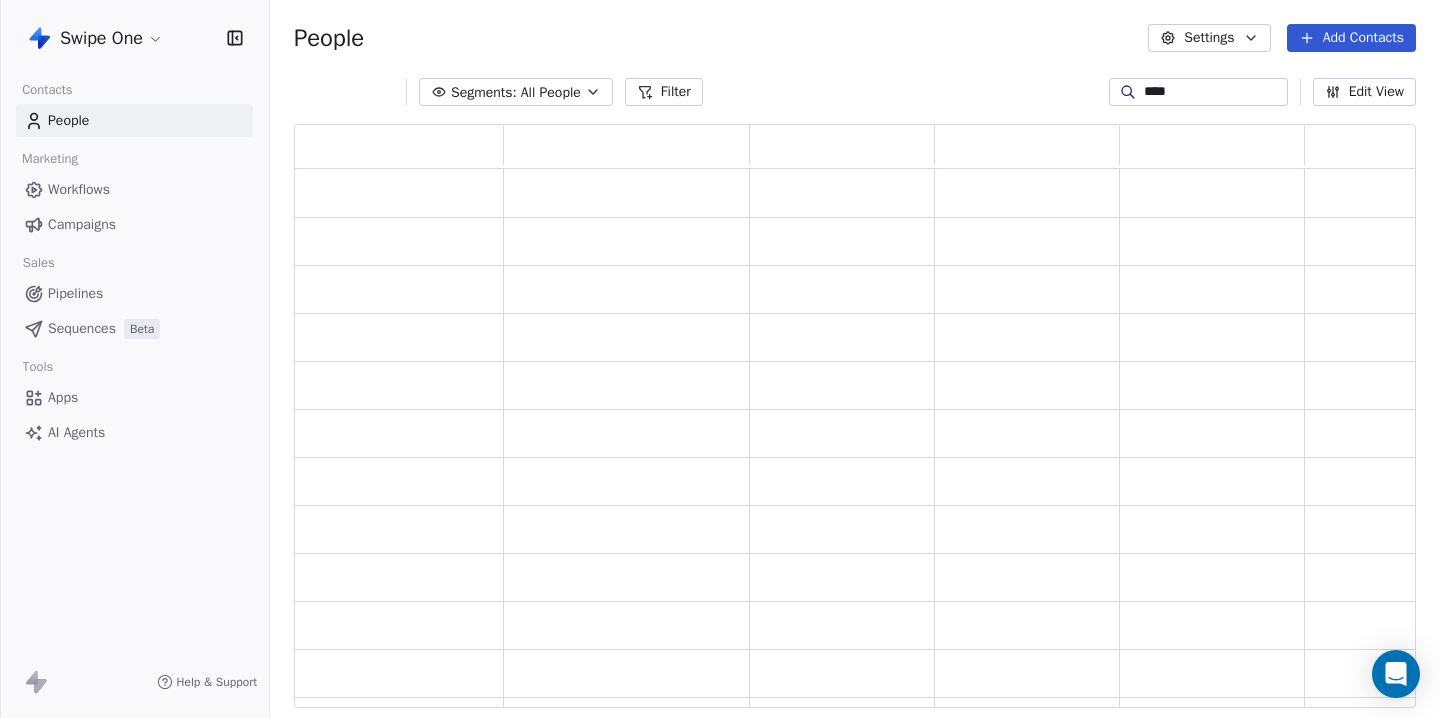 scroll, scrollTop: 1, scrollLeft: 1, axis: both 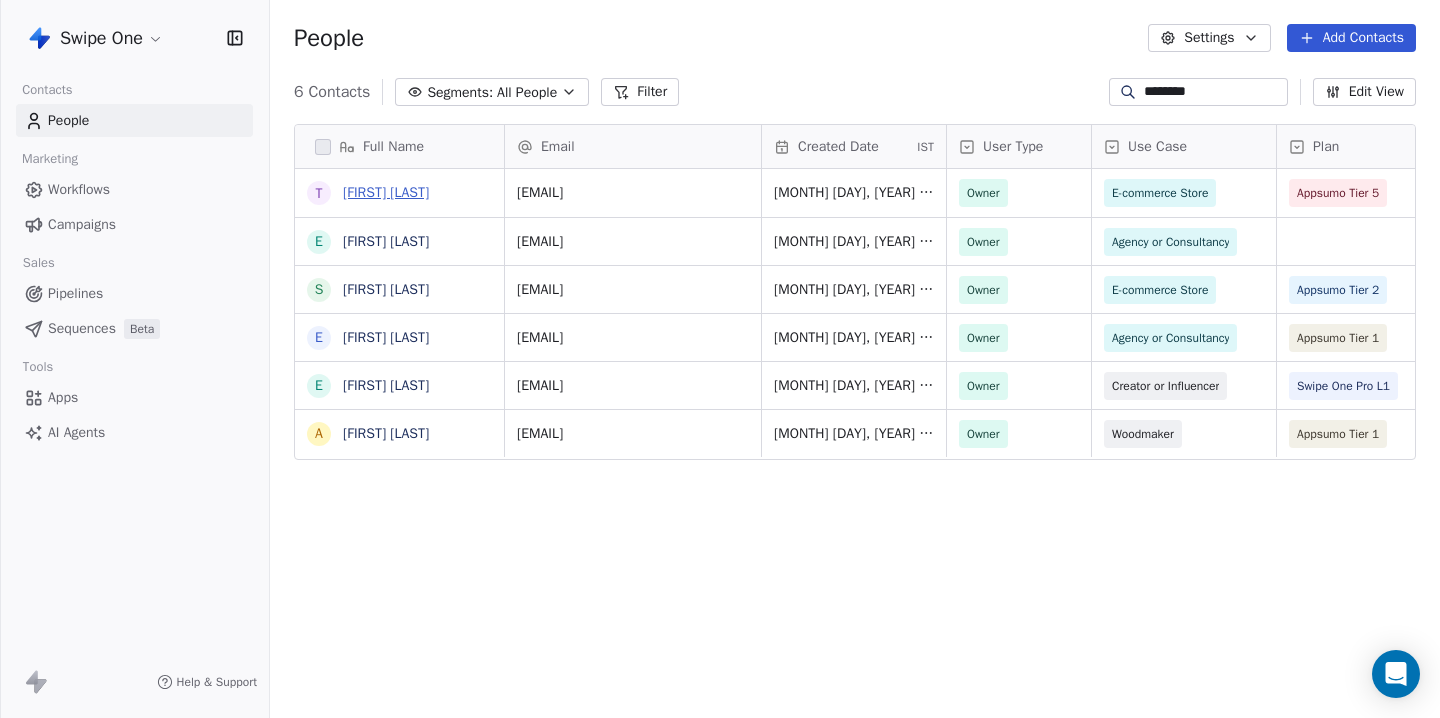 type on "********" 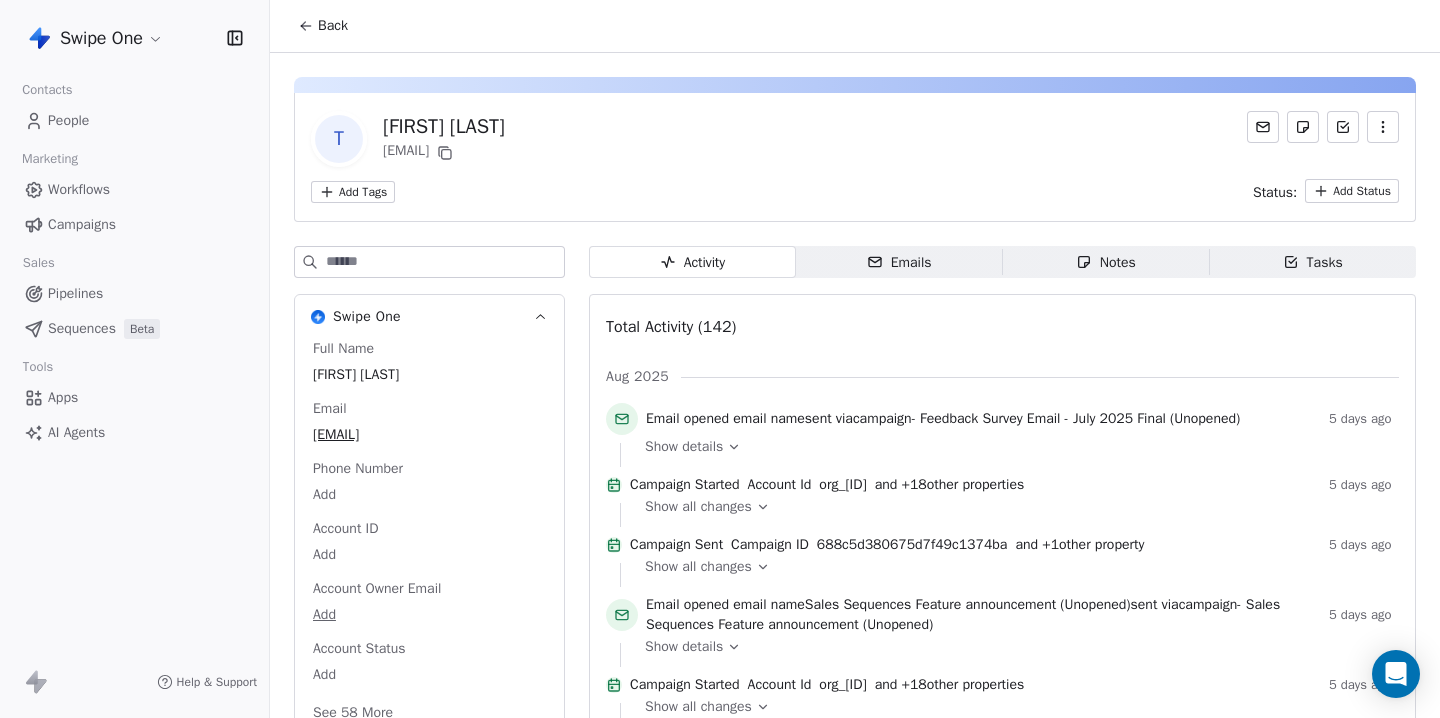click on "Back" at bounding box center (333, 26) 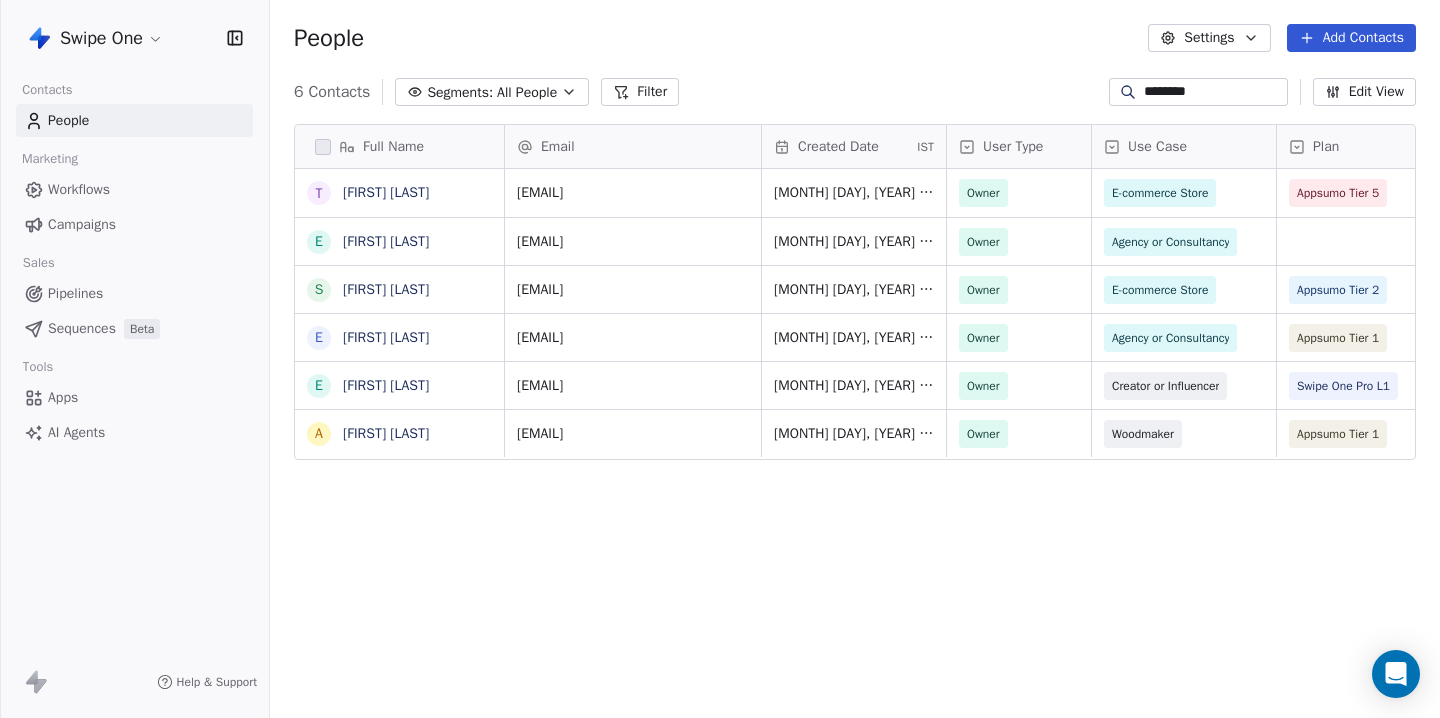 scroll, scrollTop: 1, scrollLeft: 1, axis: both 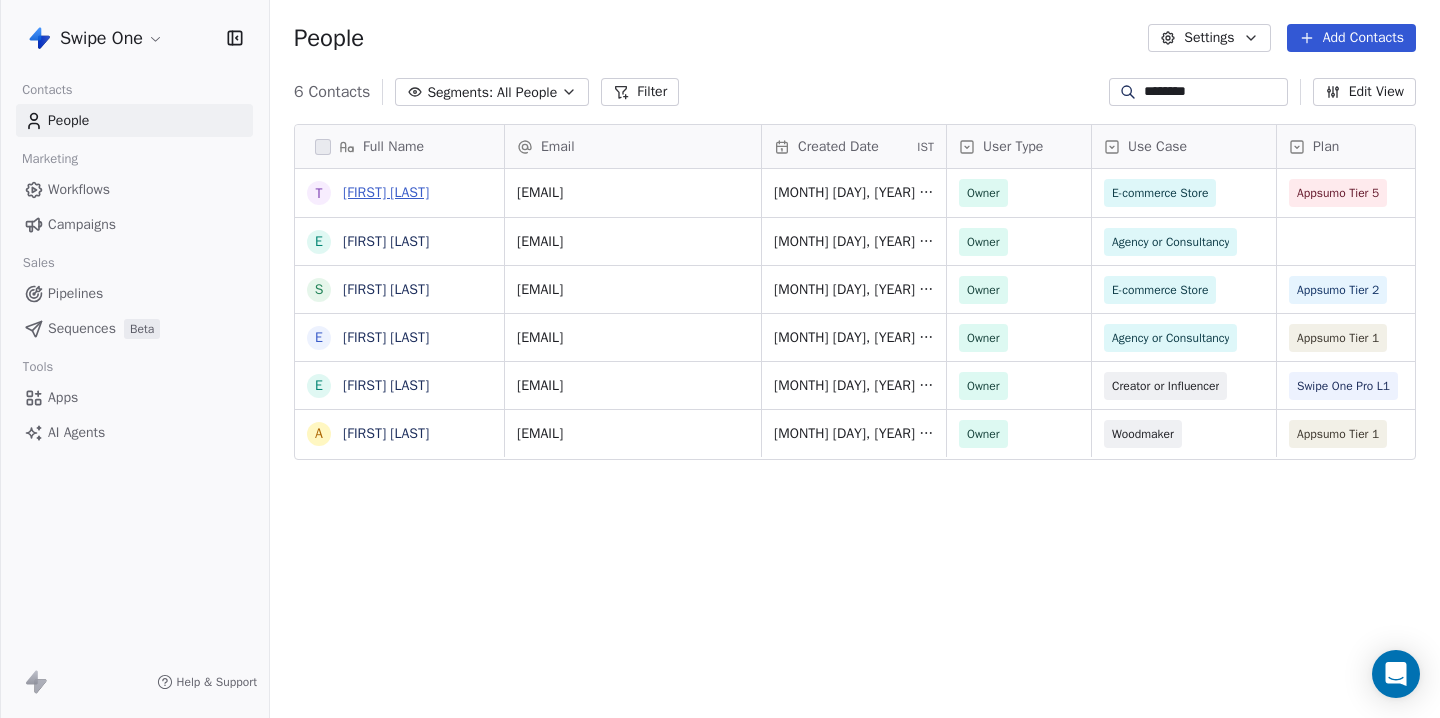 click on "Tarik Ed" at bounding box center [386, 192] 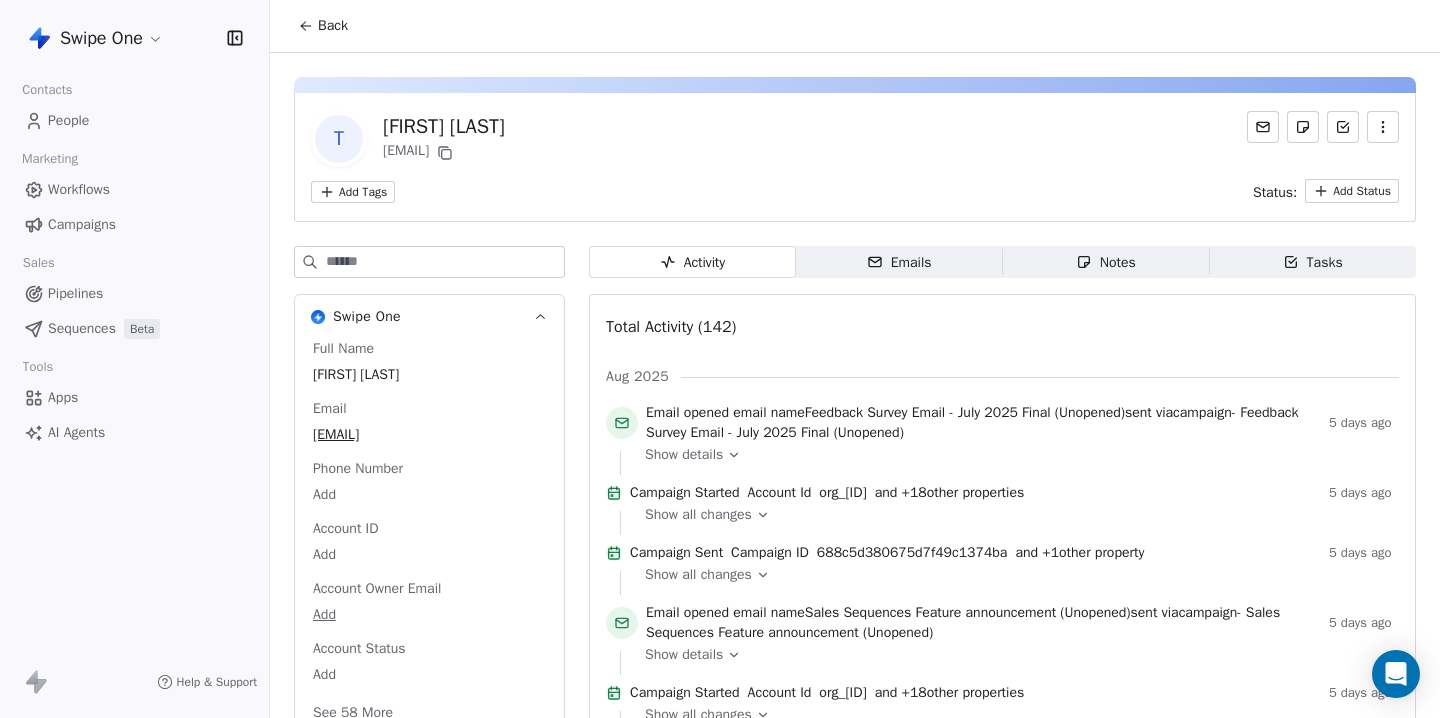 click on "Swipe One Contacts People Marketing Workflows Campaigns Sales Pipelines Sequences Beta Tools Apps AI Agents Help & Support Back T Tarik Ed tedy.ecom@gmail.com  Add Tags Status:   Add Status Swipe One Full Name Tarik Ed Email tedy.ecom@gmail.com Phone Number Add Account ID Add Account Owner Email Add Account Status Add See   58   More   Activity Activity Emails Emails   Notes   Notes Tasks Tasks Total Activity (142) Aug 2025 Email opened   email name  Feedback Survey Email - July 2025 Final (Unopened)  sent via  campaign  -   Feedback Survey Email - July 2025 Final (Unopened) 5 days ago Show details Campaign Started Account Id   org_01JNQ6R6MGPDJ8B7QG5M78HSHT and + 18  other   properties   5 days ago   Show all changes Campaign Sent Campaign ID   688c5d380675d7f49c1374ba and + 1  other   property   5 days ago   Show all changes Email opened   email name  Sales Sequences Feature announcement (Unopened)  sent via  campaign  -   Sales Sequences Feature announcement (Unopened) 5 days ago Show details Account Id" at bounding box center (720, 359) 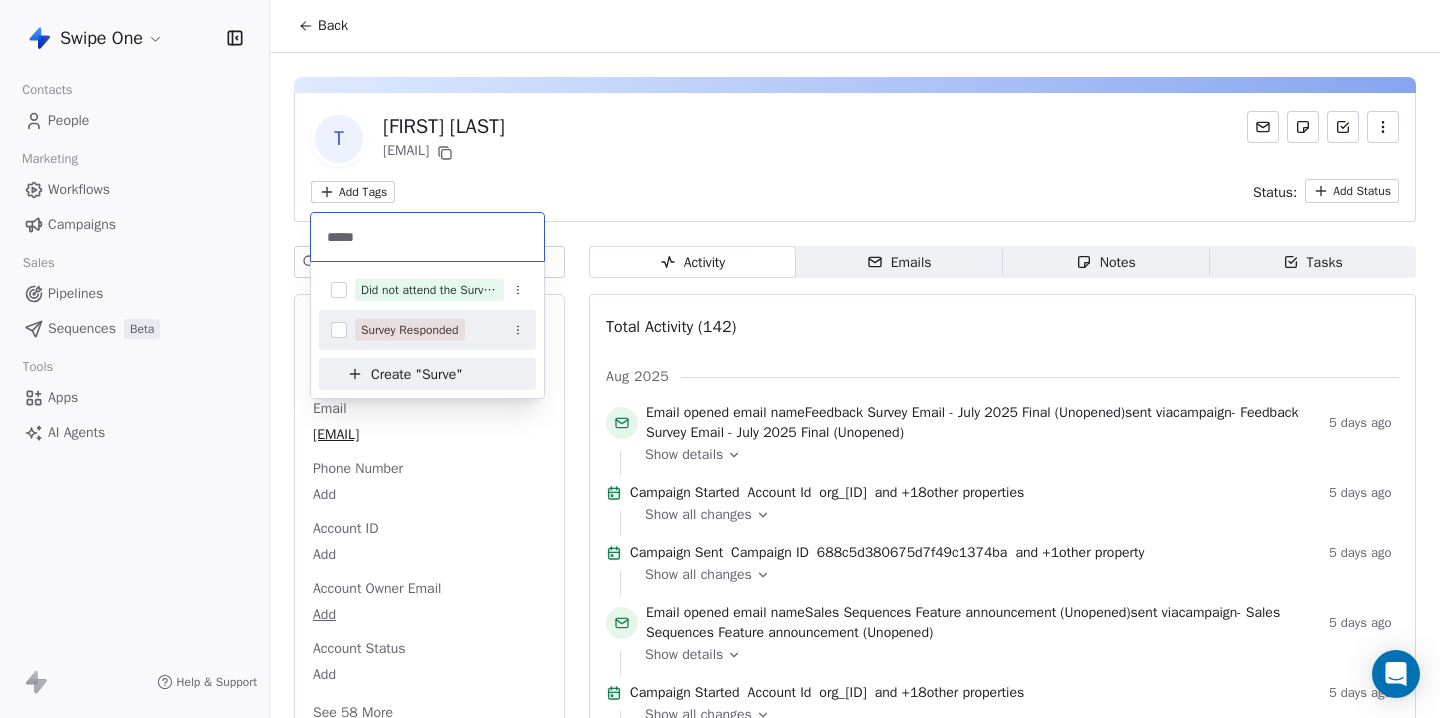 type on "*****" 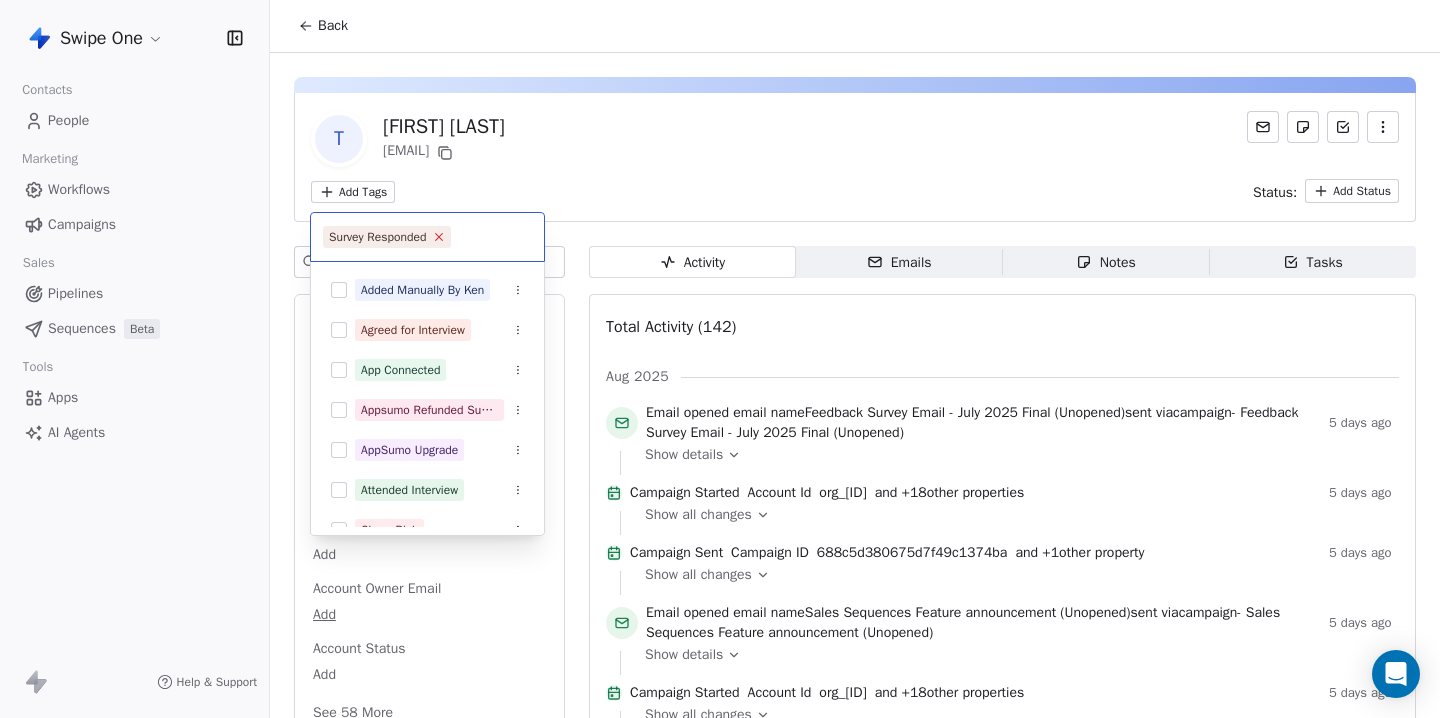click 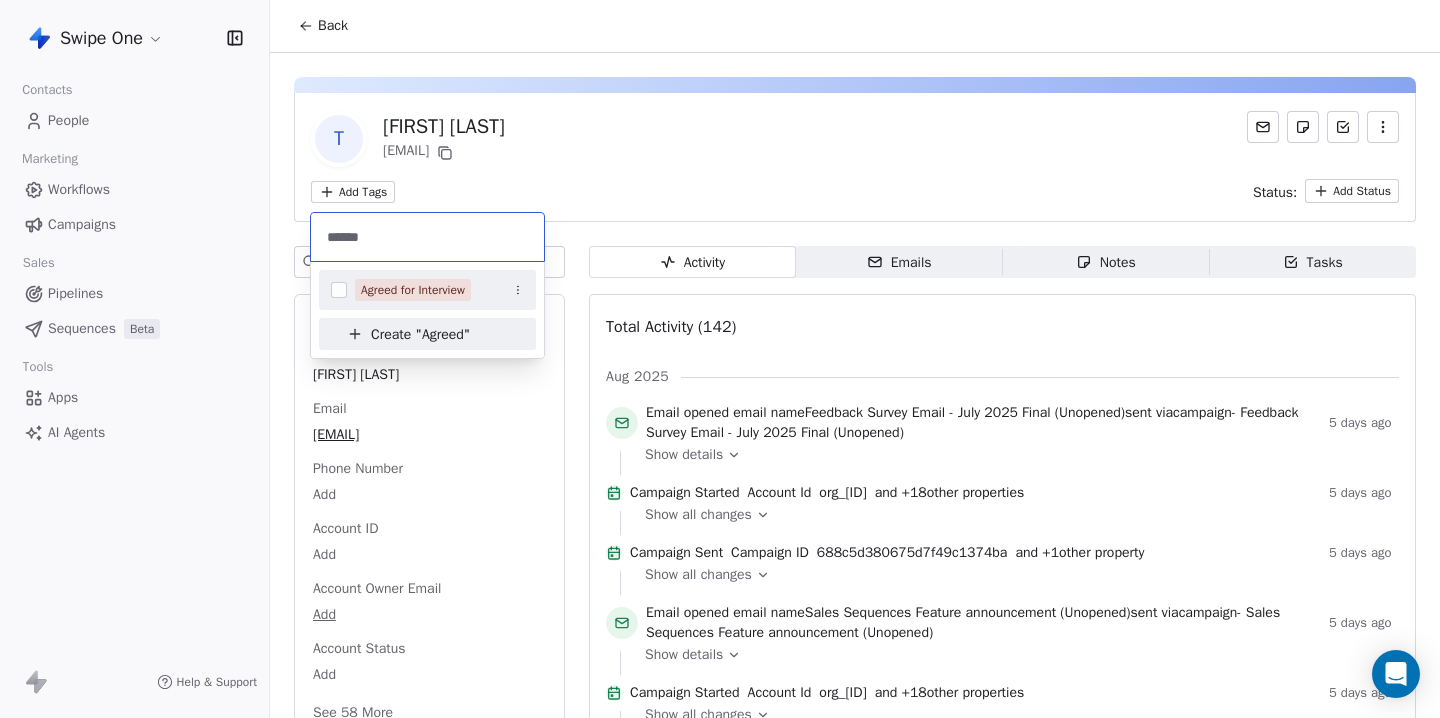 type on "******" 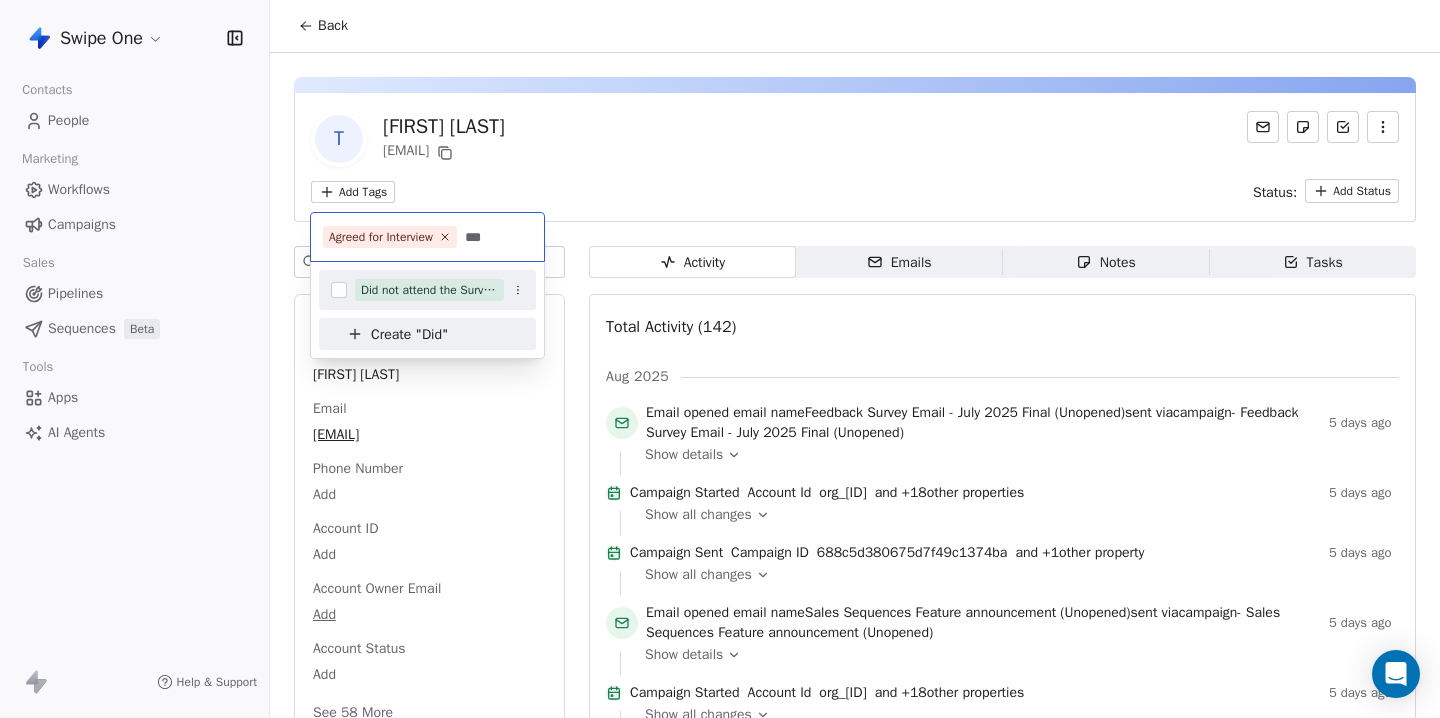 type on "***" 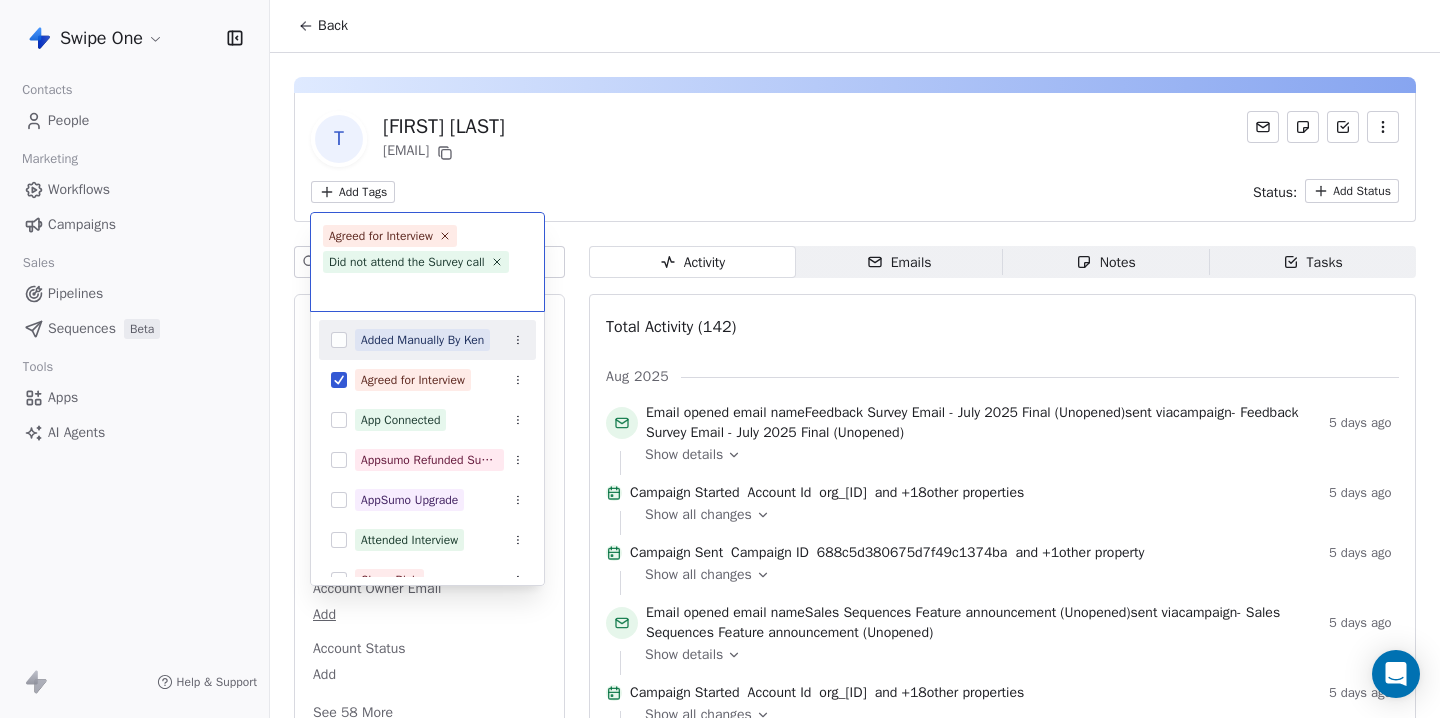 click on "Agreed for Interview Did not attend the Survey call" at bounding box center [427, 262] 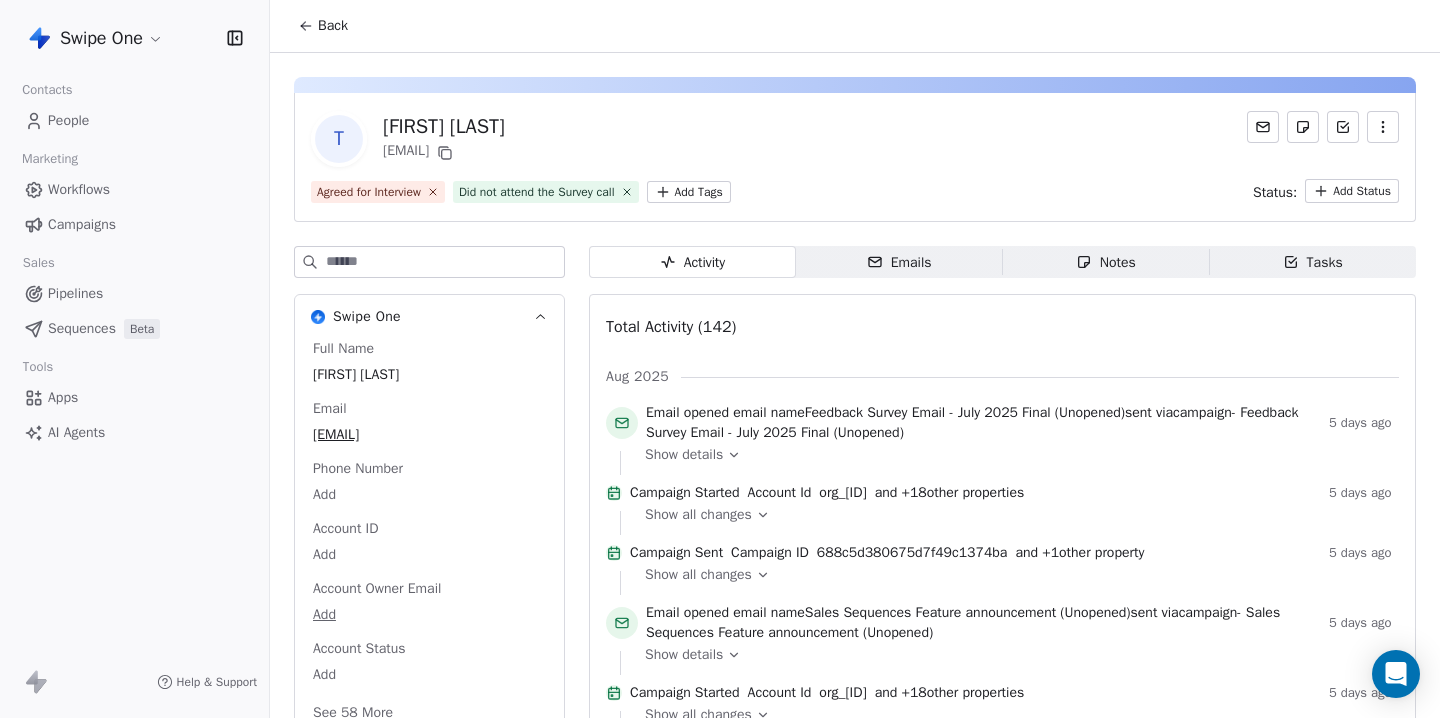 click on "Swipe One Contacts People Marketing Workflows Campaigns Sales Pipelines Sequences Beta Tools Apps AI Agents Help & Support Back T Tarik Ed tedy.ecom@gmail.com Agreed for Interview Did not attend the Survey call  Add Tags Status:   Add Status Swipe One Full Name Tarik Ed Email tedy.ecom@gmail.com Phone Number Add Account ID Add Account Owner Email Add Account Status Add See   58   More   Activity Activity Emails Emails   Notes   Notes Tasks Tasks Total Activity (142) Aug 2025 Email opened   email name  Feedback Survey Email - July 2025 Final (Unopened)  sent via  campaign  -   Feedback Survey Email - July 2025 Final (Unopened) 5 days ago Show details Campaign Started Account Id   org_01JNQ6R6MGPDJ8B7QG5M78HSHT and + 18  other   properties   5 days ago   Show all changes Campaign Sent Campaign ID   688c5d380675d7f49c1374ba and + 1  other   property   5 days ago   Show all changes Email opened   email name  Sales Sequences Feature announcement (Unopened)  sent via  campaign  -   5 days ago Show details   and +" at bounding box center (720, 359) 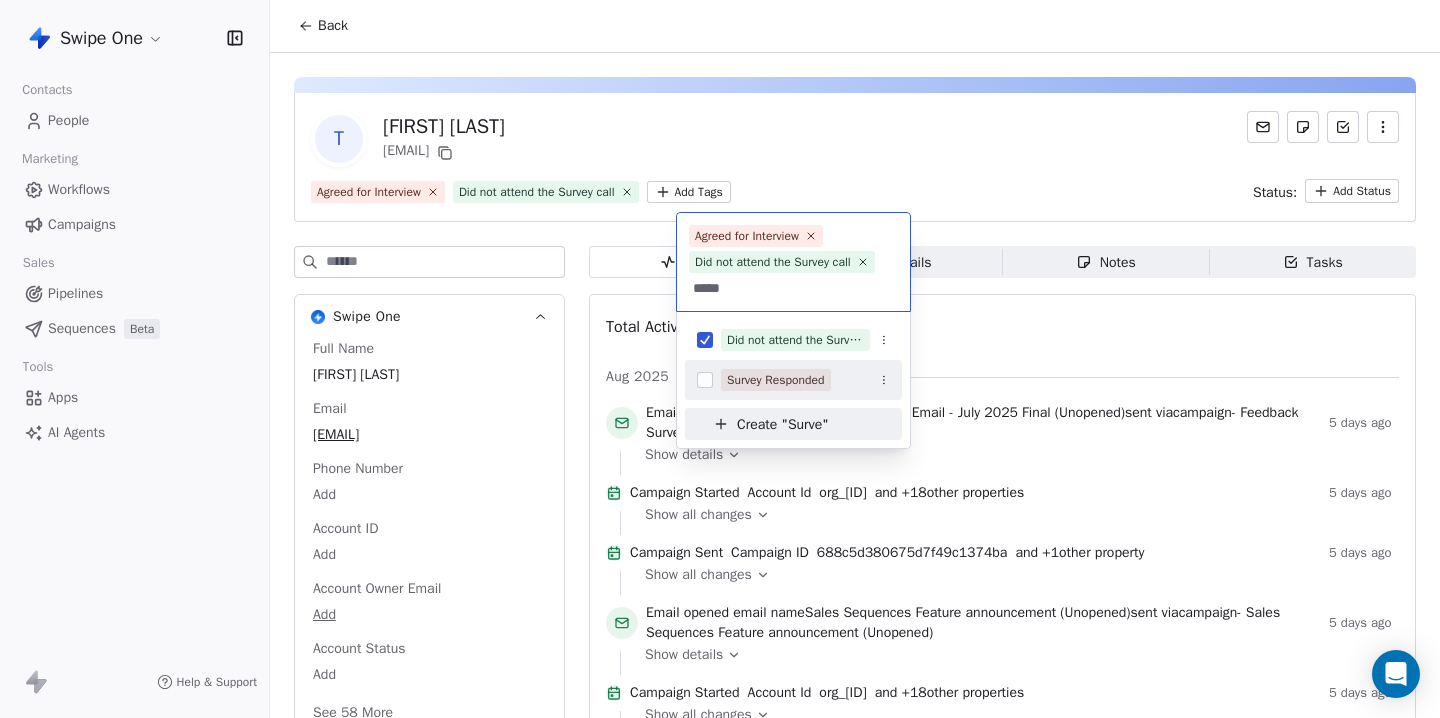 type on "*****" 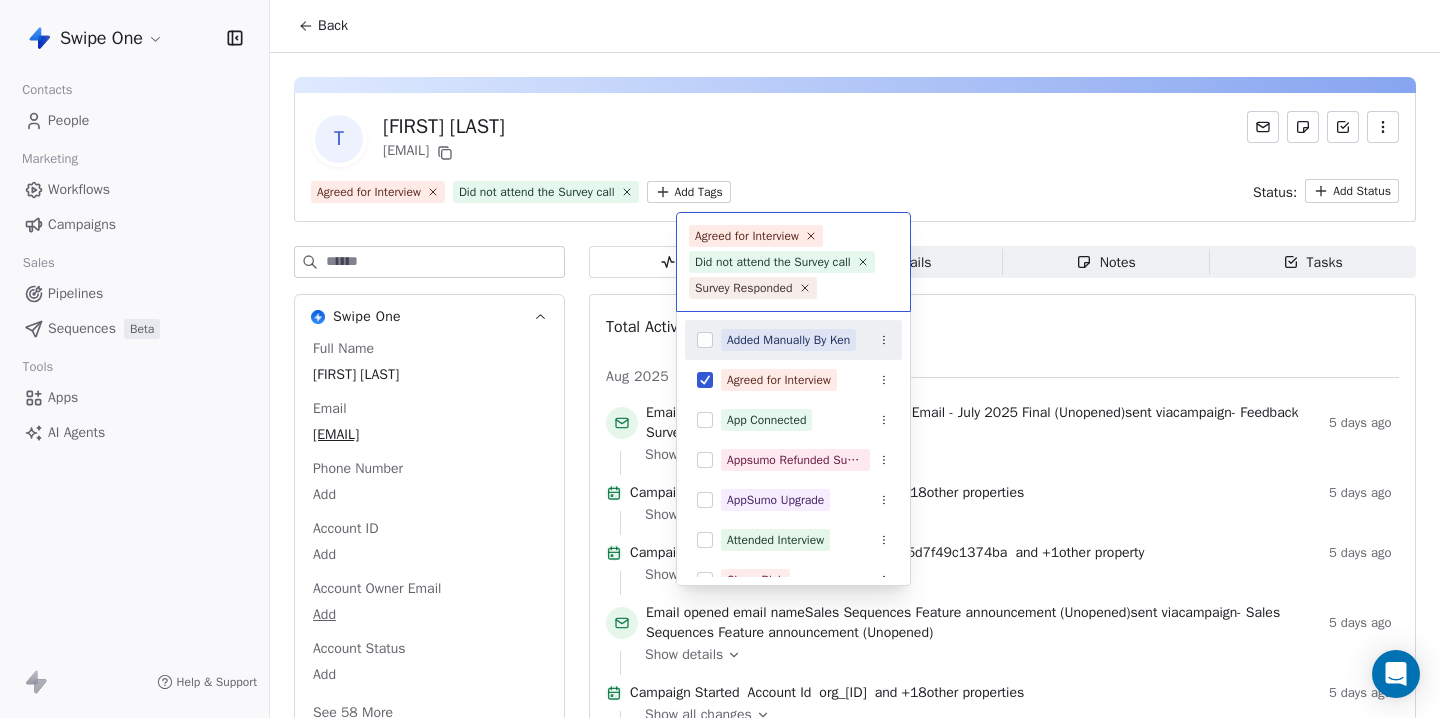 click on "Swipe One Contacts People Marketing Workflows Campaigns Sales Pipelines Sequences Beta Tools Apps AI Agents Help & Support Back T Tarik Ed tedy.ecom@gmail.com Agreed for Interview Did not attend the Survey call  Add Tags Status:   Add Status Swipe One Full Name Tarik Ed Email tedy.ecom@gmail.com Phone Number Add Account ID Add Account Owner Email Add Account Status Add See   58   More   Activity Activity Emails Emails   Notes   Notes Tasks Tasks Total Activity (142) Aug 2025 Email opened   email name  Feedback Survey Email - July 2025 Final (Unopened)  sent via  campaign  -   Feedback Survey Email - July 2025 Final (Unopened) 5 days ago Show details Campaign Started Account Id   org_01JNQ6R6MGPDJ8B7QG5M78HSHT and + 18  other   properties   5 days ago   Show all changes Campaign Sent Campaign ID   688c5d380675d7f49c1374ba and + 1  other   property   5 days ago   Show all changes Email opened   email name  Sales Sequences Feature announcement (Unopened)  sent via  campaign  -   5 days ago Show details   and +" at bounding box center [720, 359] 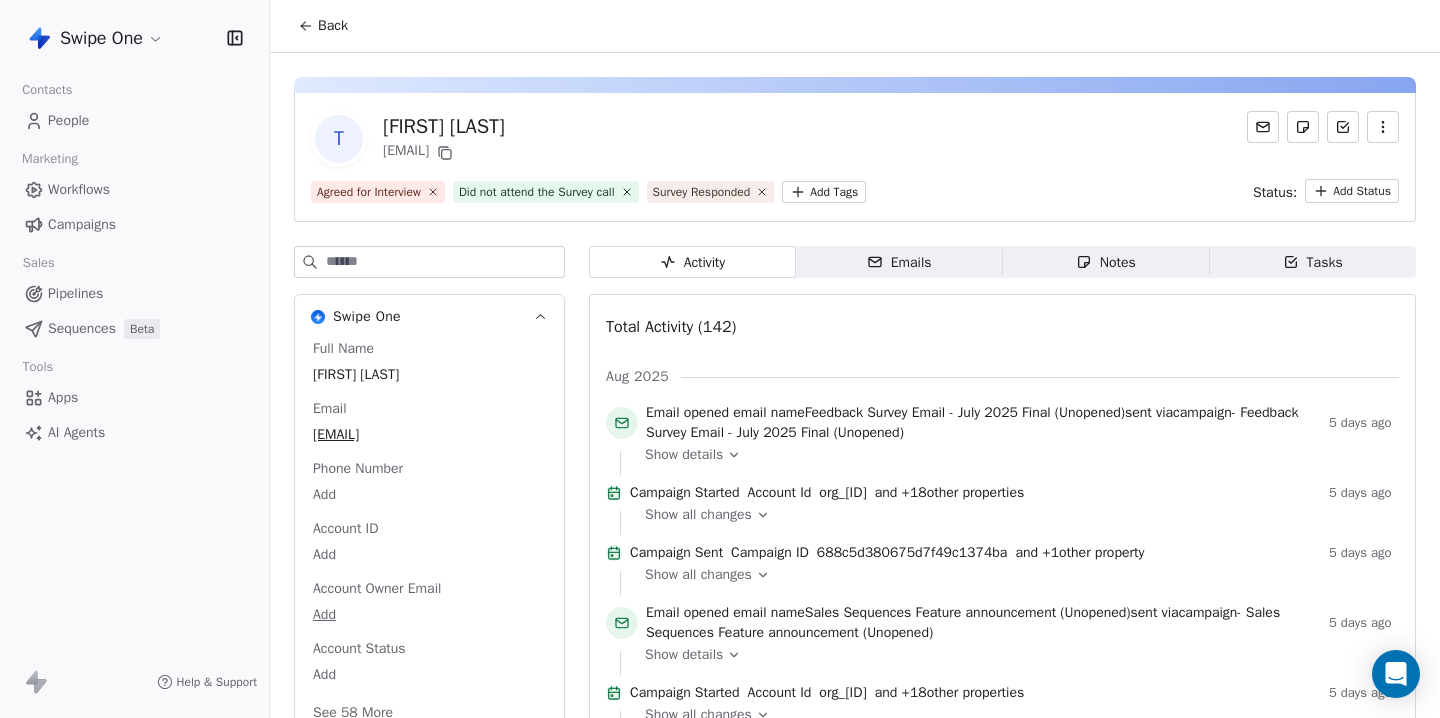 click on "Back" at bounding box center (333, 26) 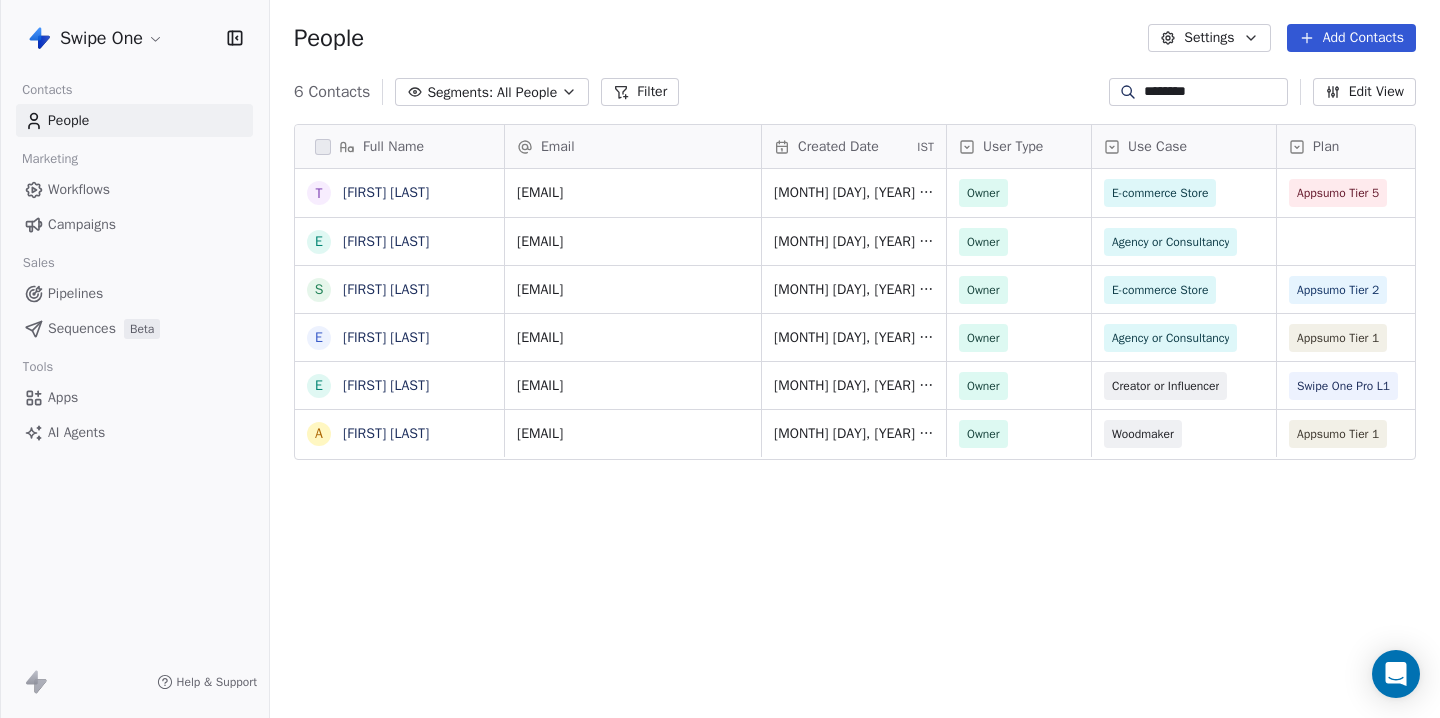 scroll, scrollTop: 1, scrollLeft: 1, axis: both 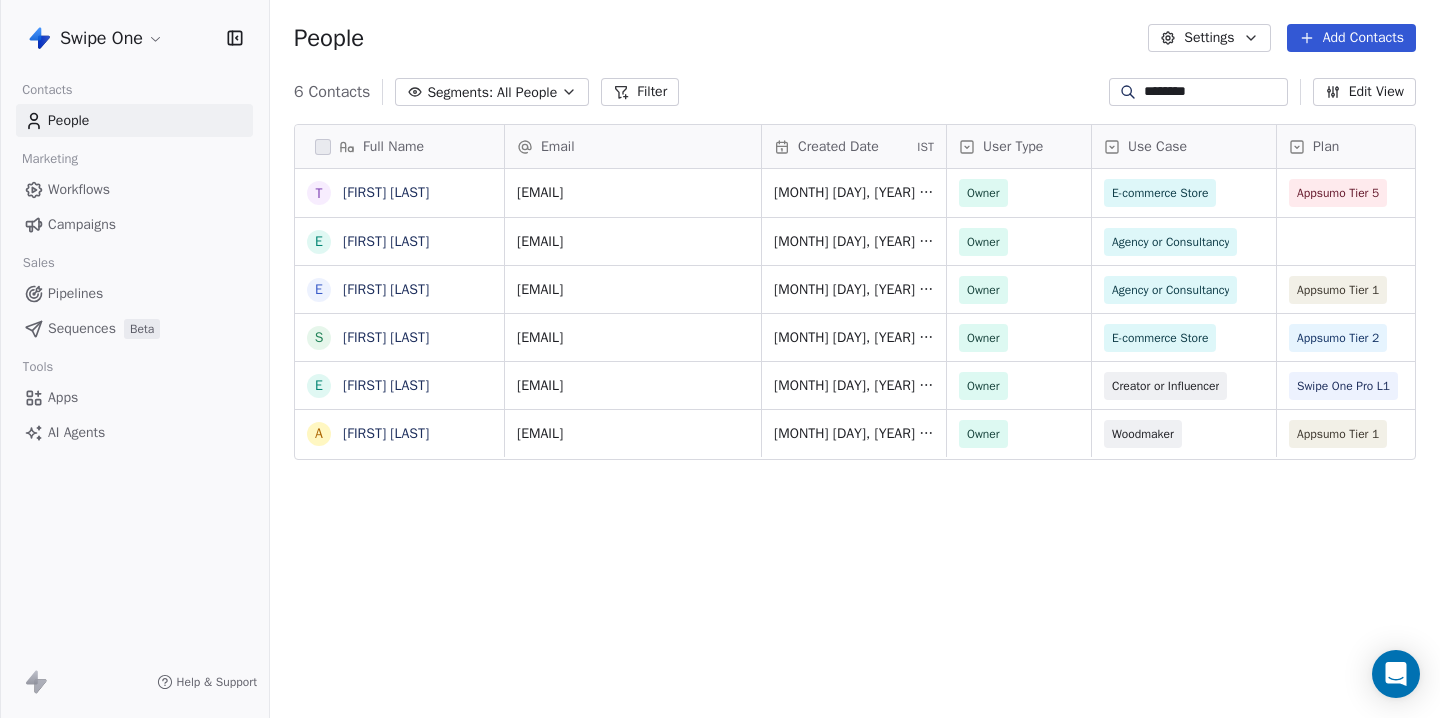 click on "********" at bounding box center [1214, 92] 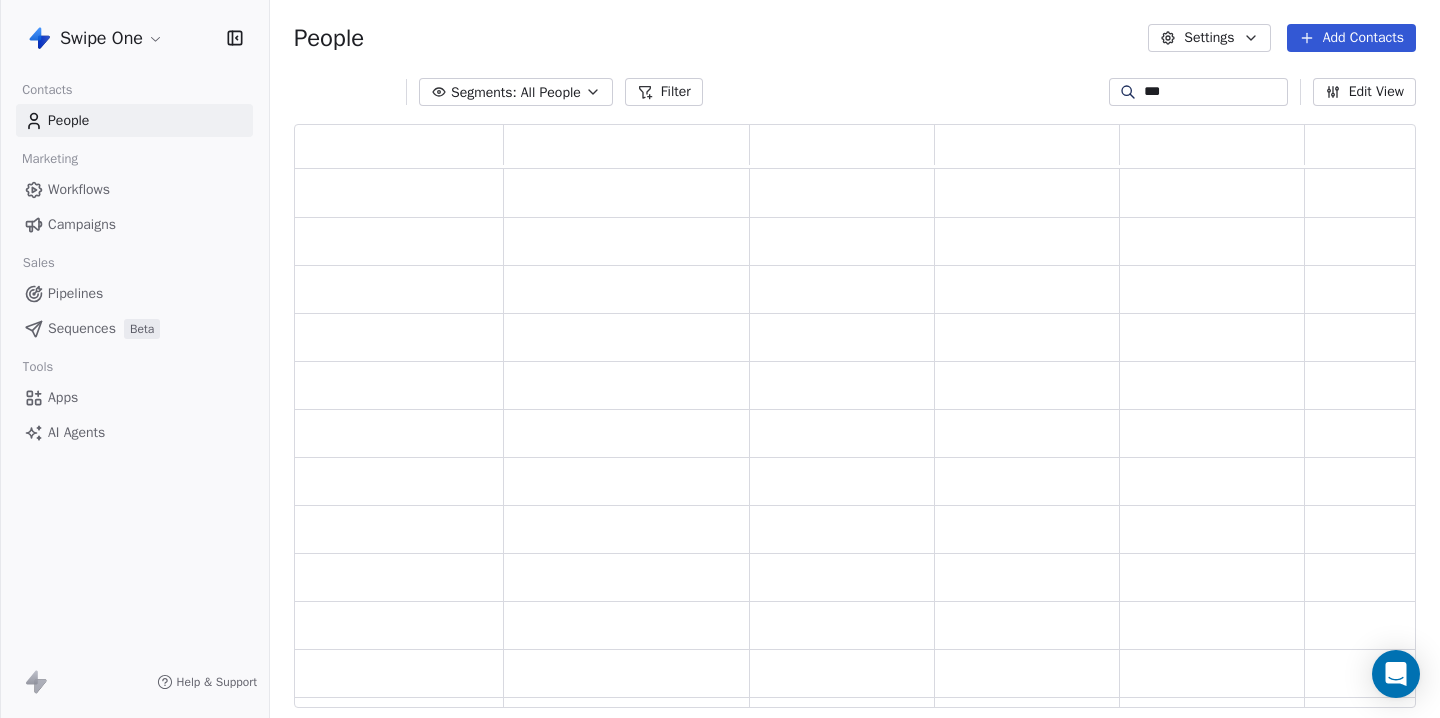 scroll, scrollTop: 1, scrollLeft: 1, axis: both 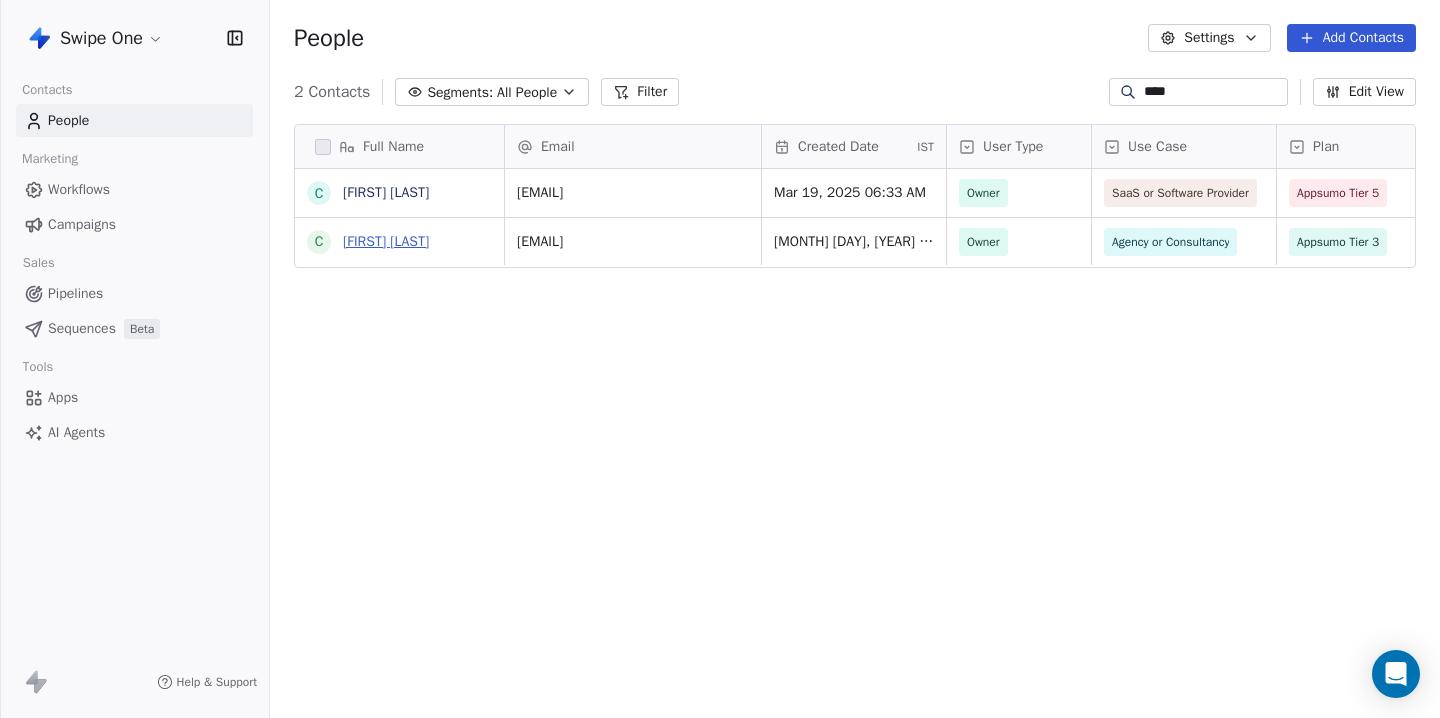type on "****" 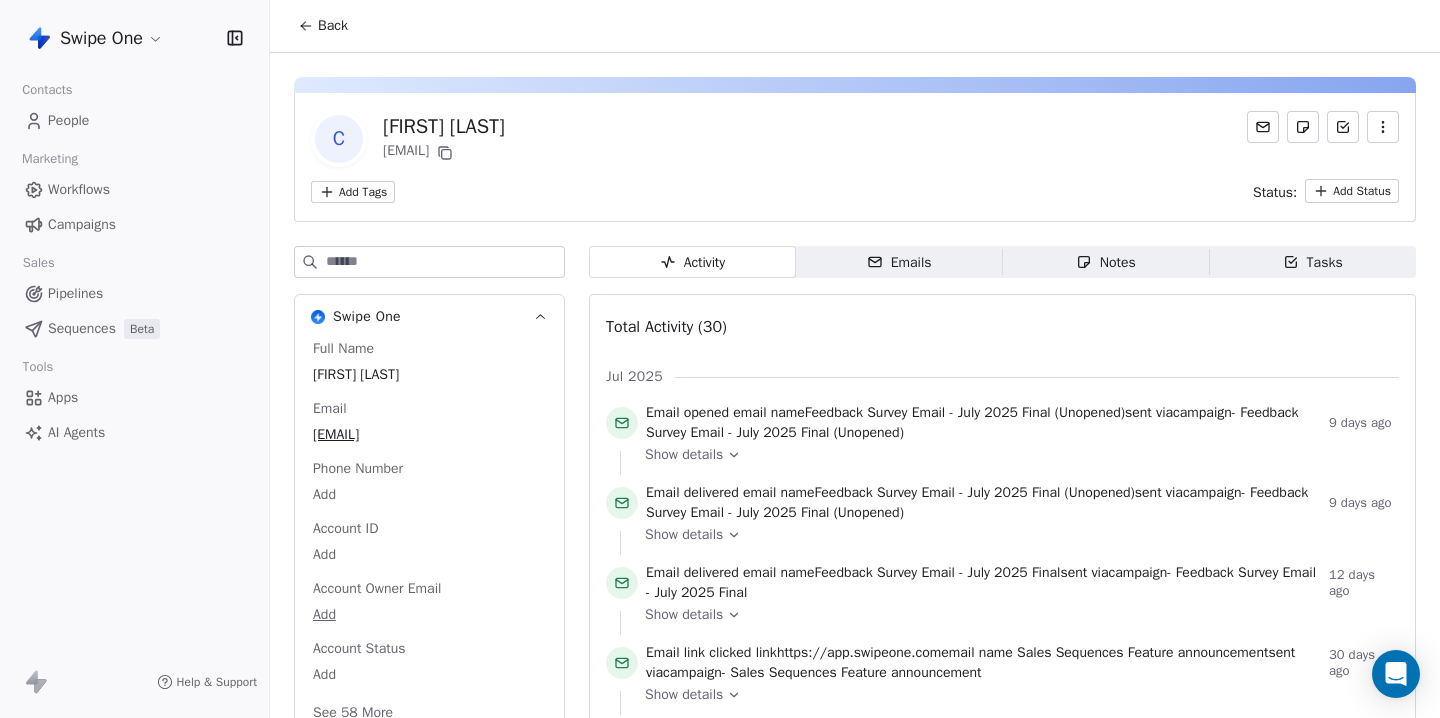click on "Swipe One Contacts People Marketing Workflows Campaigns Sales Pipelines Sequences Beta Tools Apps AI Agents Help & Support Back C Chad Miller cam@carolinashiring.com  Add Tags Status:   Add Status Swipe One Full Name Chad Miller Email cam@carolinashiring.com Phone Number Add Account ID Add Account Owner Email Add Account Status Add See   58   More   Activity Activity Emails Emails   Notes   Notes Tasks Tasks Total Activity (30) Jul 2025 Email opened   email name  Feedback Survey Email - July 2025 Final (Unopened)  sent via  campaign  -   Feedback Survey Email - July 2025 Final (Unopened) 9 days ago Show details Email delivered   email name  Feedback Survey Email - July 2025 Final (Unopened)  sent via  campaign  -   Feedback Survey Email - July 2025 Final (Unopened) 9 days ago Show details Email delivered   email name  Feedback Survey Email - July 2025 Final  sent via  campaign  -   Feedback Survey Email - July 2025 Final 12 days ago Show details Email link clicked   link  https://app.swipeone.com   campaign" at bounding box center [720, 359] 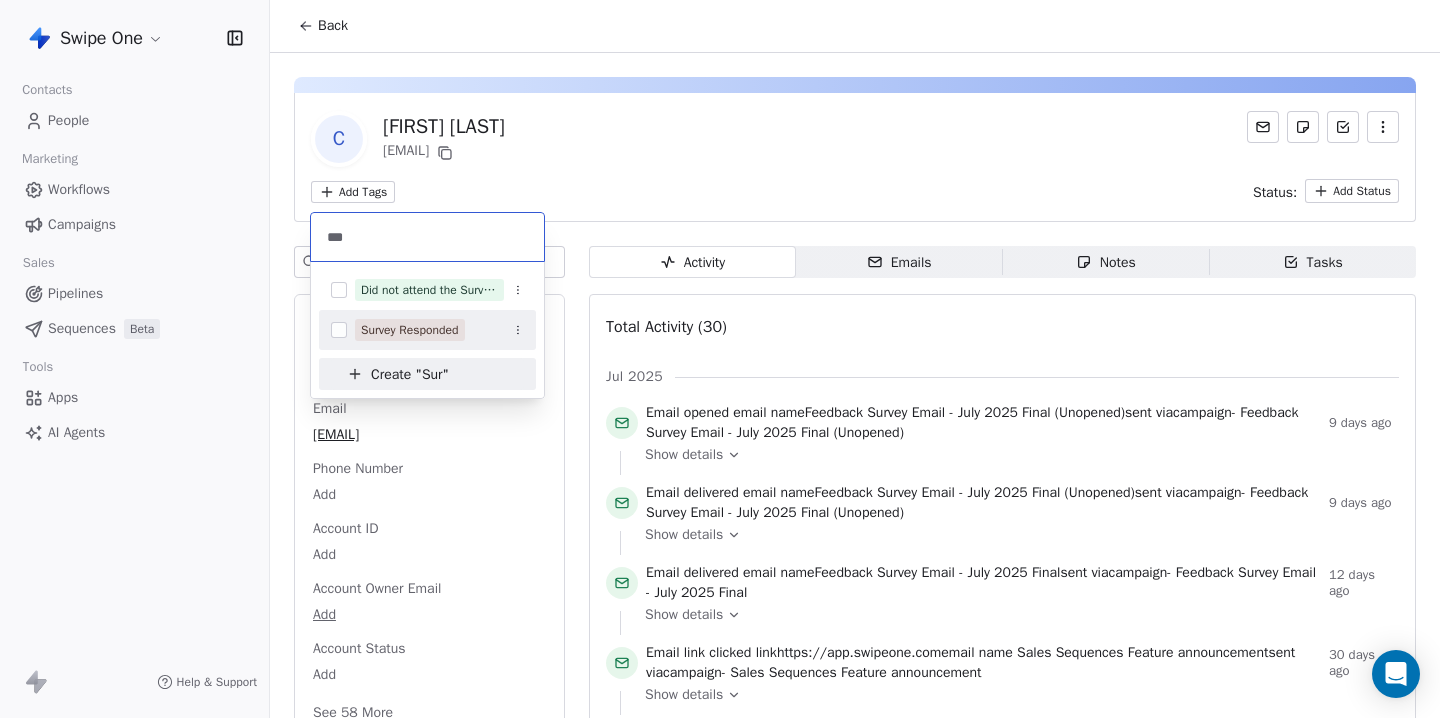 type on "***" 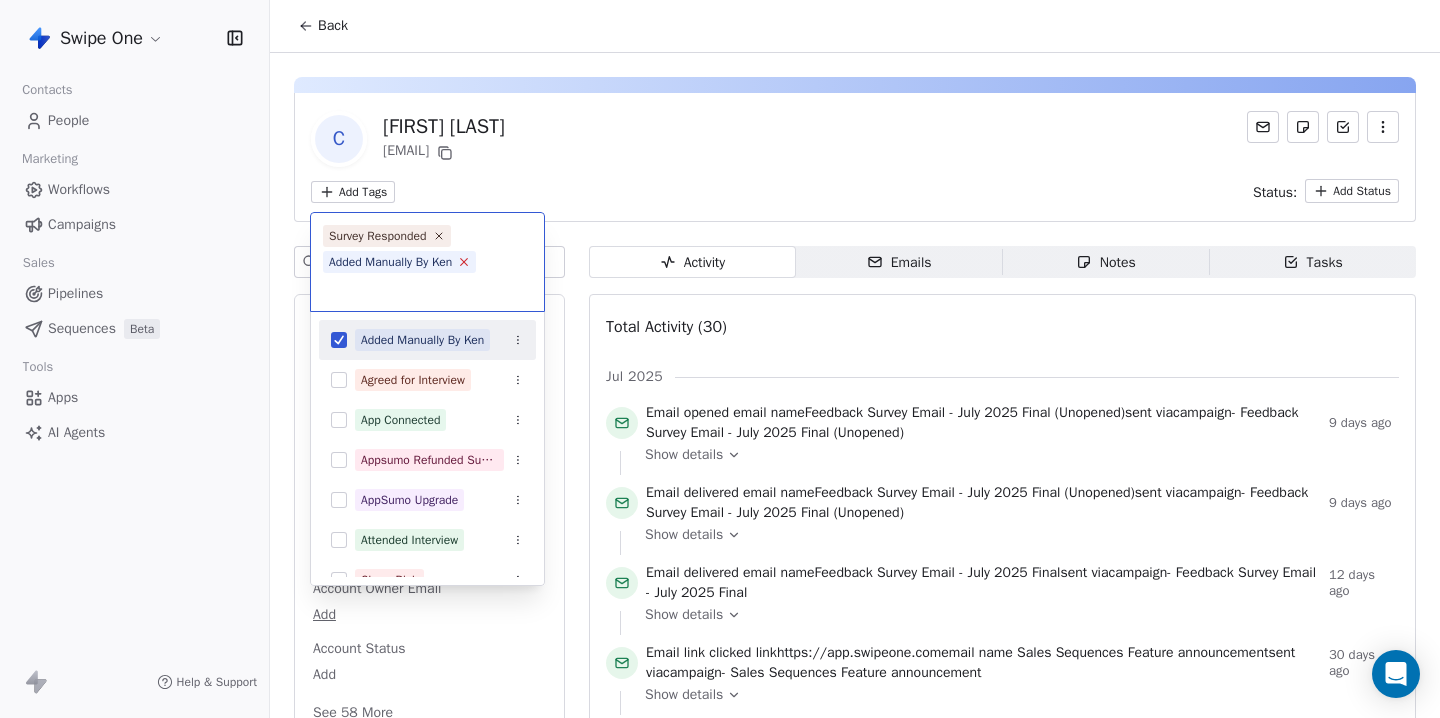 click 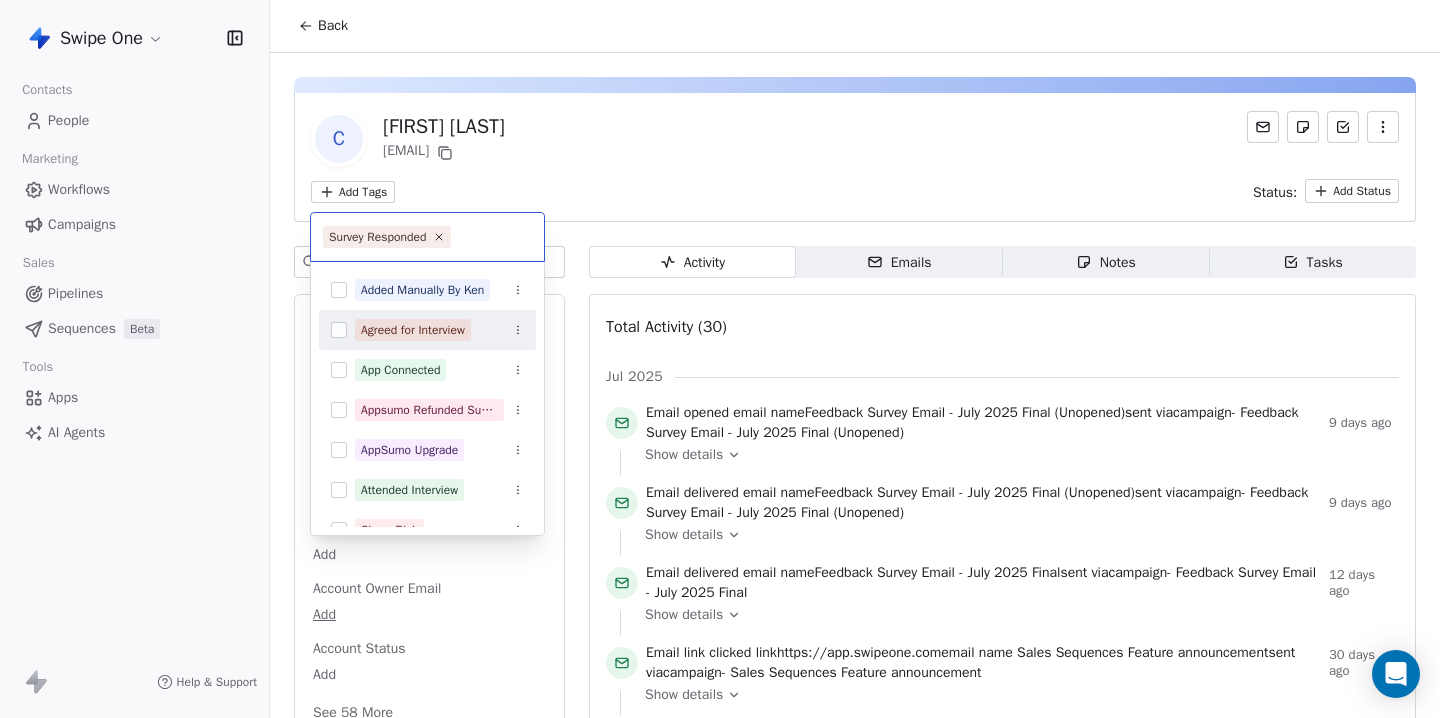 click at bounding box center (339, 330) 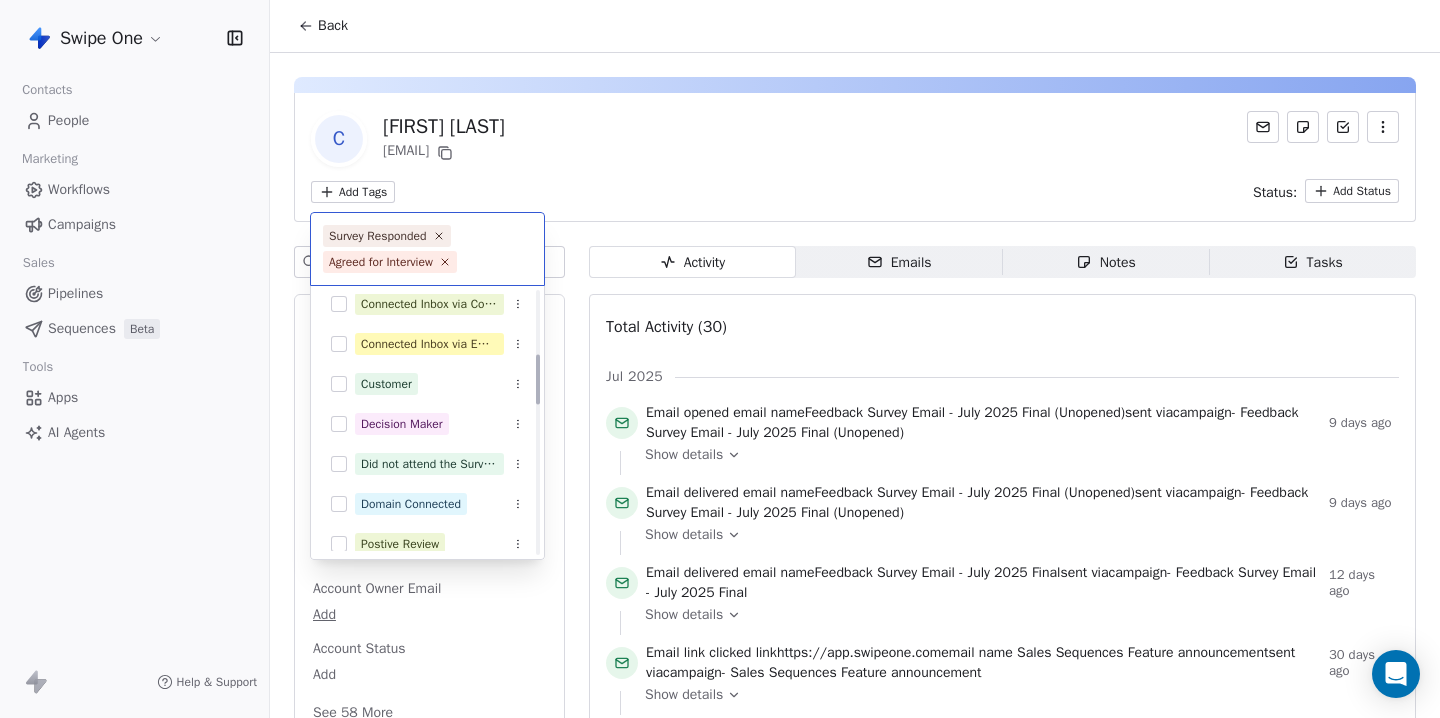 scroll, scrollTop: 331, scrollLeft: 0, axis: vertical 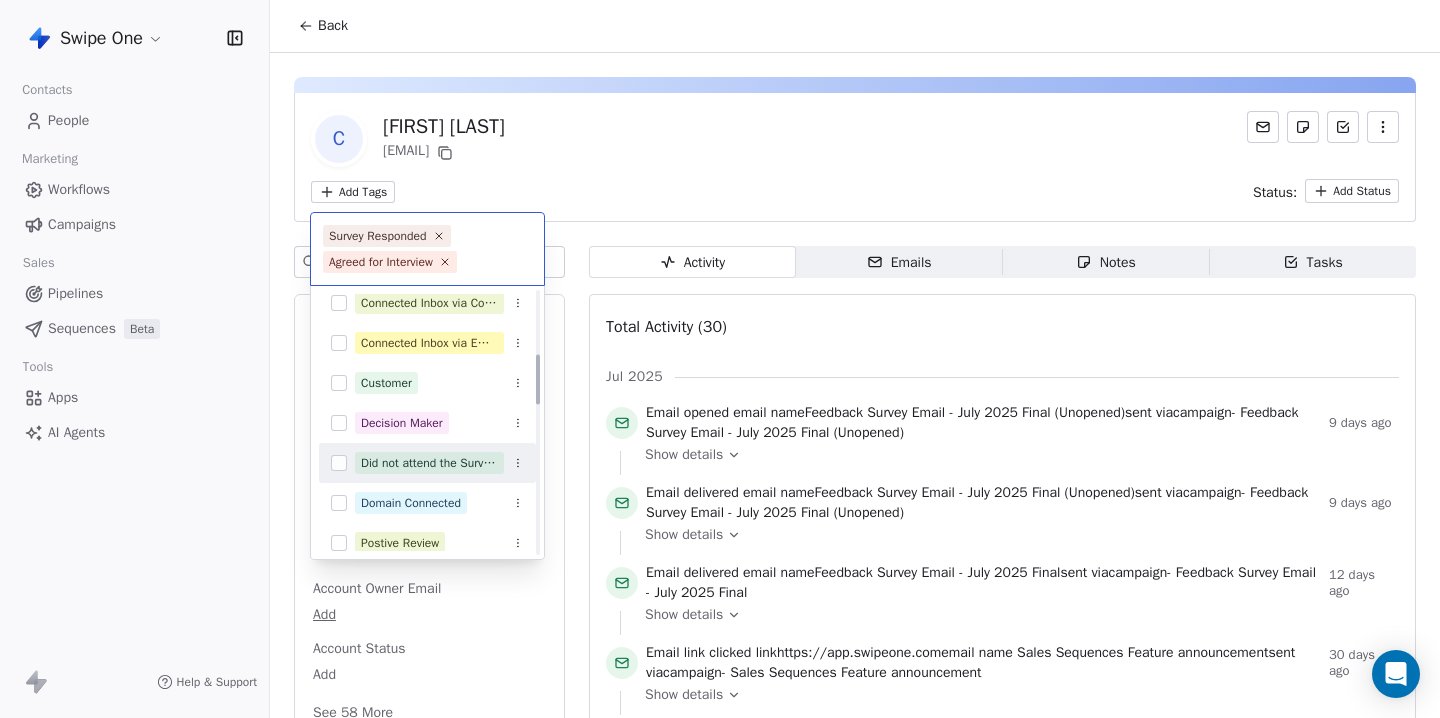 click at bounding box center [339, 463] 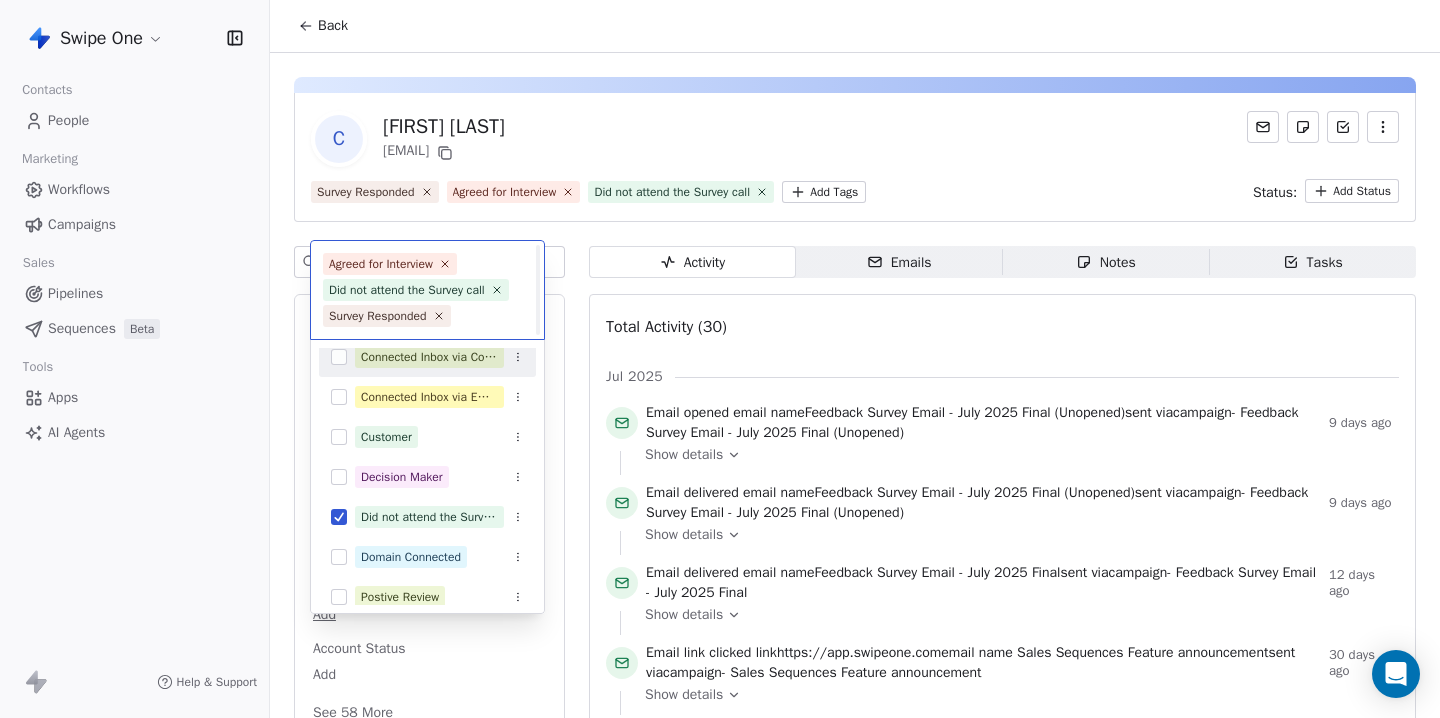 scroll, scrollTop: 0, scrollLeft: 0, axis: both 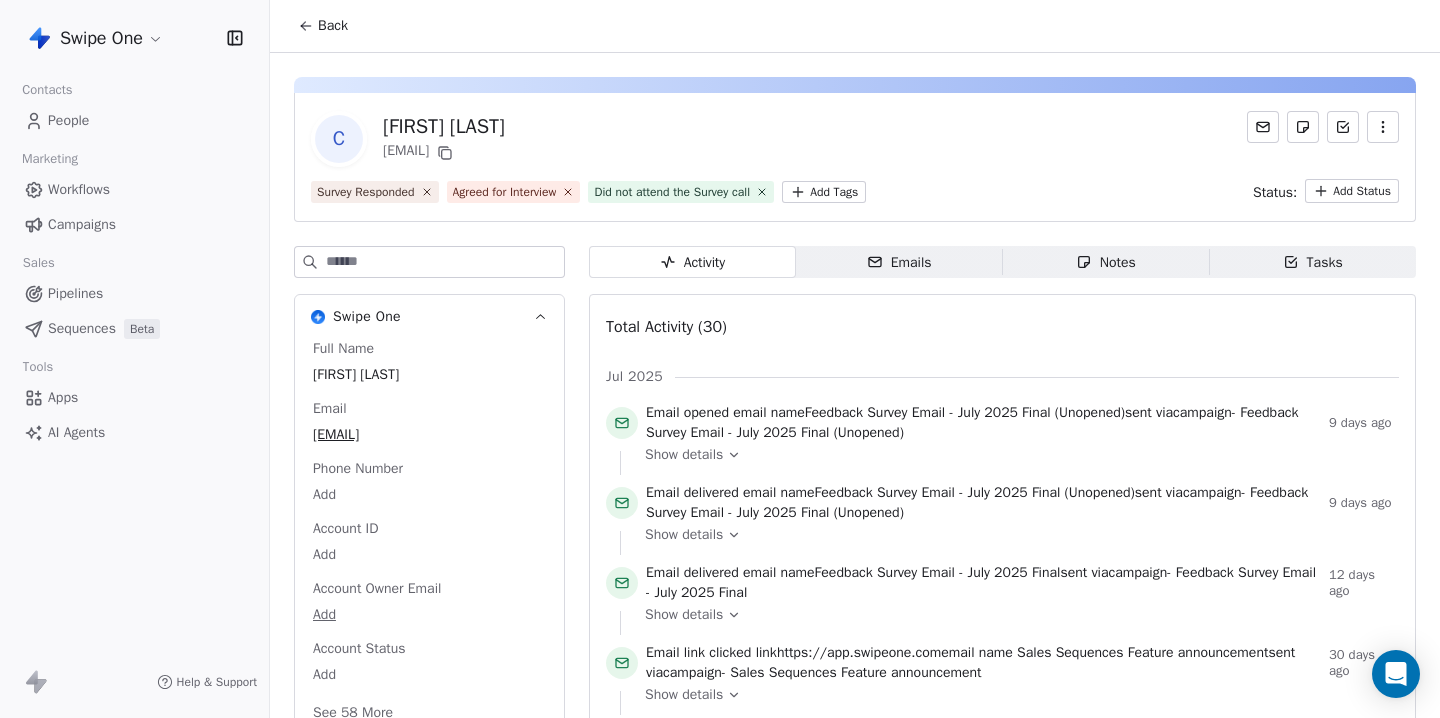 click on "Back" at bounding box center (323, 26) 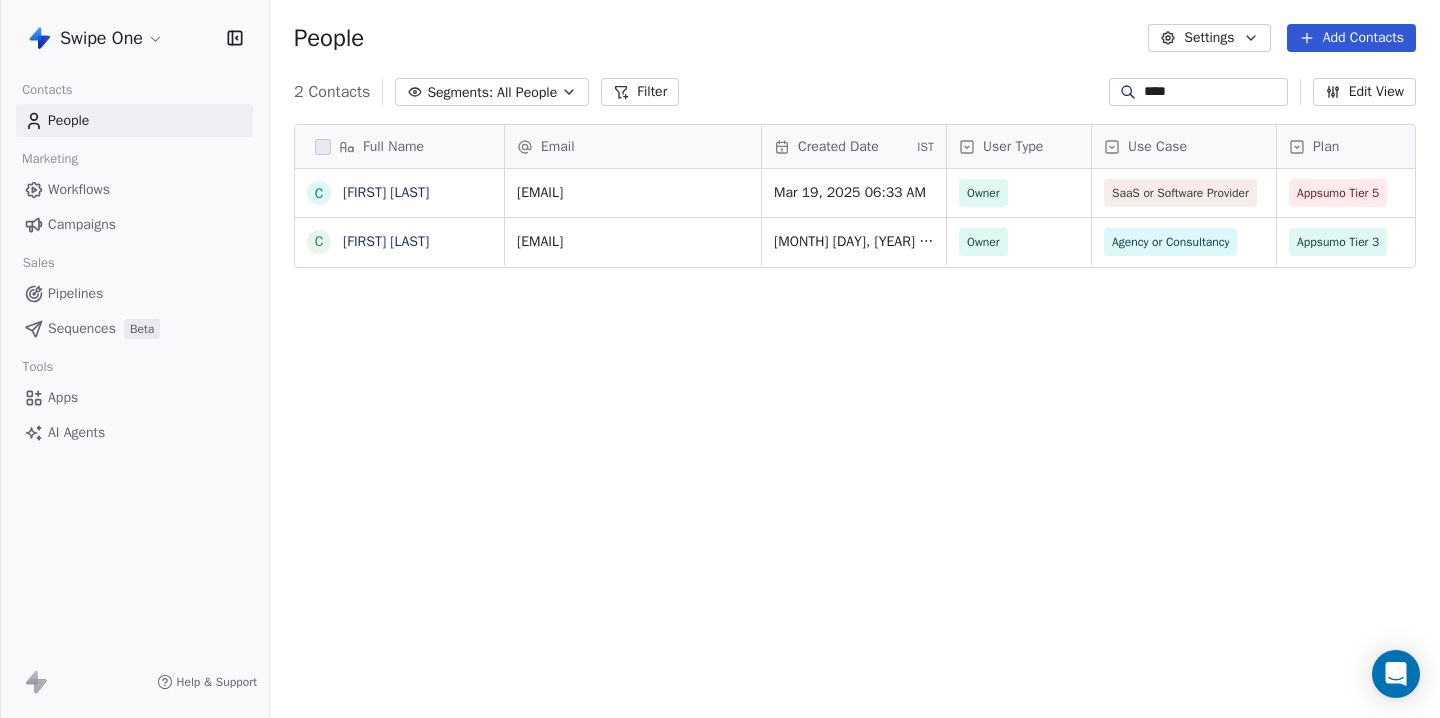 scroll, scrollTop: 1, scrollLeft: 1, axis: both 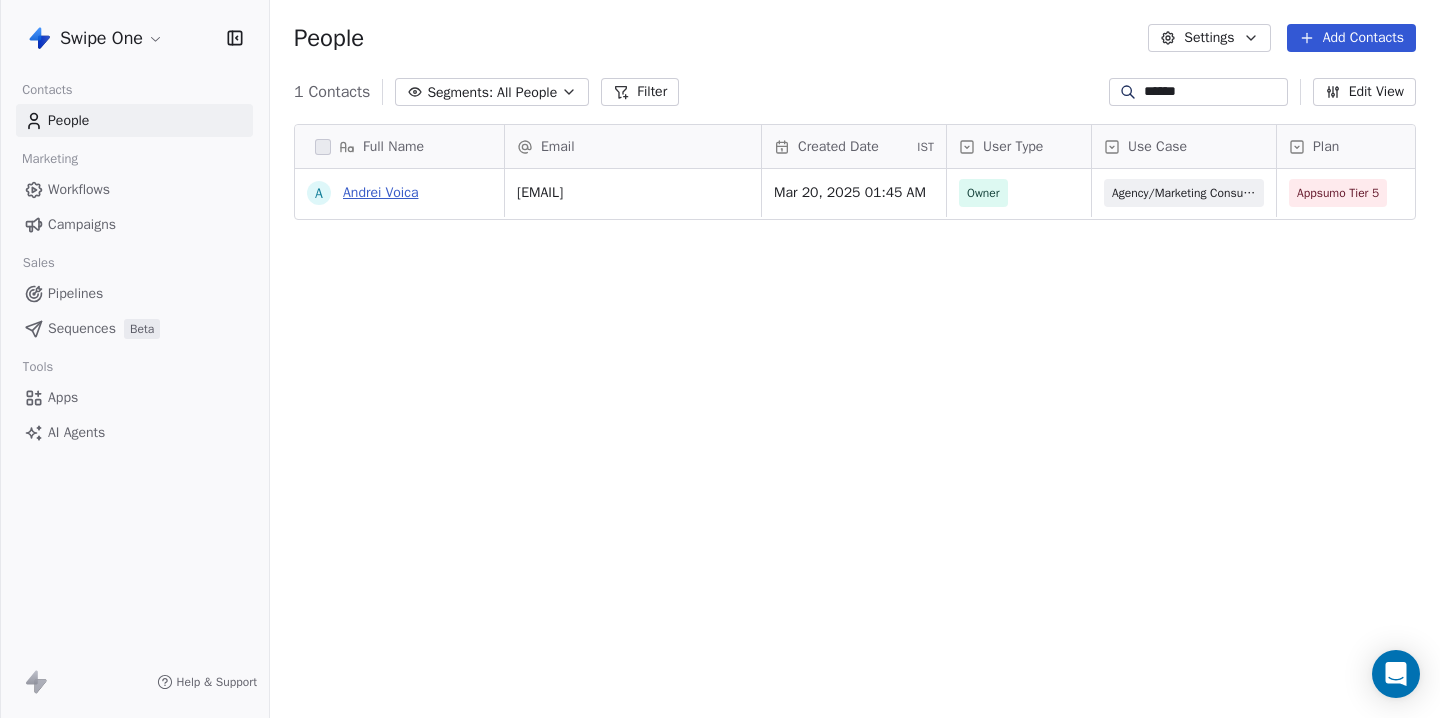 type on "******" 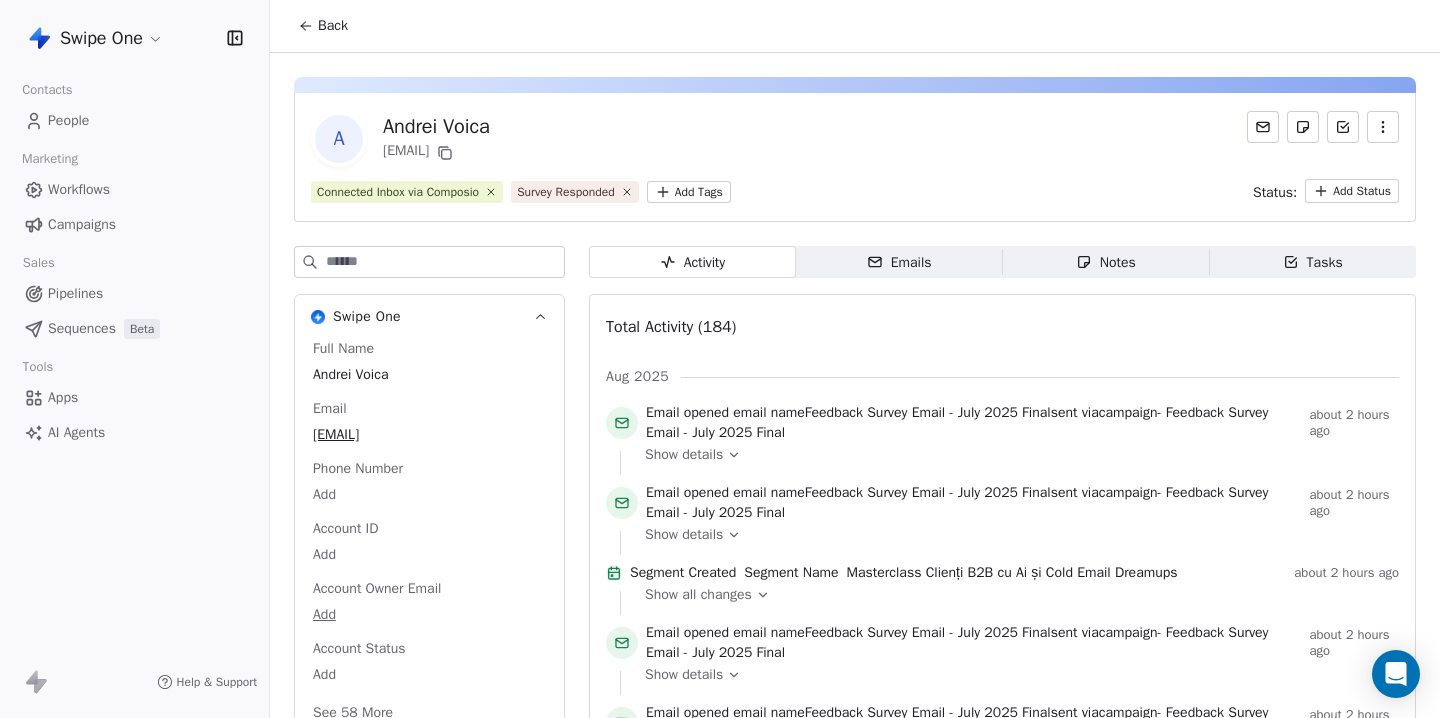click on "Swipe One Contacts People Marketing Workflows Campaigns Sales Pipelines Sequences Beta Tools Apps AI Agents Help & Support Back A Andrei Voica sigmadigital.ro@gmail.com Connected Inbox via Composio Survey Responded  Add Tags Status:   Add Status Swipe One Full Name Andrei Voica Email sigmadigital.ro@gmail.com Phone Number Add Account ID Add Account Owner Email Add Account Status Add See   58   More   Activity Activity Emails Emails   Notes   Notes Tasks Tasks Total Activity (184) Aug 2025 Email opened   email name  Feedback Survey Email - July 2025 Final  sent via  campaign  -   Feedback Survey Email - July 2025 Final about 2 hours ago Show details Email opened   email name  Feedback Survey Email - July 2025 Final  sent via  campaign  -   Feedback Survey Email - July 2025 Final about 2 hours ago Show details Segment Created Segment Name   Masterclass Clienți B2B cu Ai și Cold Email Dreamups   about 2 hours ago   Show all changes Email opened   email name  Feedback Survey Email - July 2025 Final  sent via" at bounding box center [720, 359] 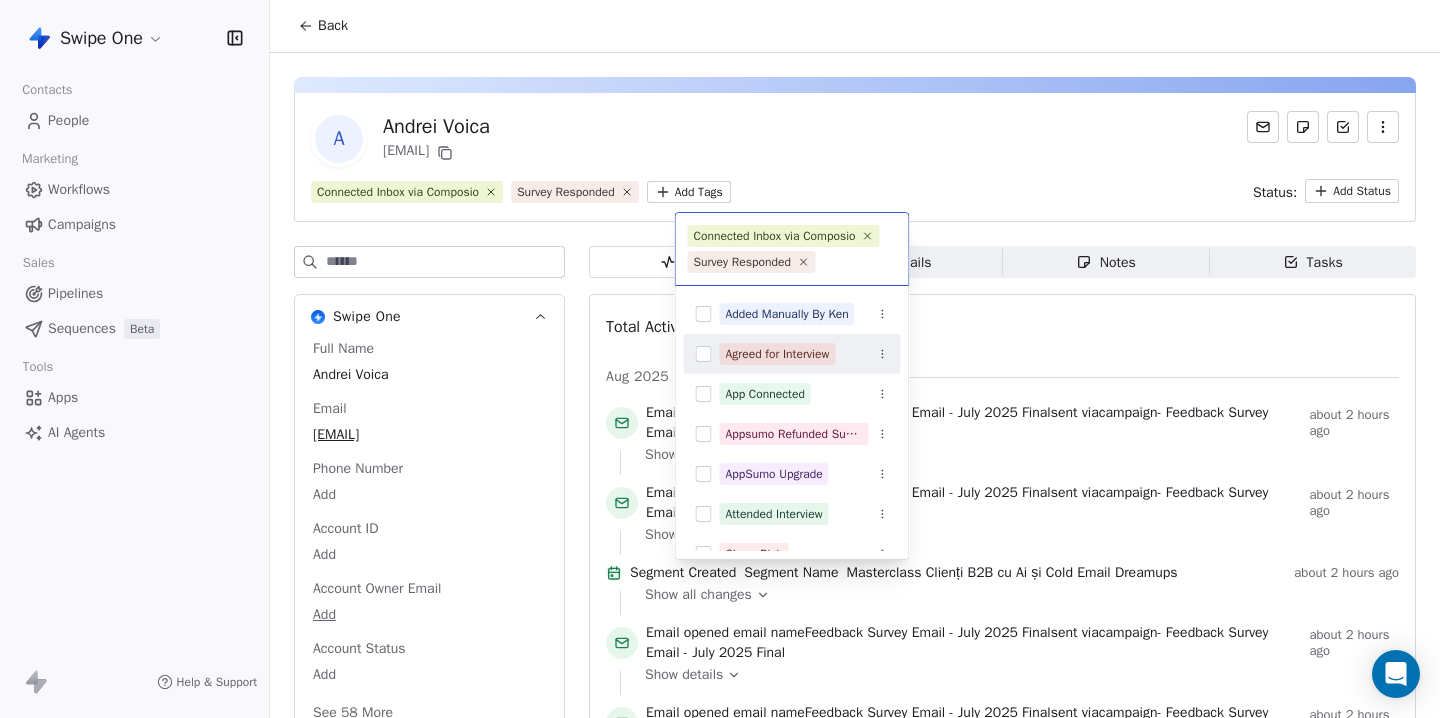click on "Agreed for Interview" at bounding box center (778, 354) 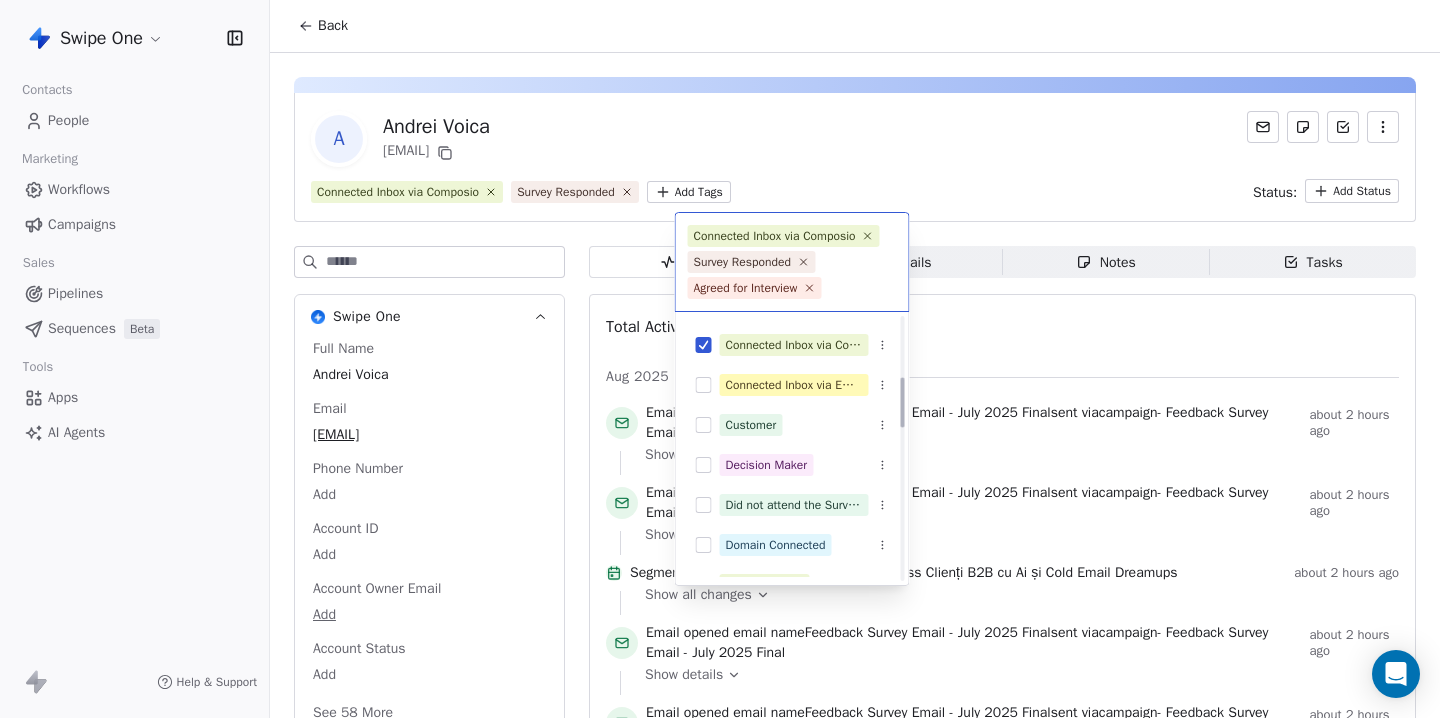 scroll, scrollTop: 316, scrollLeft: 0, axis: vertical 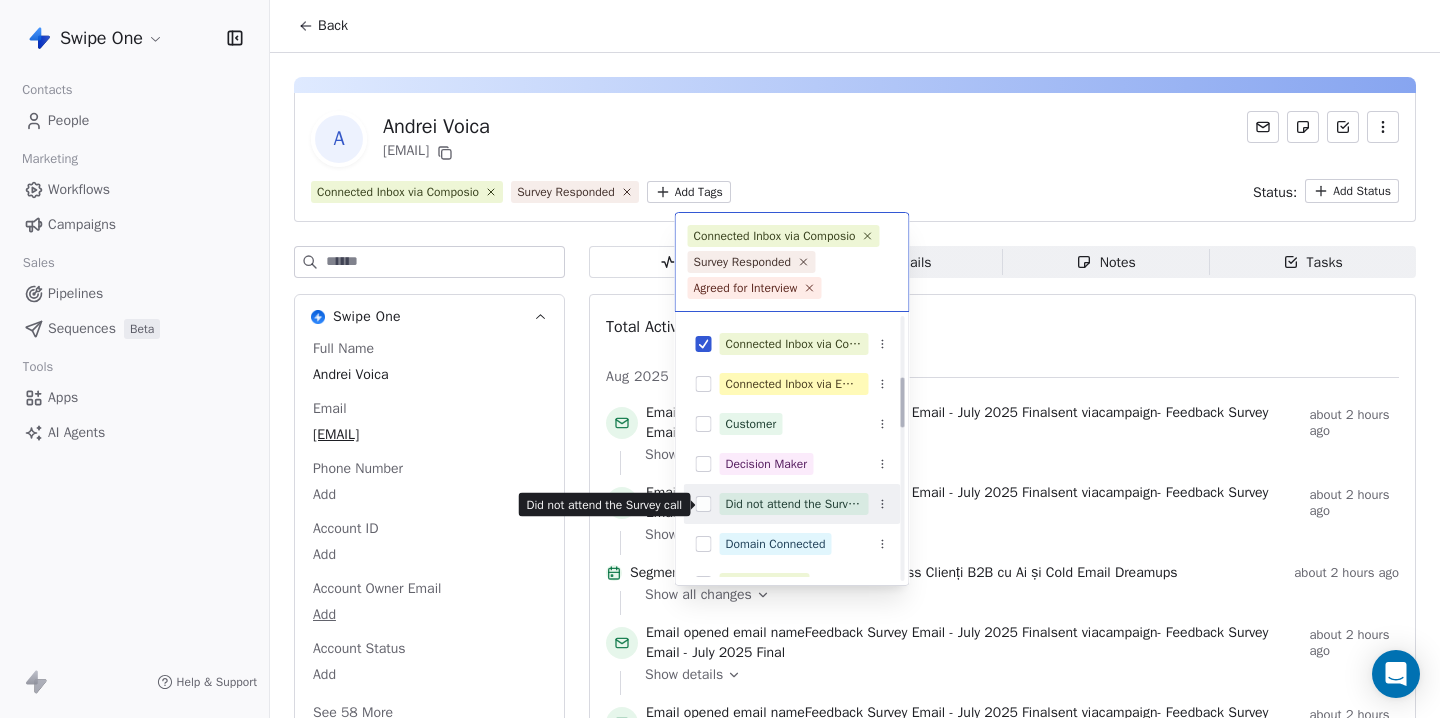 click on "Did not attend the Survey call" at bounding box center (794, 504) 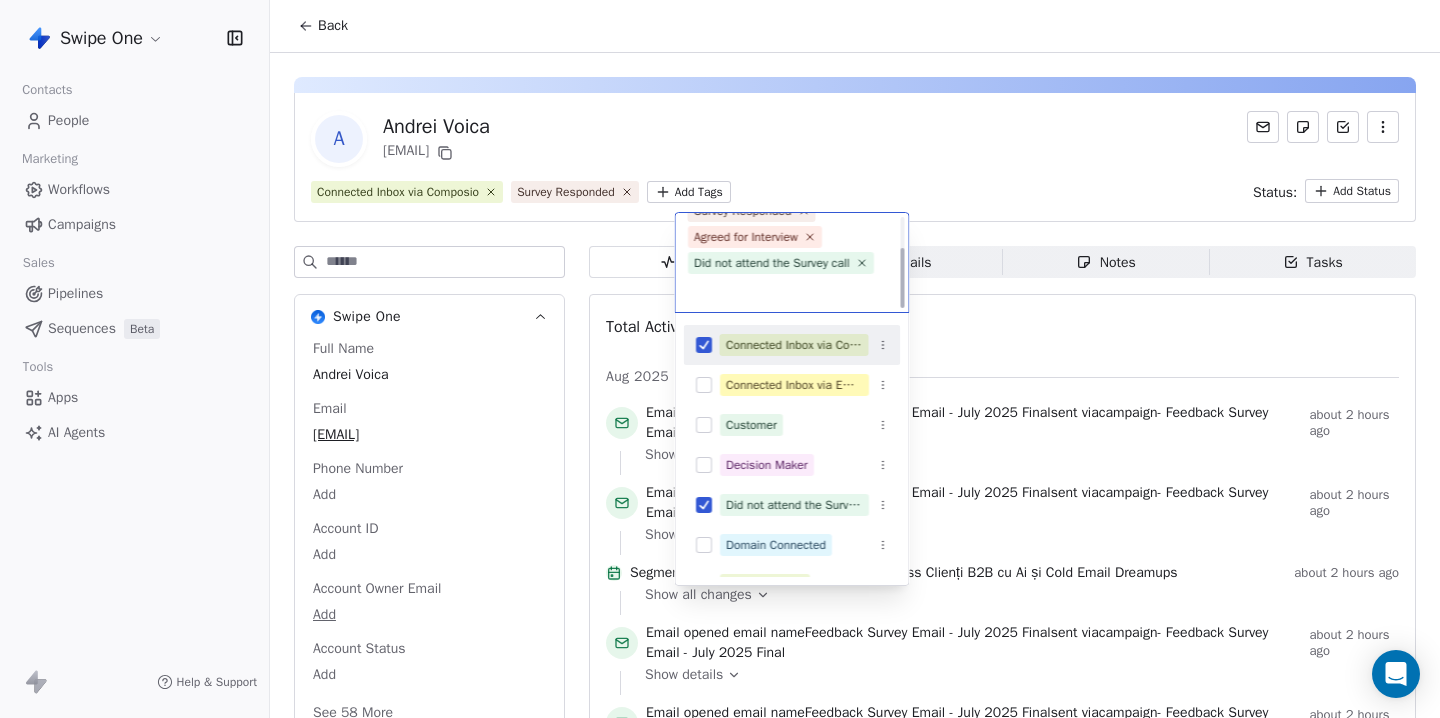scroll, scrollTop: 25, scrollLeft: 0, axis: vertical 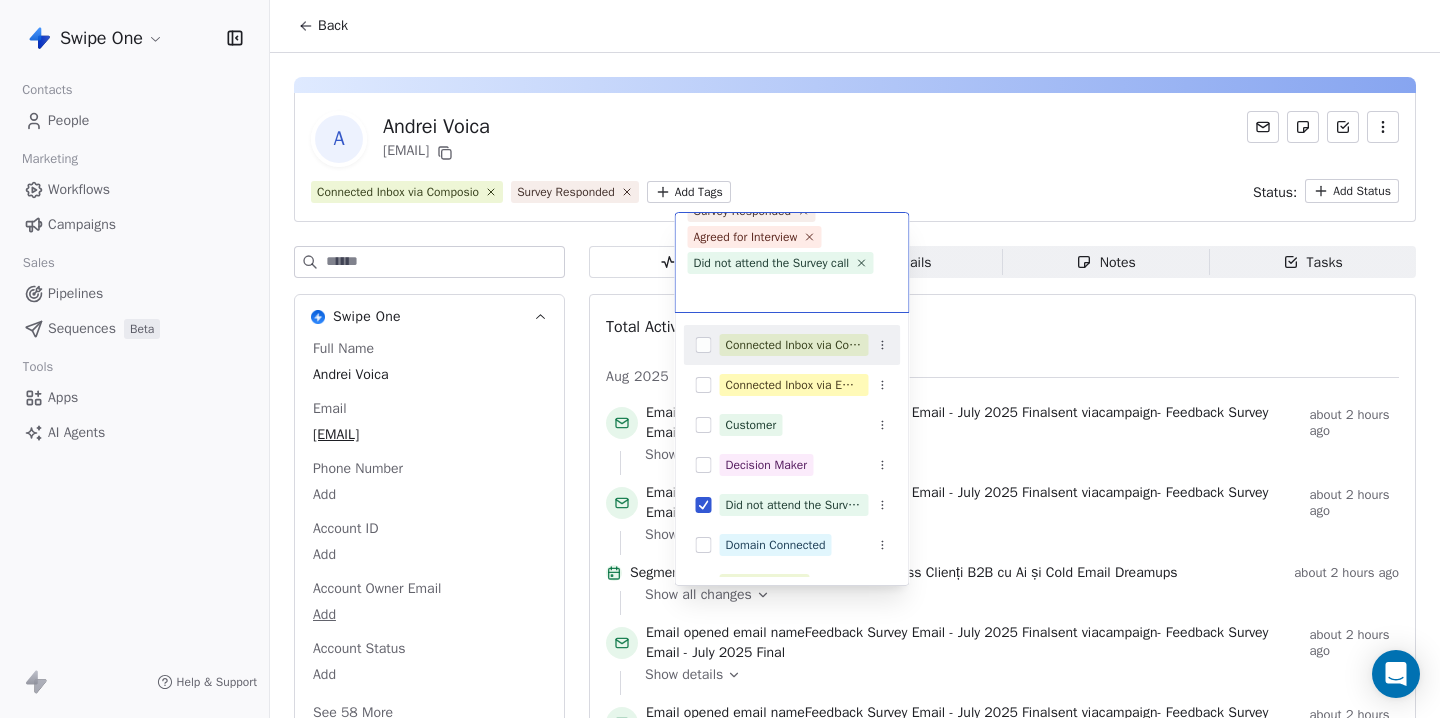 click on "Swipe One Contacts People Marketing Workflows Campaigns Sales Pipelines Sequences Beta Tools Apps AI Agents Help & Support Back A Andrei Voica sigmadigital.ro@gmail.com Connected Inbox via Composio Survey Responded  Add Tags Status:   Add Status Swipe One Full Name Andrei Voica Email sigmadigital.ro@gmail.com Phone Number Add Account ID Add Account Owner Email Add Account Status Add See   58   More   Activity Activity Emails Emails   Notes   Notes Tasks Tasks Total Activity (184) Aug 2025 Email opened   email name  Feedback Survey Email - July 2025 Final  sent via  campaign  -   Feedback Survey Email - July 2025 Final about 2 hours ago Show details Email opened   email name  Feedback Survey Email - July 2025 Final  sent via  campaign  -   Feedback Survey Email - July 2025 Final about 2 hours ago Show details Segment Created Segment Name   Masterclass Clienți B2B cu Ai și Cold Email Dreamups   about 2 hours ago   Show all changes Email opened   email name  Feedback Survey Email - July 2025 Final  sent via" at bounding box center (720, 359) 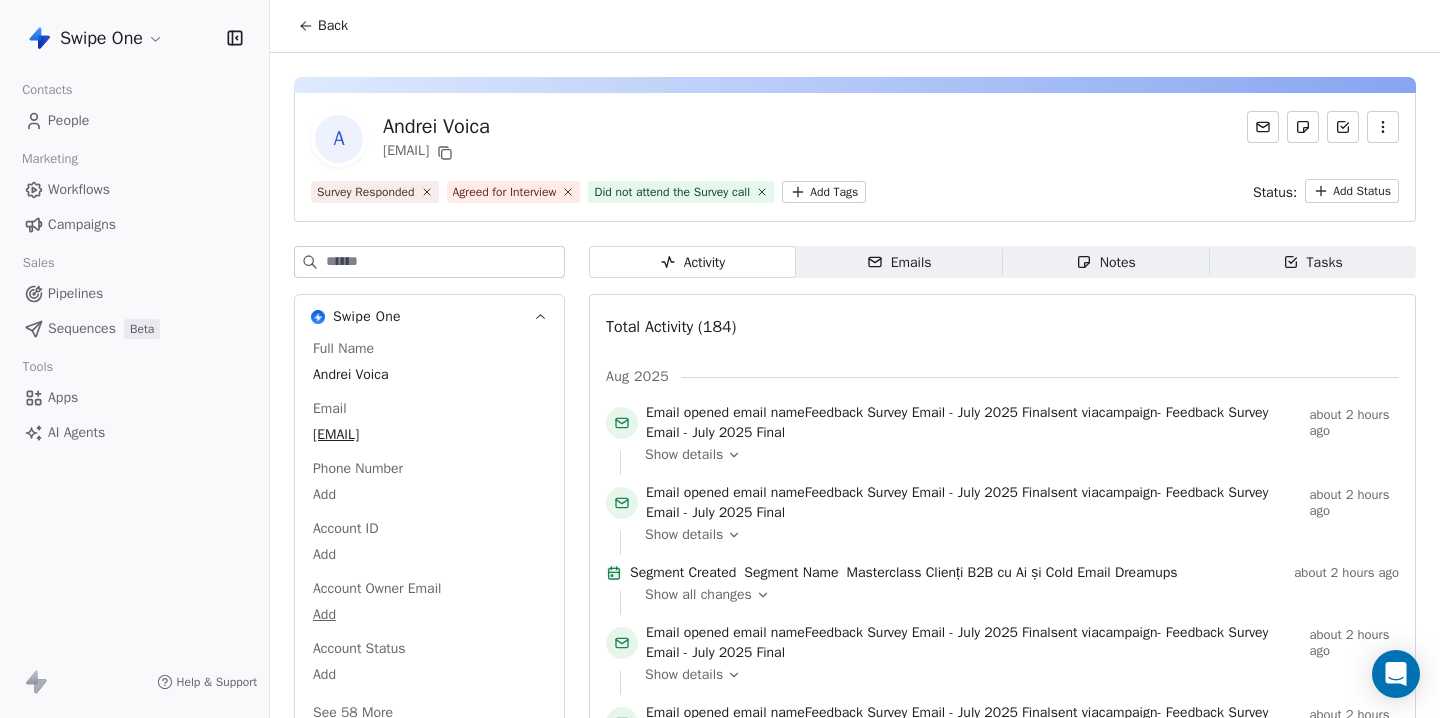 type 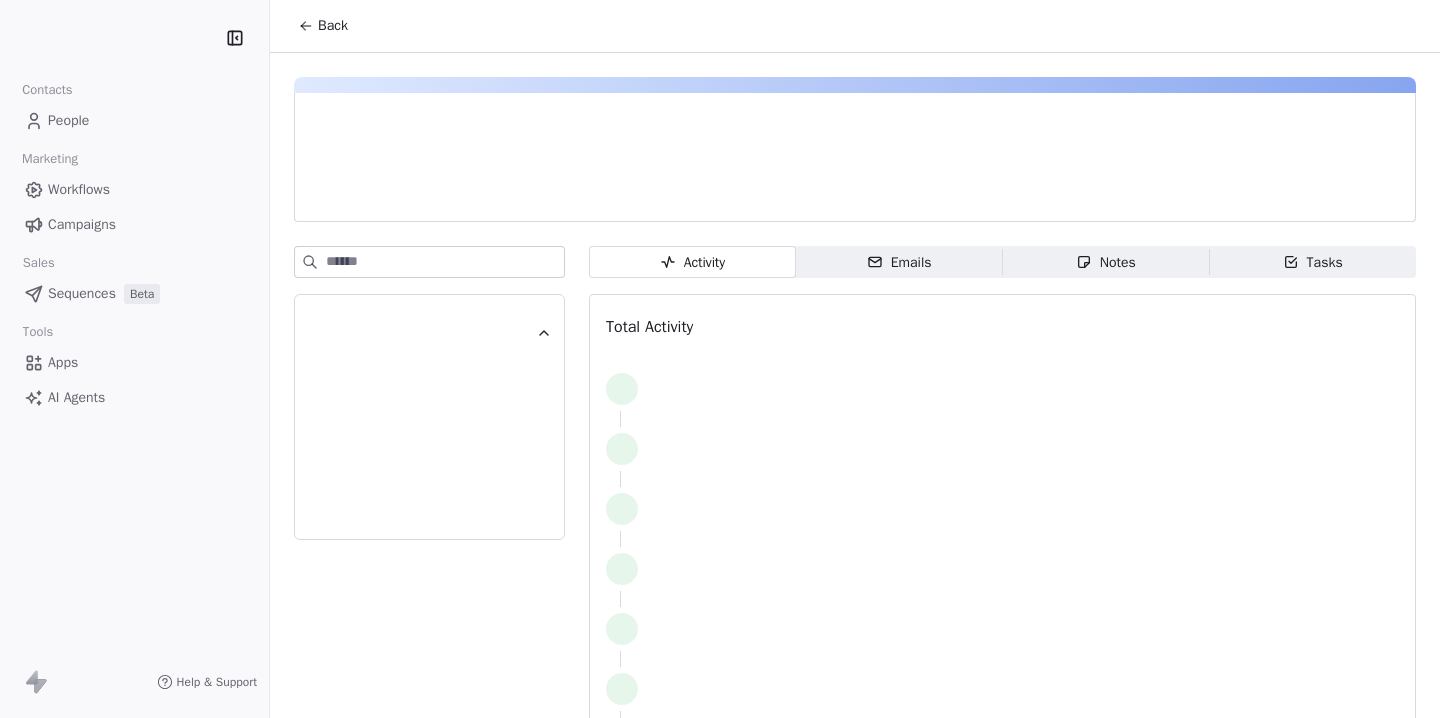 scroll, scrollTop: 0, scrollLeft: 0, axis: both 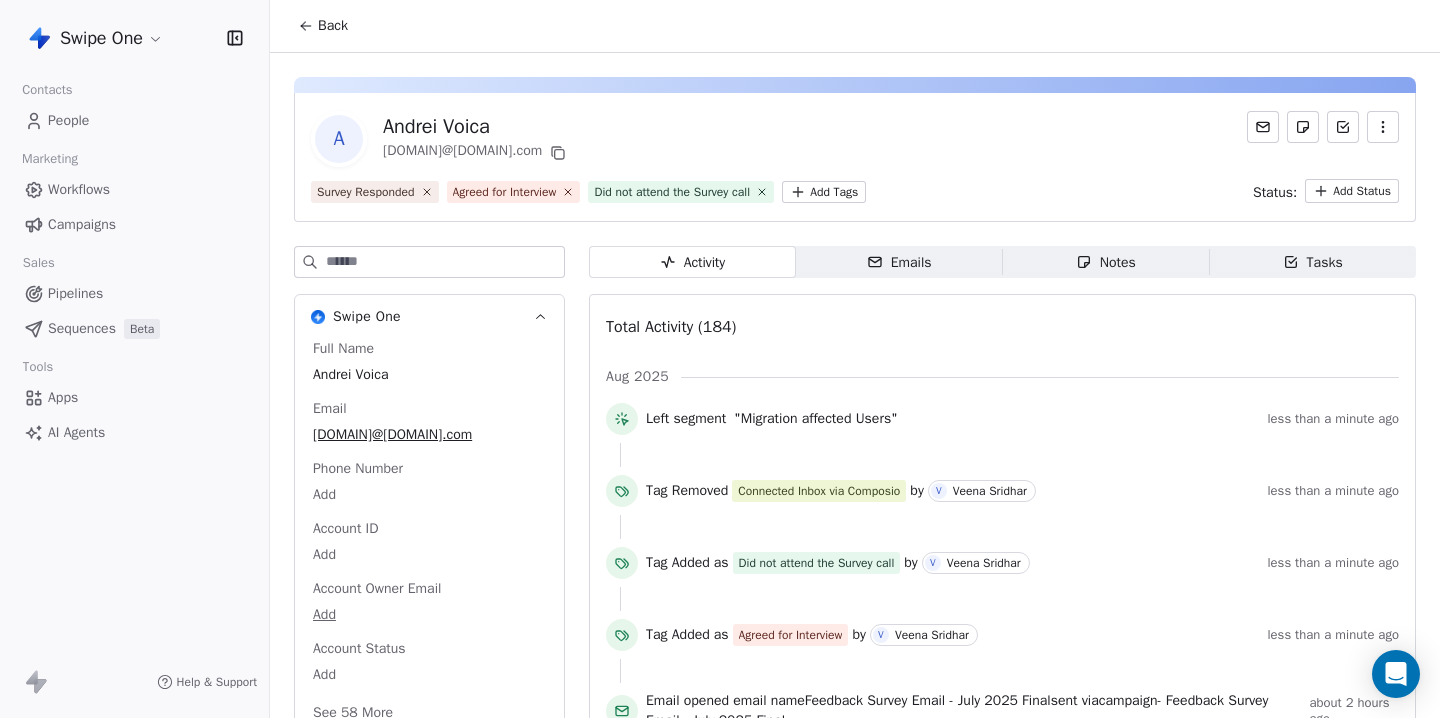 click on "Swipe One Contacts People Marketing Workflows Campaigns Sales Pipelines Sequences Beta Tools Apps AI Agents Help & Support Back A [FIRST] [LAST] [DOMAIN]@[DOMAIN].com Survey Responded Agreed for Interview Did not attend the Survey call Add Tags Status: Add Status Swipe One Full Name [FIRST] [LAST] Email [DOMAIN]@[DOMAIN].com Phone Number Add Account ID Add Account Owner Email Add Account Status Add See More Activity Activity Emails Emails Notes Notes Tasks Tasks Total Activity (184) Aug 2025 Left segment "Migration affected Users" less than a minute ago Tag Removed Connected Inbox via Composio by V [LAST] less than a minute ago Tag Added as Did not attend the Survey call by V [LAST] less than a minute ago Tag Added as Agreed for Interview by V [LAST] less than a minute ago Email opened email name Feedback Survey Email - July 2025 Final sent via campaign - Feedback Survey Email - July 2025 Final about 2 hours ago Show details Email opened email name" at bounding box center [720, 359] 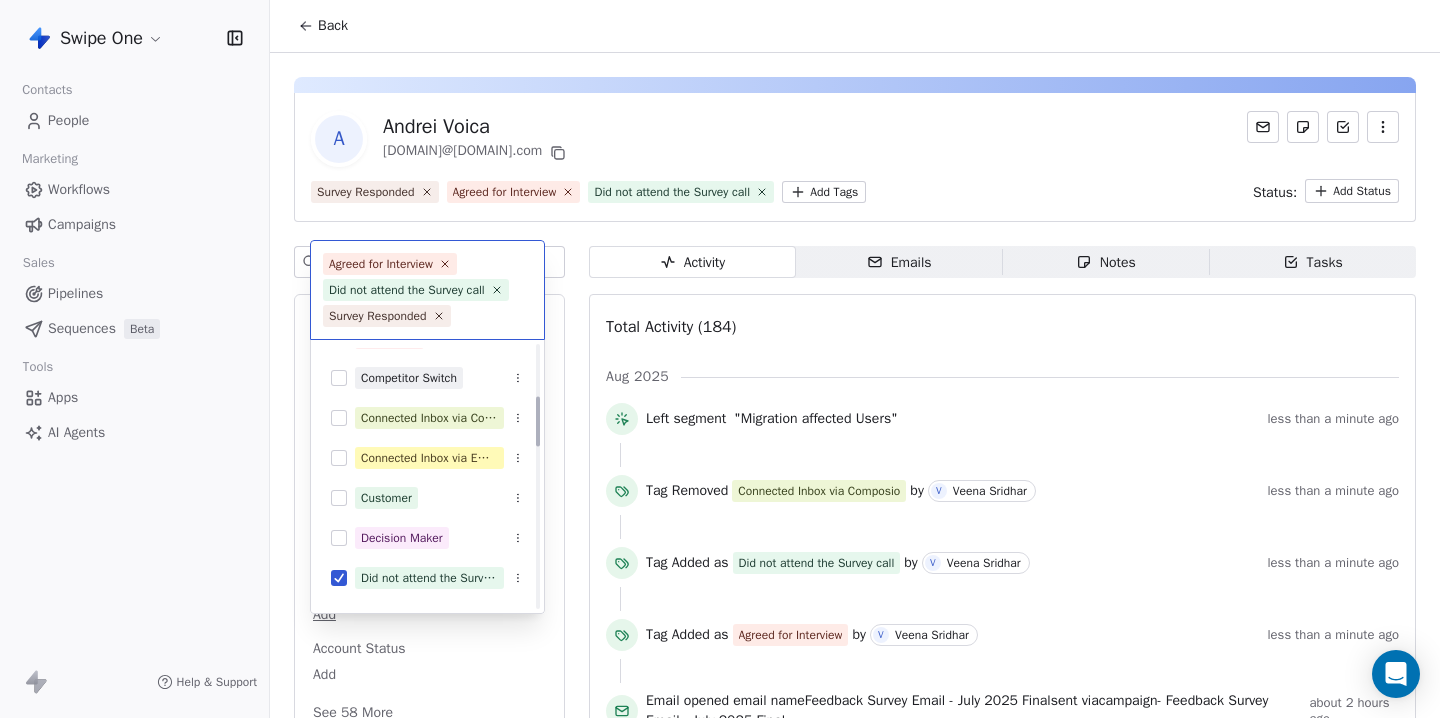 scroll, scrollTop: 275, scrollLeft: 0, axis: vertical 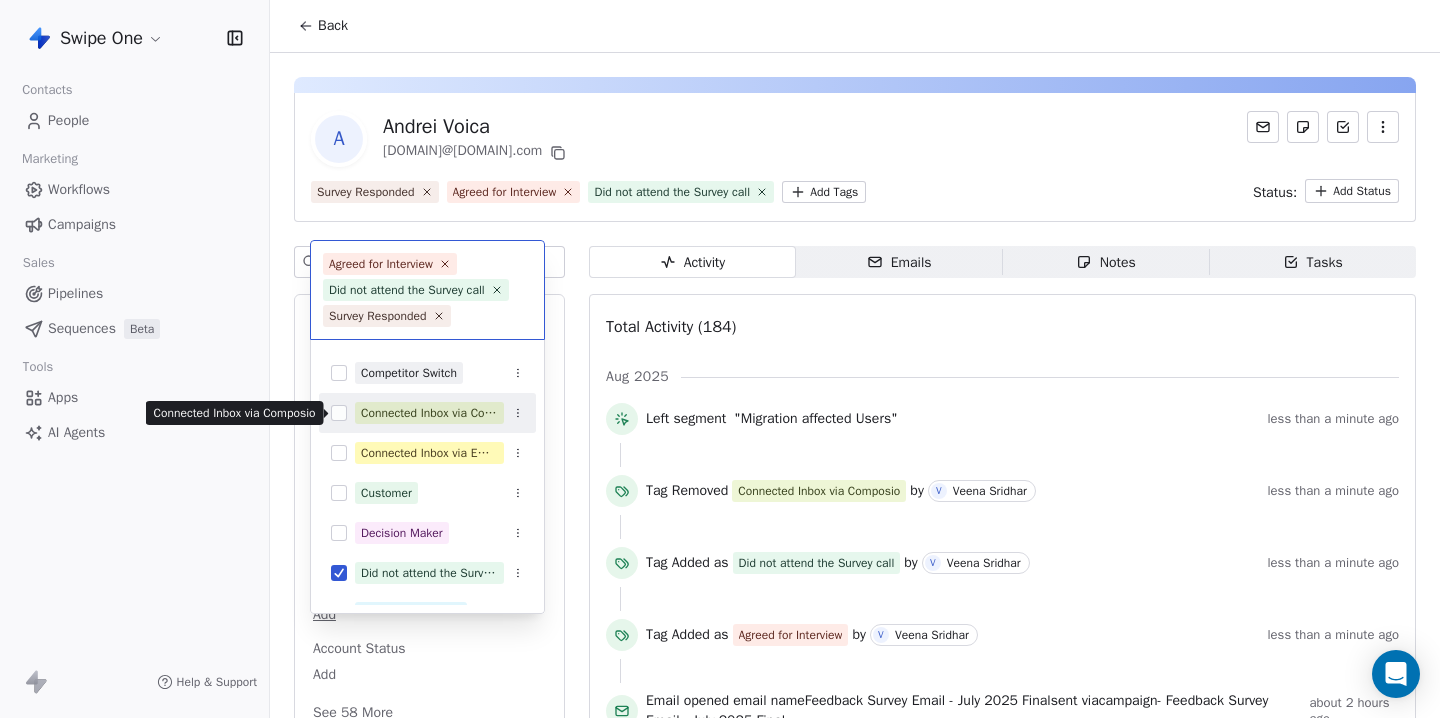 click on "Connected Inbox via Composio" at bounding box center [429, 413] 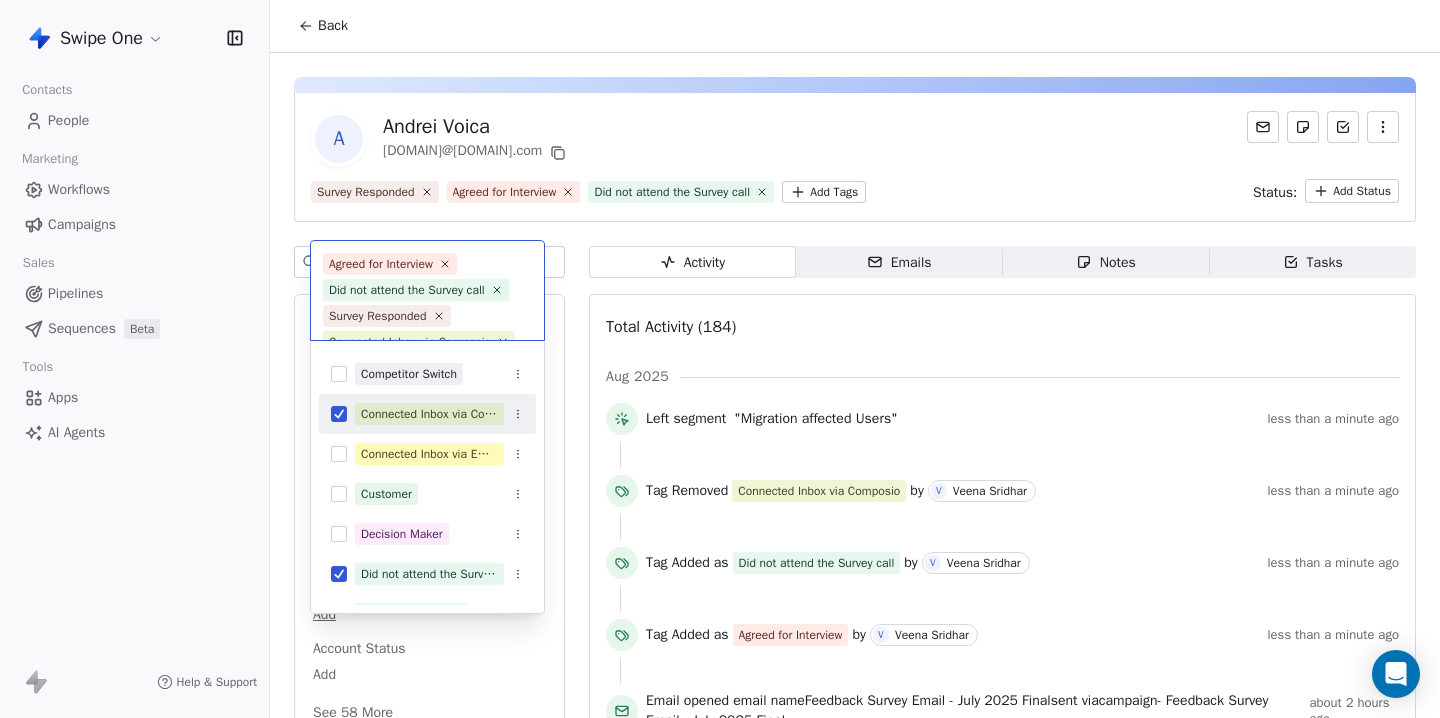 scroll, scrollTop: 51, scrollLeft: 0, axis: vertical 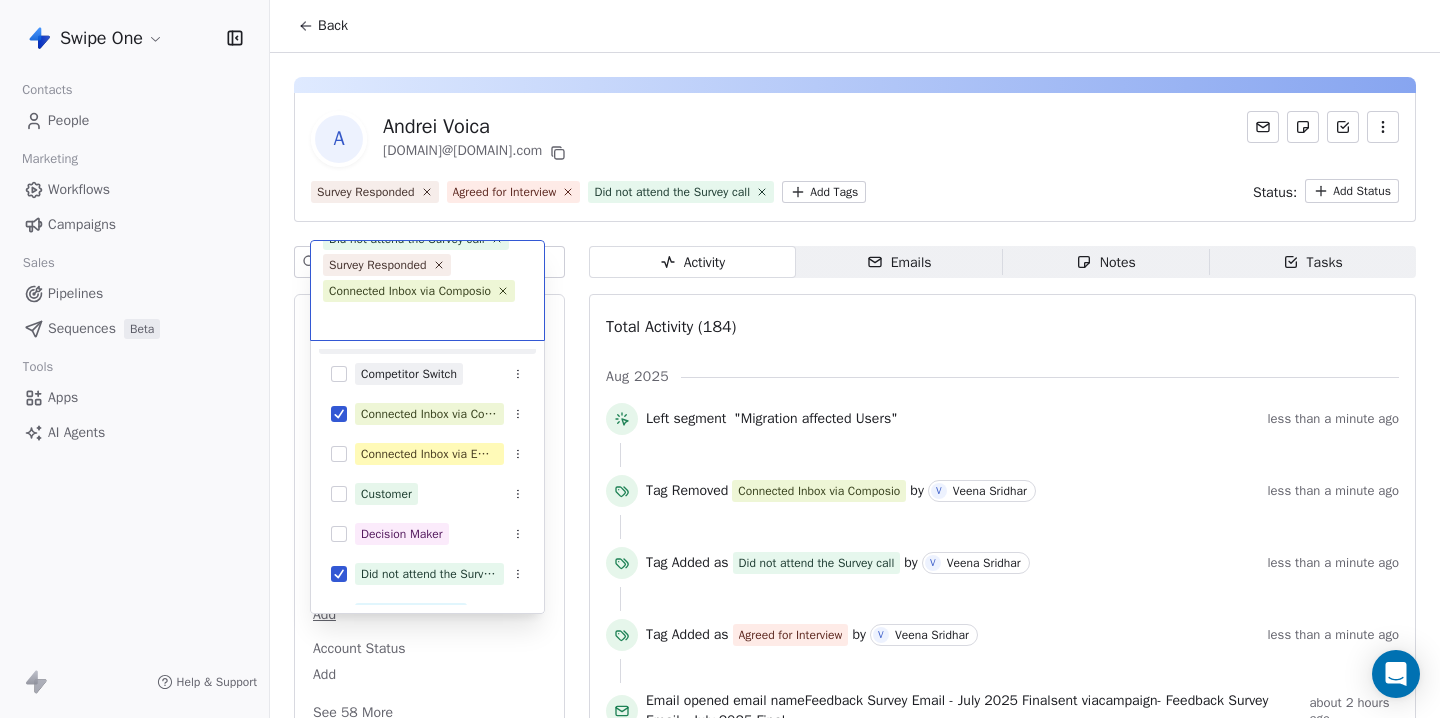 click on "Swipe One Contacts People Marketing Workflows Campaigns Sales Pipelines Sequences Beta Tools Apps AI Agents Help & Support Back A [FIRST] [LAST] [DOMAIN]@[DOMAIN].com Survey Responded Agreed for Interview Did not attend the Survey call Add Tags Status: Add Status Swipe One Full Name [FIRST] [LAST] Email [DOMAIN]@[DOMAIN].com Phone Number Add Account ID Add Account Owner Email Add Account Status Add See More Activity Activity Emails Emails Notes Notes Tasks Tasks Total Activity (184) Aug 2025 Left segment "Migration affected Users" less than a minute ago Tag Removed Connected Inbox via Composio by V [LAST] less than a minute ago Tag Added as Did not attend the Survey call by V [LAST] less than a minute ago Tag Added as Agreed for Interview by V [LAST] less than a minute ago Email opened email name Feedback Survey Email - July 2025 Final sent via campaign - Feedback Survey Email - July 2025 Final about 2 hours ago Show details Email opened email name" at bounding box center [720, 359] 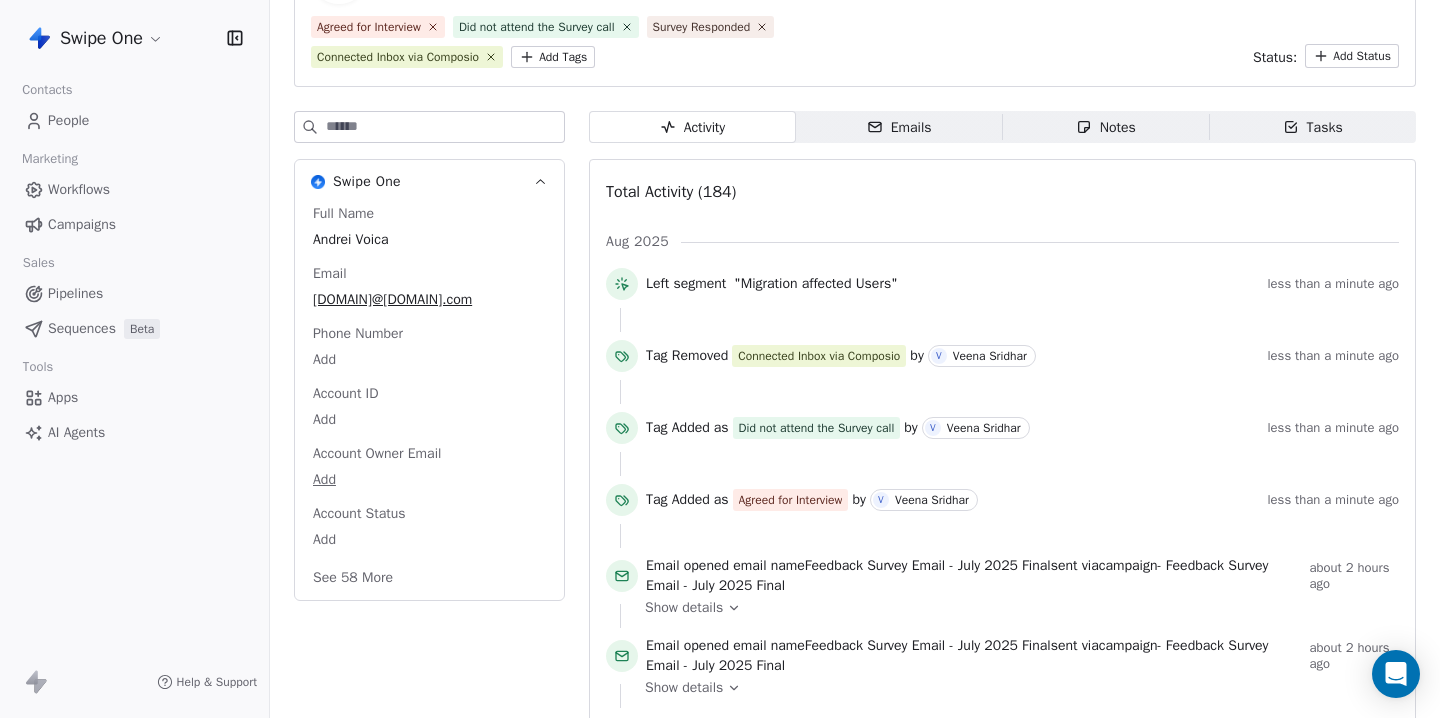scroll, scrollTop: 0, scrollLeft: 0, axis: both 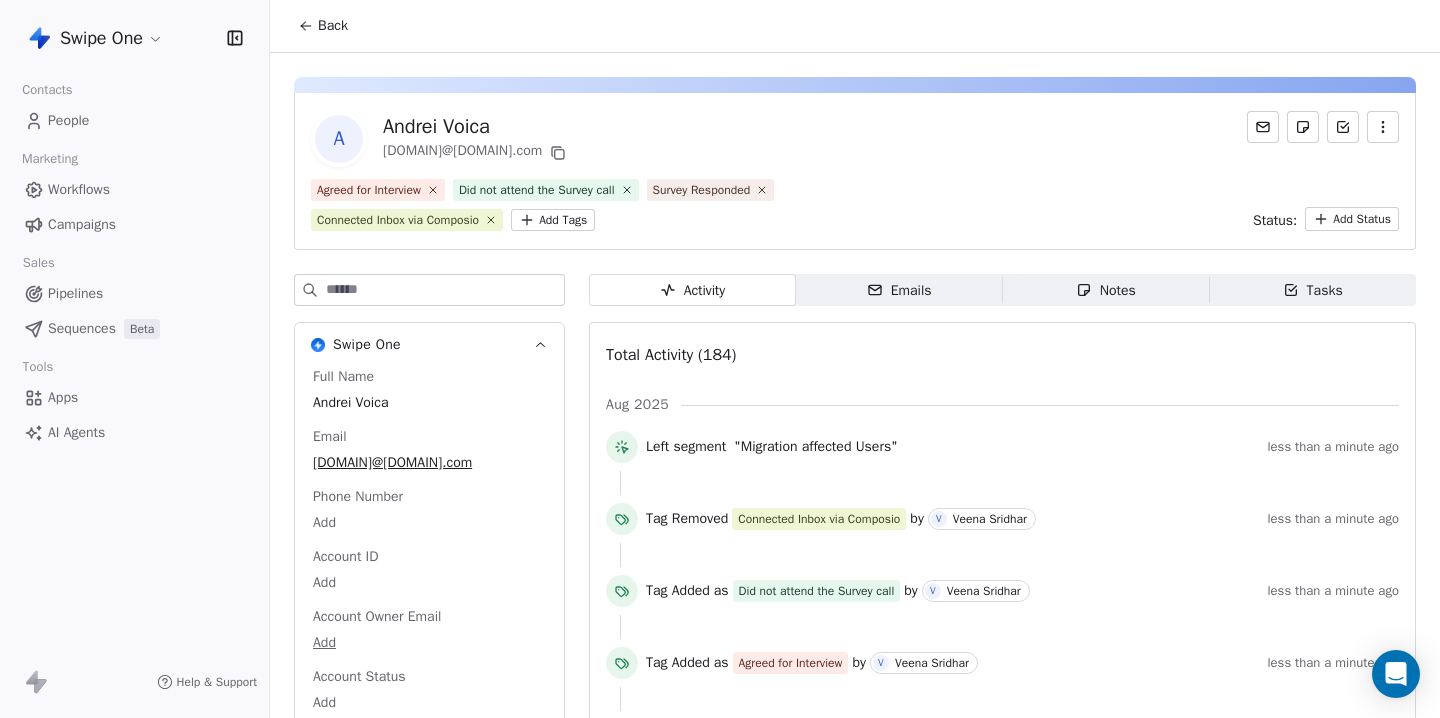 click on "Agreed for Interview Did not attend the Survey call Survey Responded Connected Inbox via Composio  Add Tags" at bounding box center [611, 205] 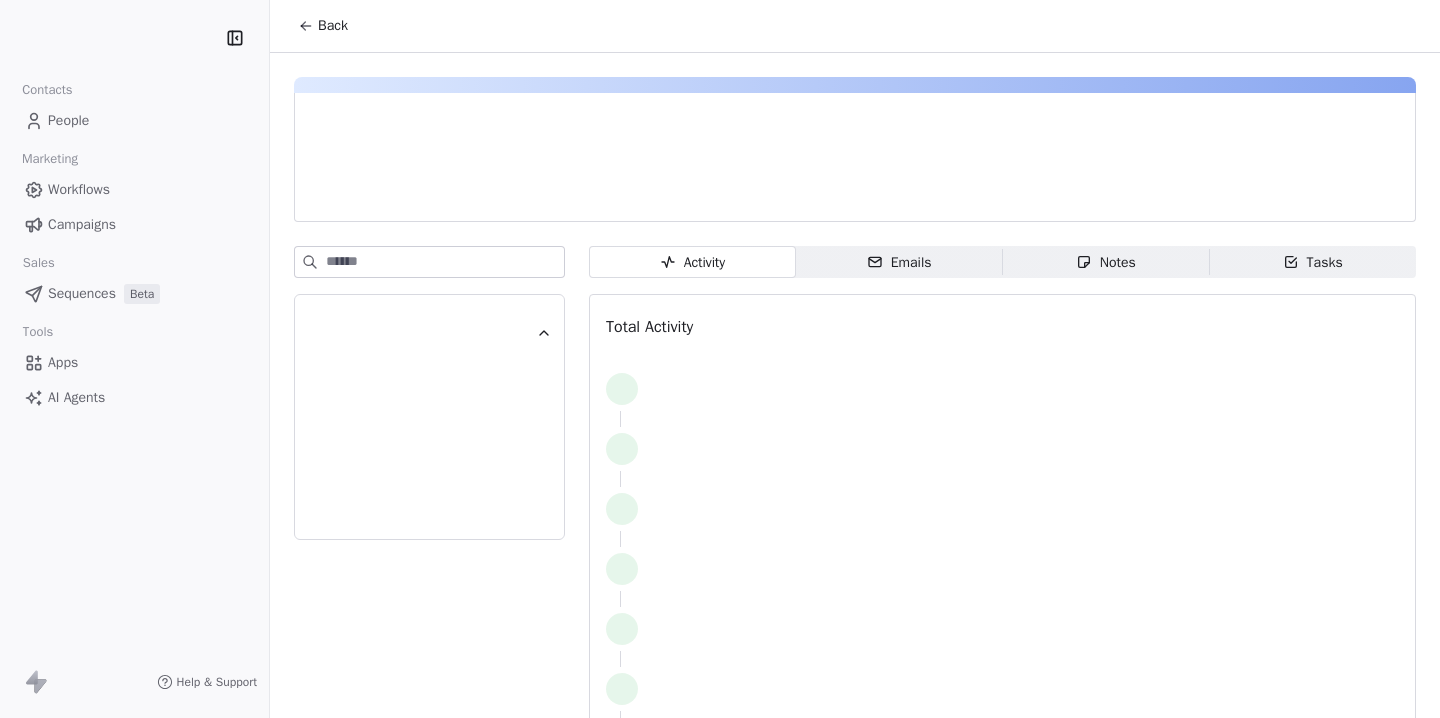 scroll, scrollTop: 0, scrollLeft: 0, axis: both 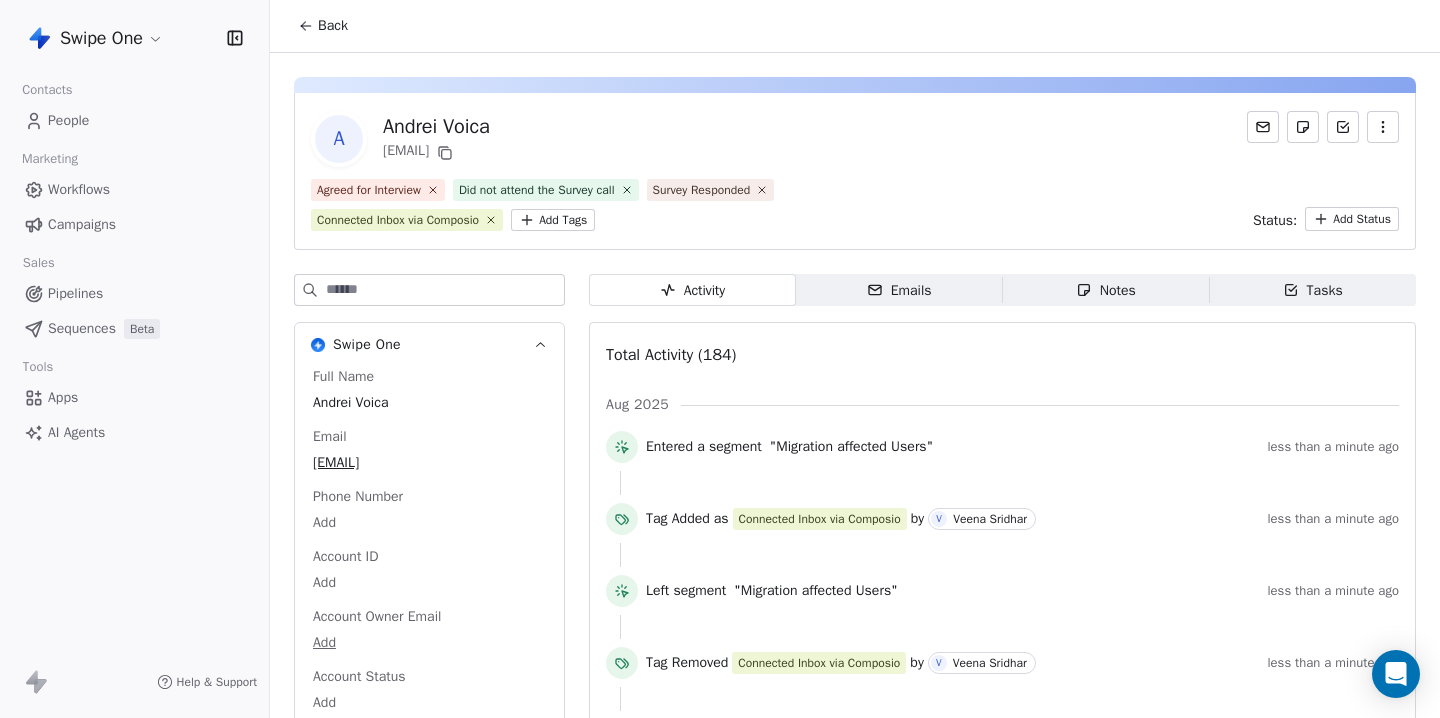 click on "Back" at bounding box center [333, 26] 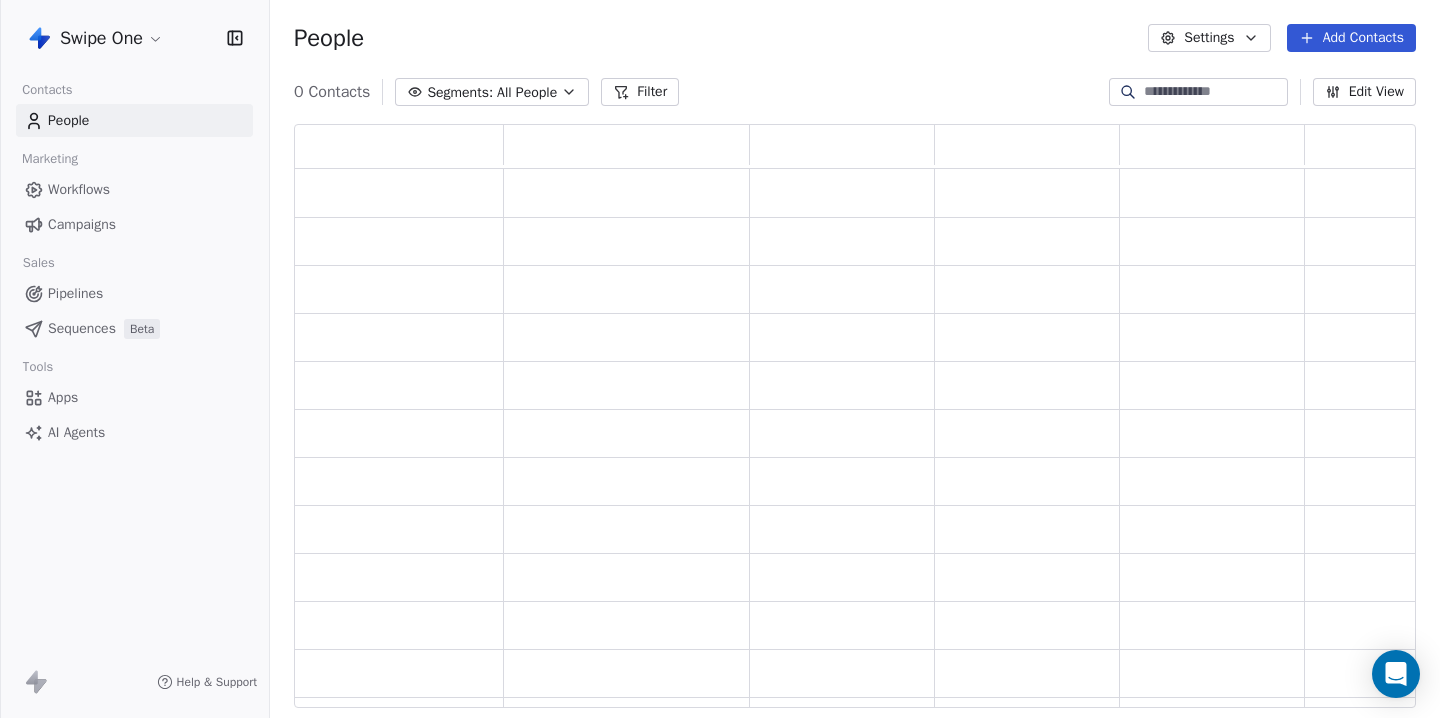scroll, scrollTop: 1, scrollLeft: 1, axis: both 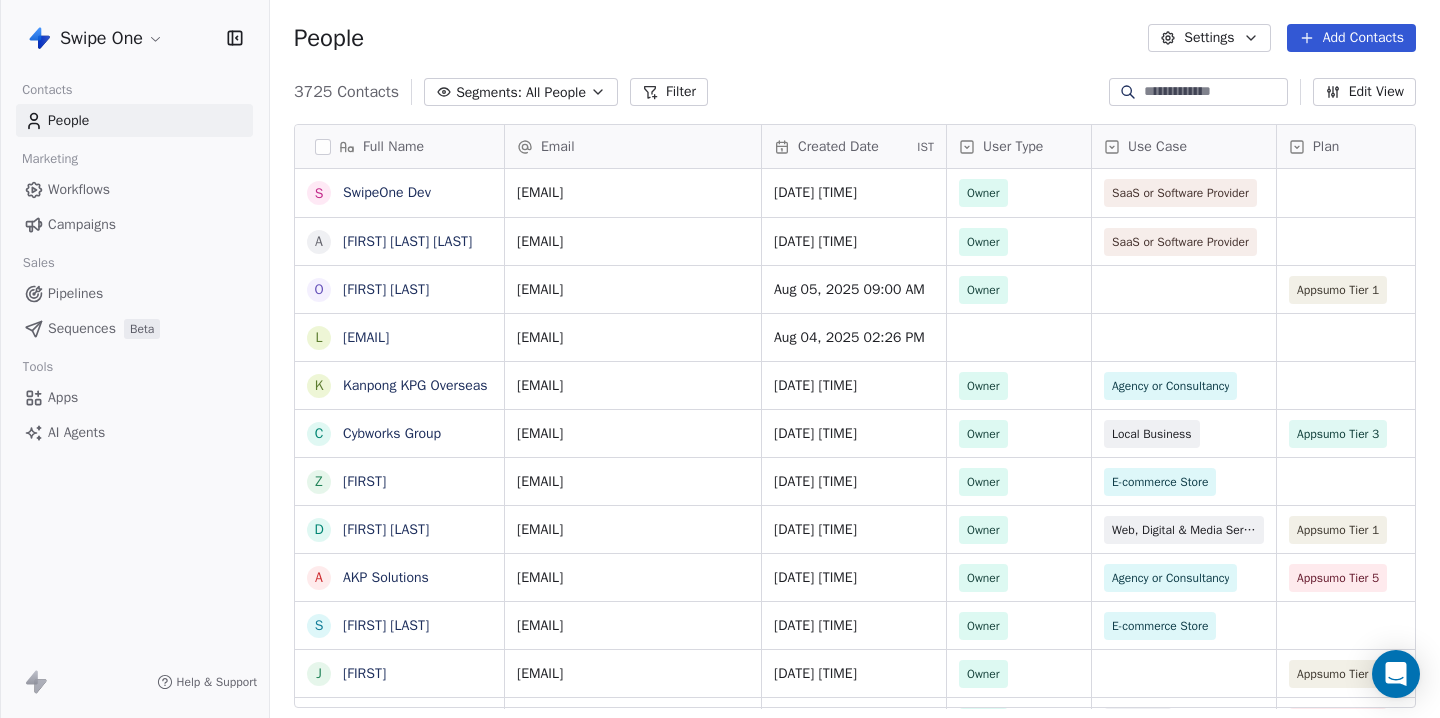 click on "Filter Edit View Tag Add to Sequence Export Full Name S SwipeOne Dev A [LAST] [LAST] O [LAST] l [EMAIL] K [LAST] C [LAST] Z [LAST] D [LAST] A [LAST] S [LAST] J [FIRST] [LAST] J [FIRST] [LAST] G [FIRST] [LAST] Y [FIRST] [LAST] e [EMAIL] A [FIRST] [LAST] W [FIRST] [LAST] I [FIRST] [LAST] U [FIRST] [LAST] J [FIRST] [LAST] C [FIRST] [LAST] r [FIRST] [LAST] D [FIRST] s [EMAIL] n [EMAIL] A [LAST] [LAST] D [LAST] [LAST] r [EMAIL] t [EMAIL] Email Created Date IST User Type Use Case Plan Subscription Status Team Size Last Updated Date IST [EMAIL] [DATE] [TIME] Owner SaaS or Software Provider In Trial [EMAIL]" at bounding box center [720, 359] 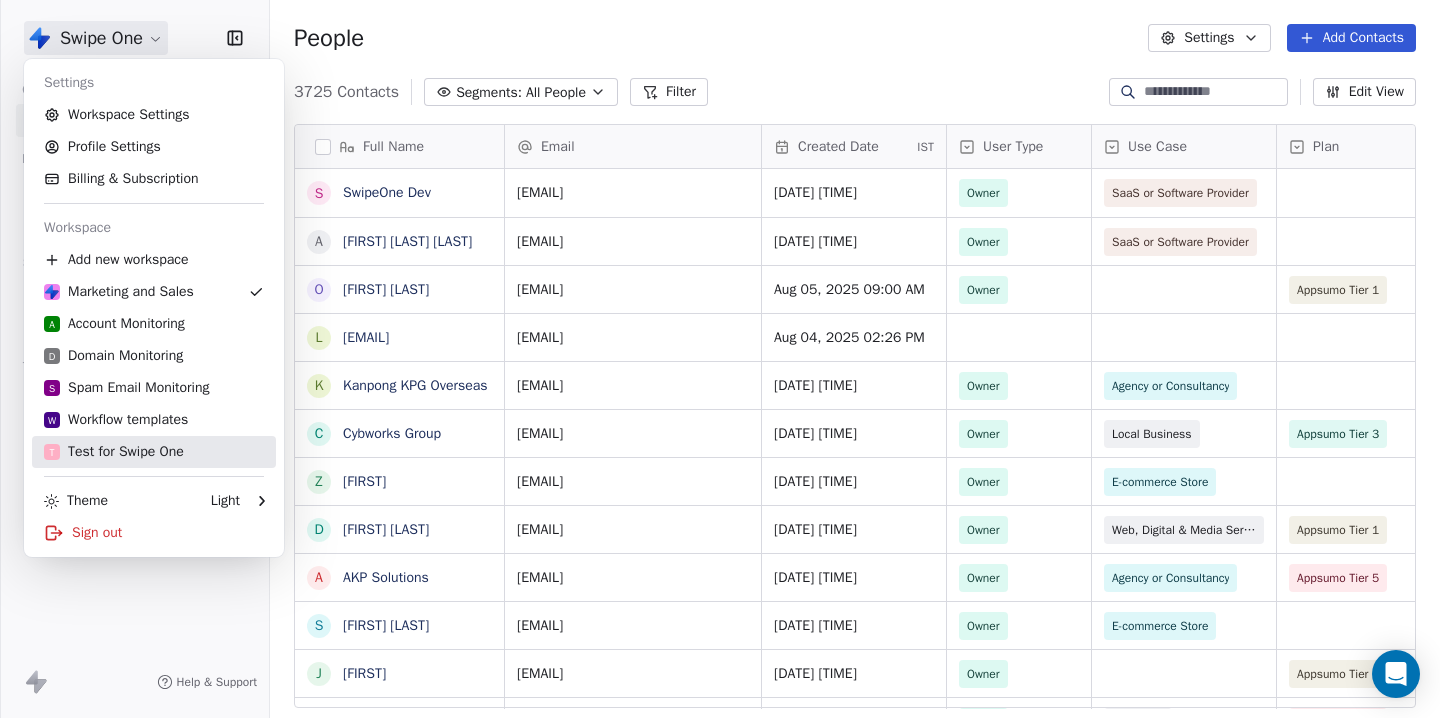 click on "T Test for Swipe One" at bounding box center (114, 452) 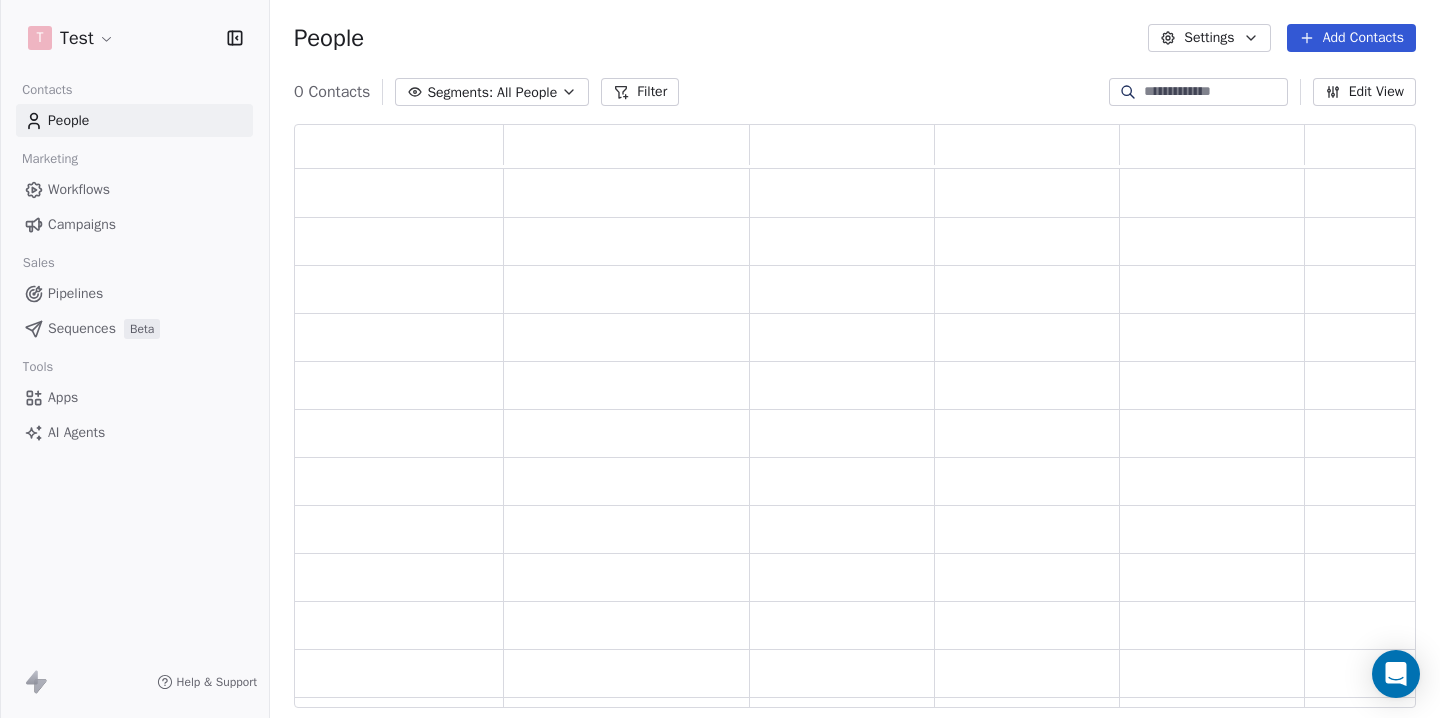 scroll, scrollTop: 1, scrollLeft: 1, axis: both 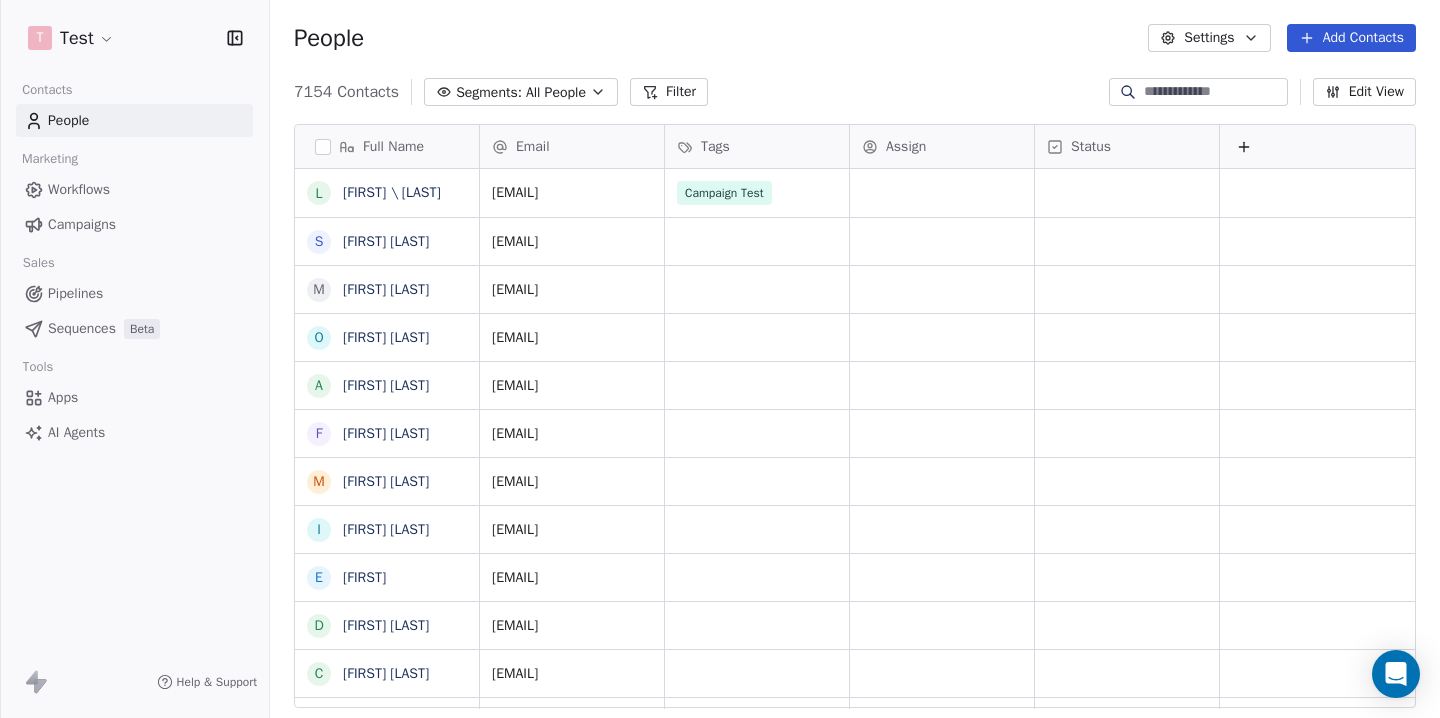 click on "Campaigns" at bounding box center [82, 224] 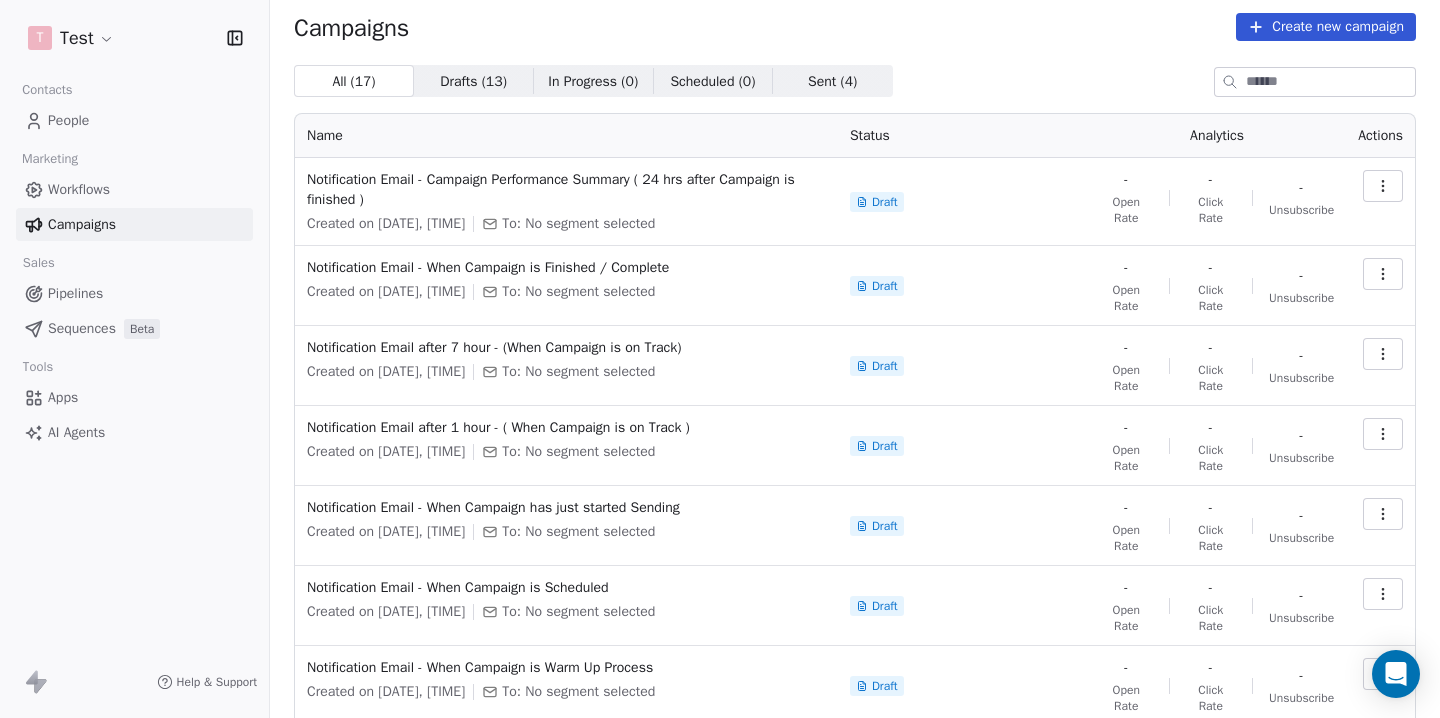 scroll, scrollTop: 0, scrollLeft: 0, axis: both 